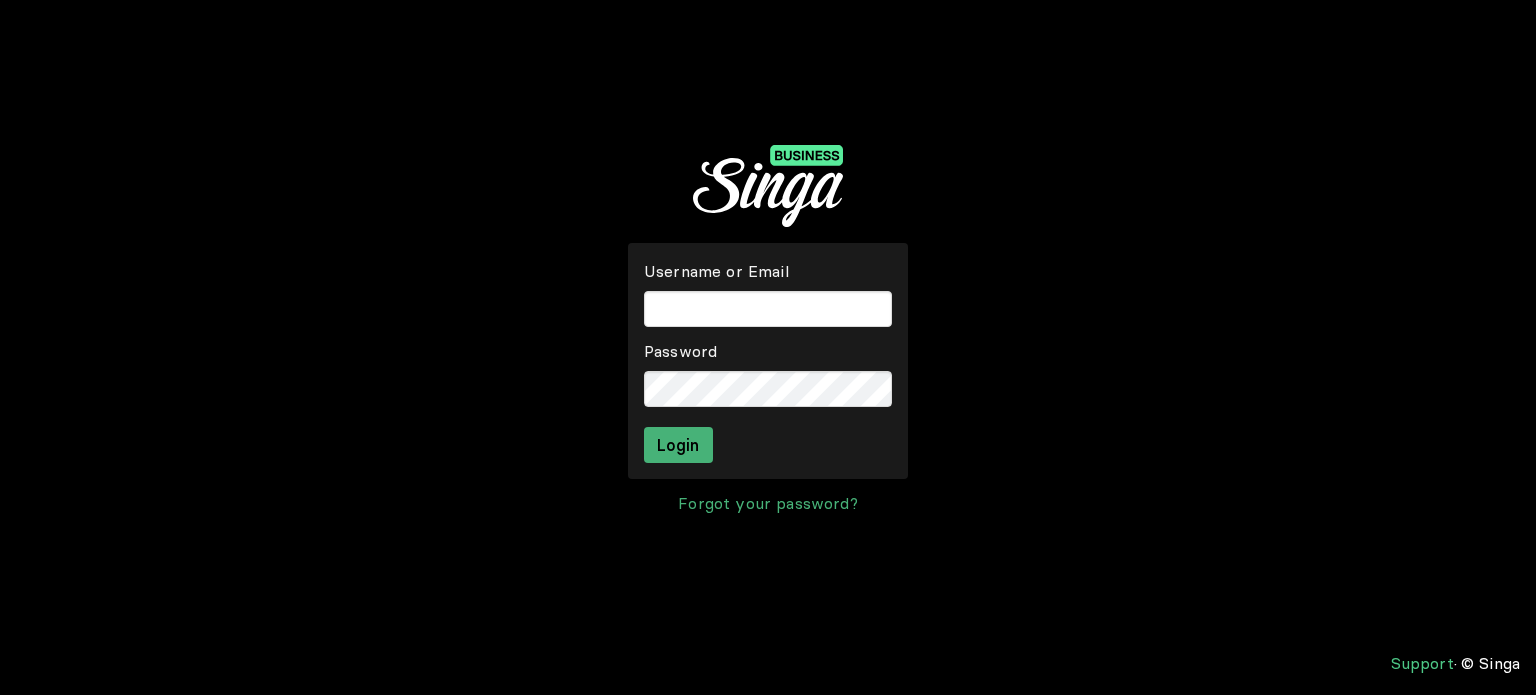 scroll, scrollTop: 0, scrollLeft: 0, axis: both 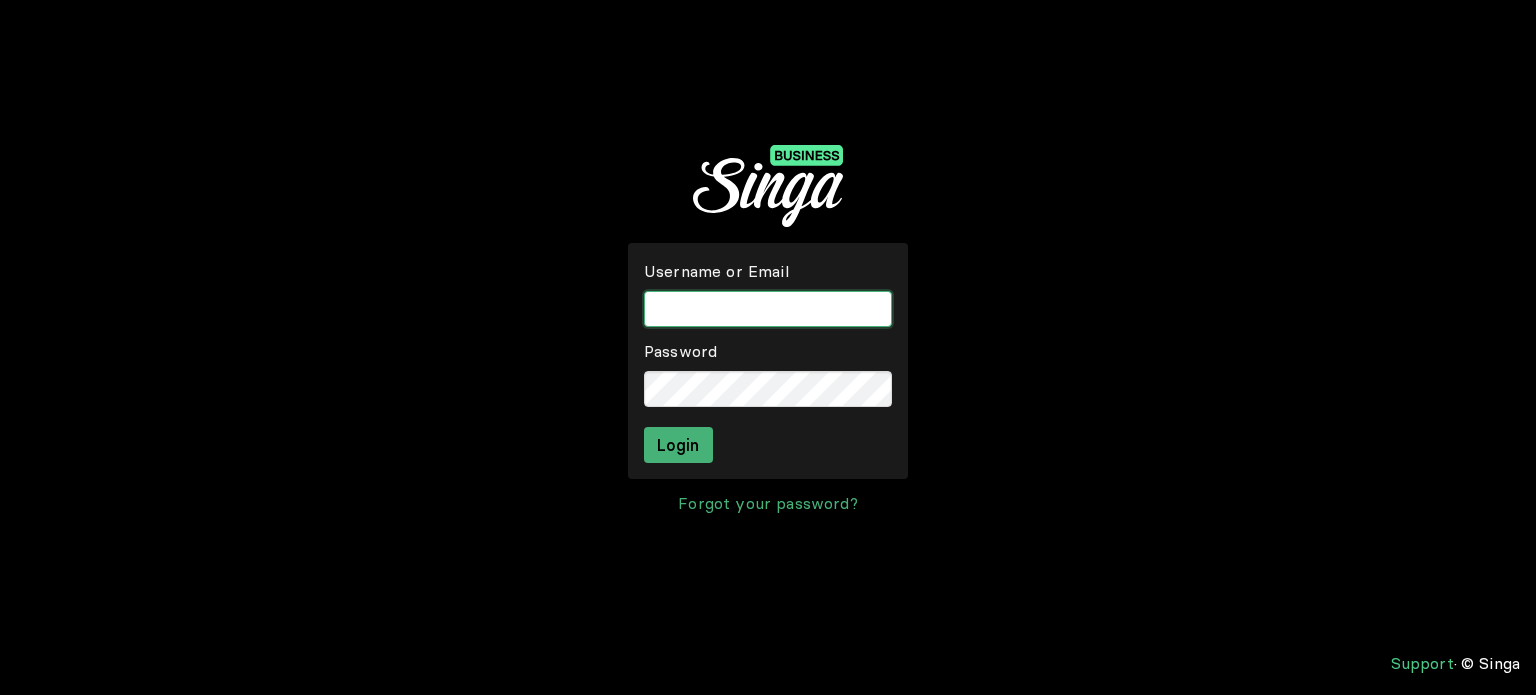 click at bounding box center (768, 309) 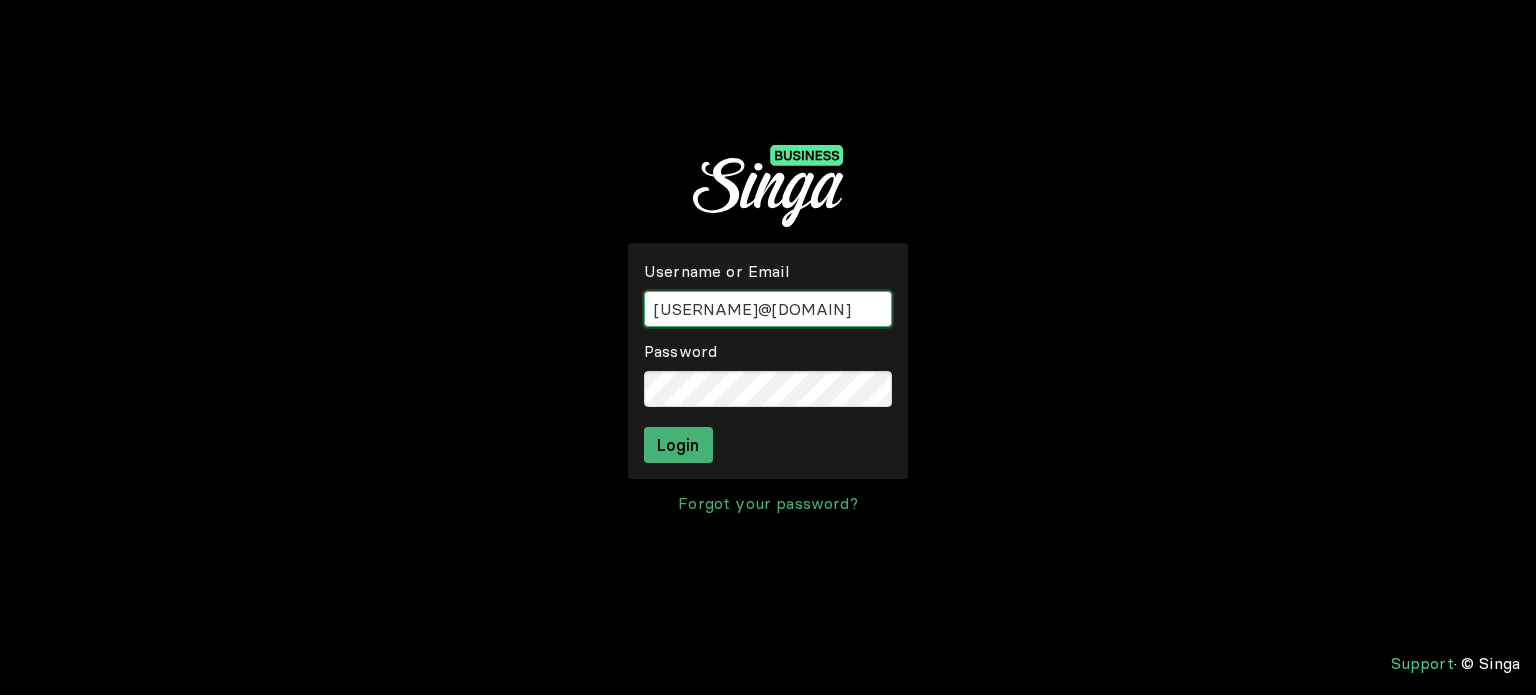 type on "[USERNAME]@[DOMAIN]" 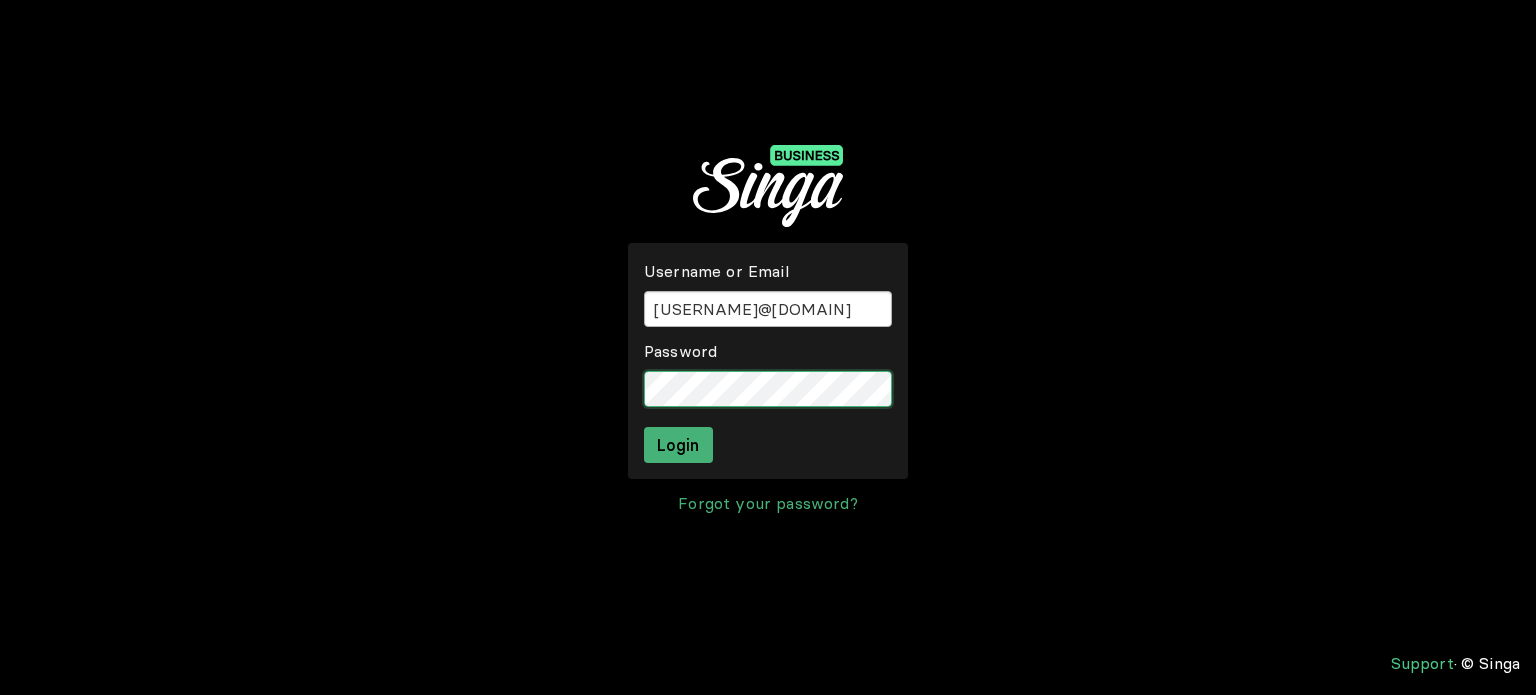 click on "Login" at bounding box center (678, 445) 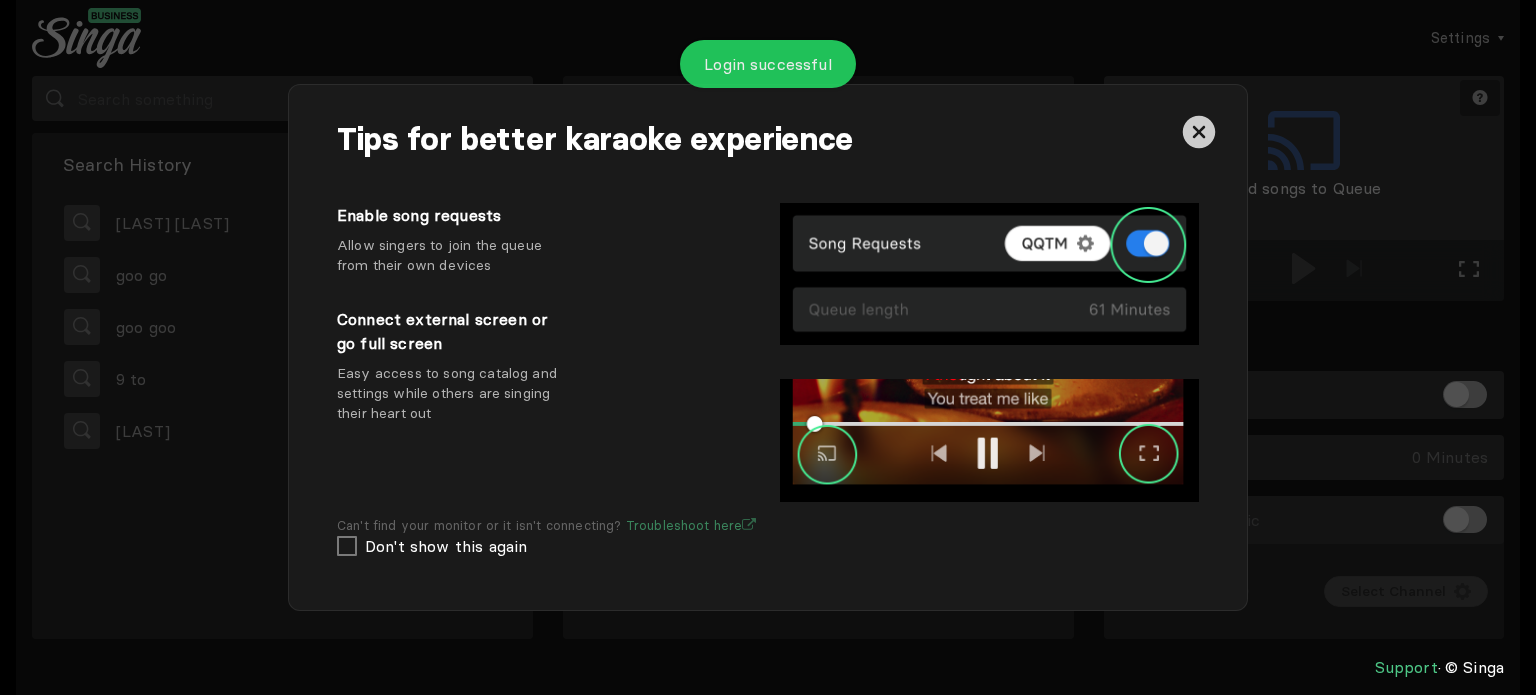 click at bounding box center (1199, 132) 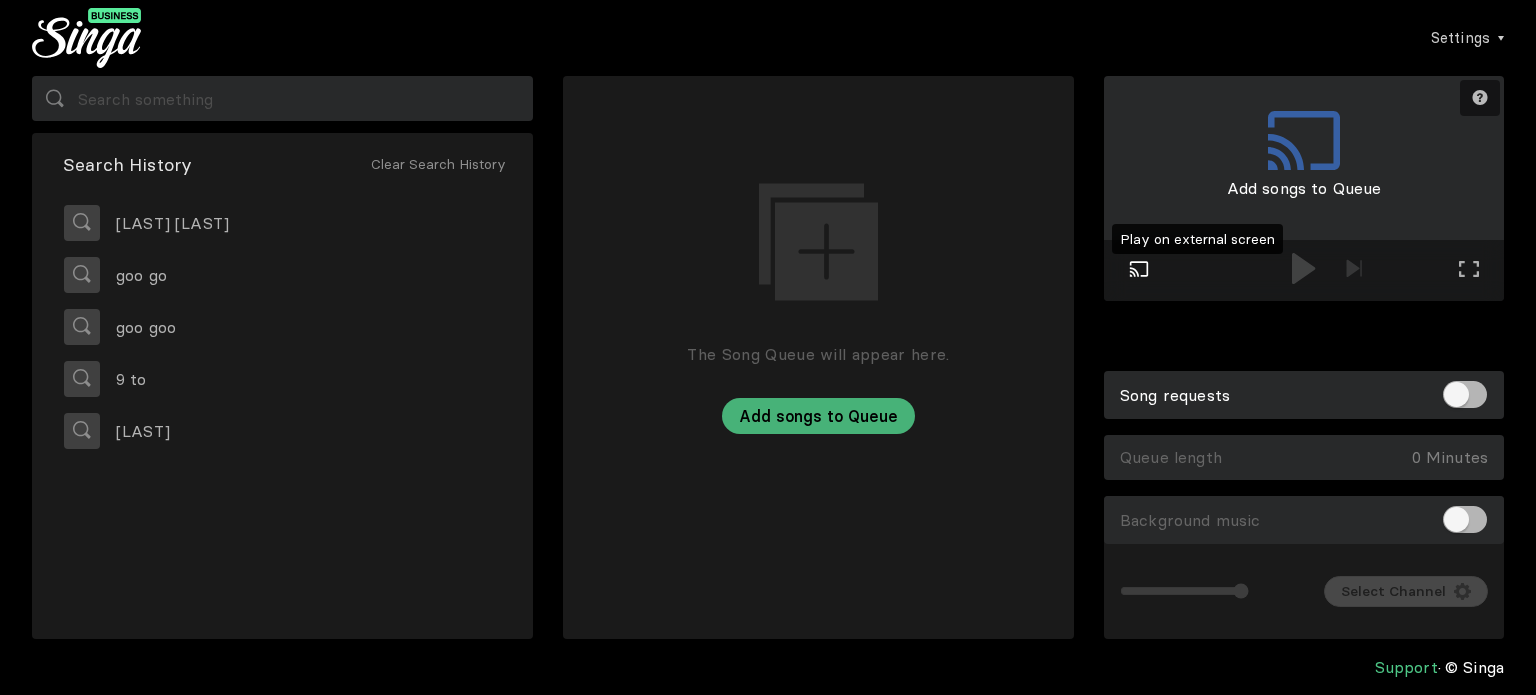 click at bounding box center (1139, 268) 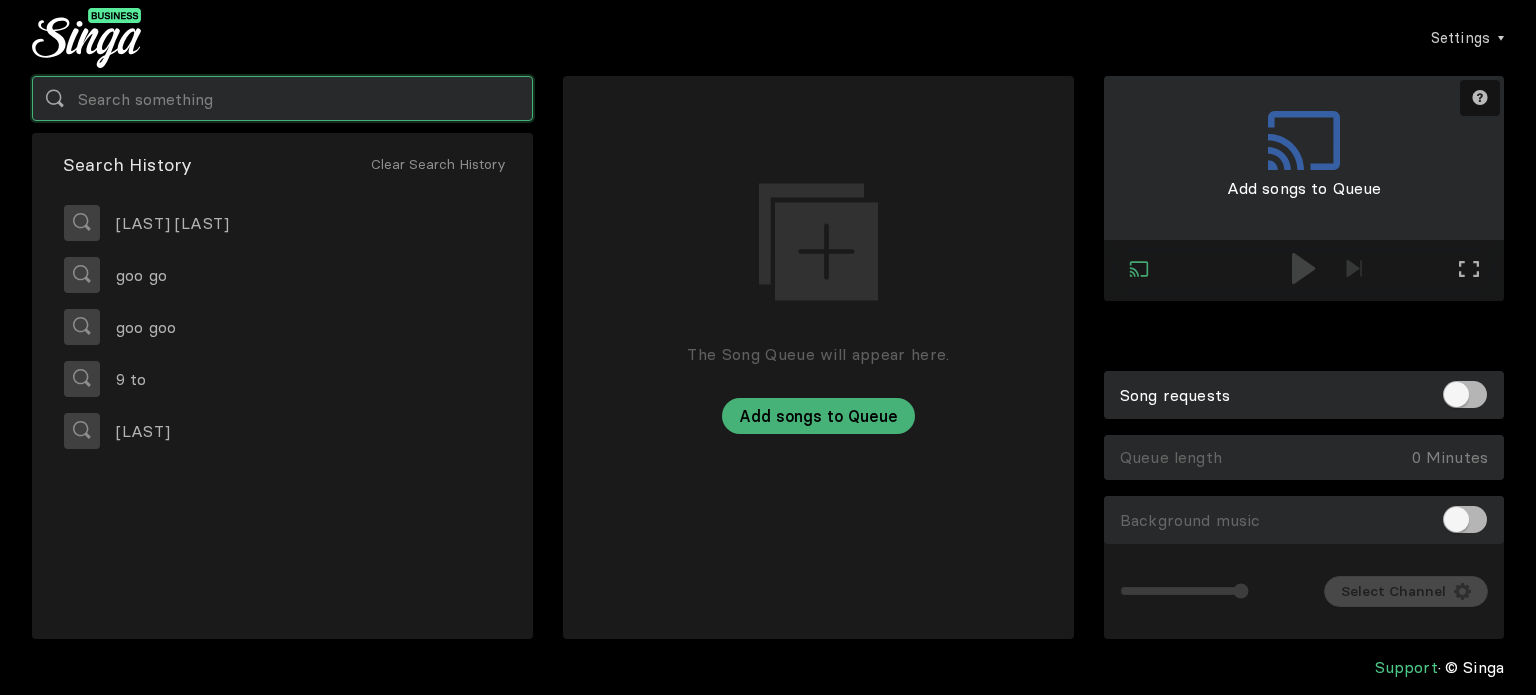 click at bounding box center (282, 98) 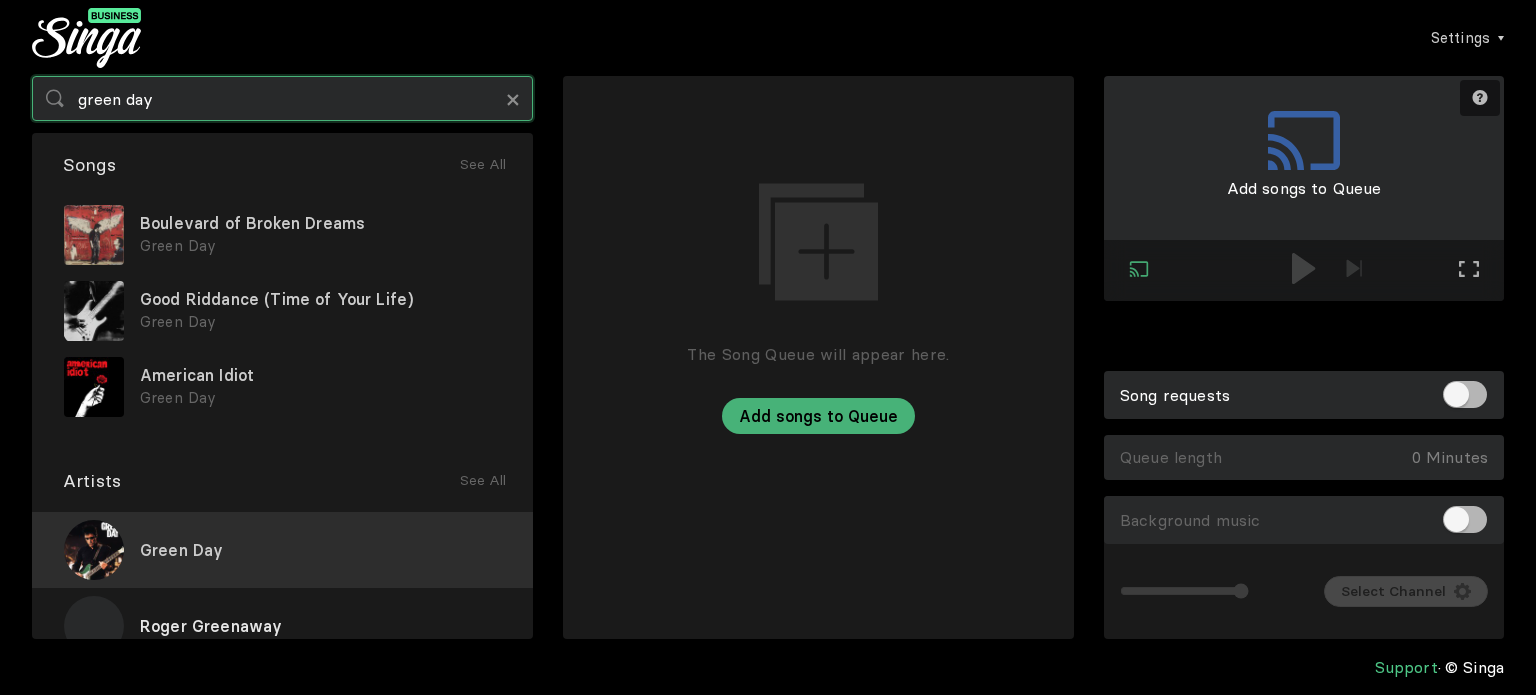 type on "green day" 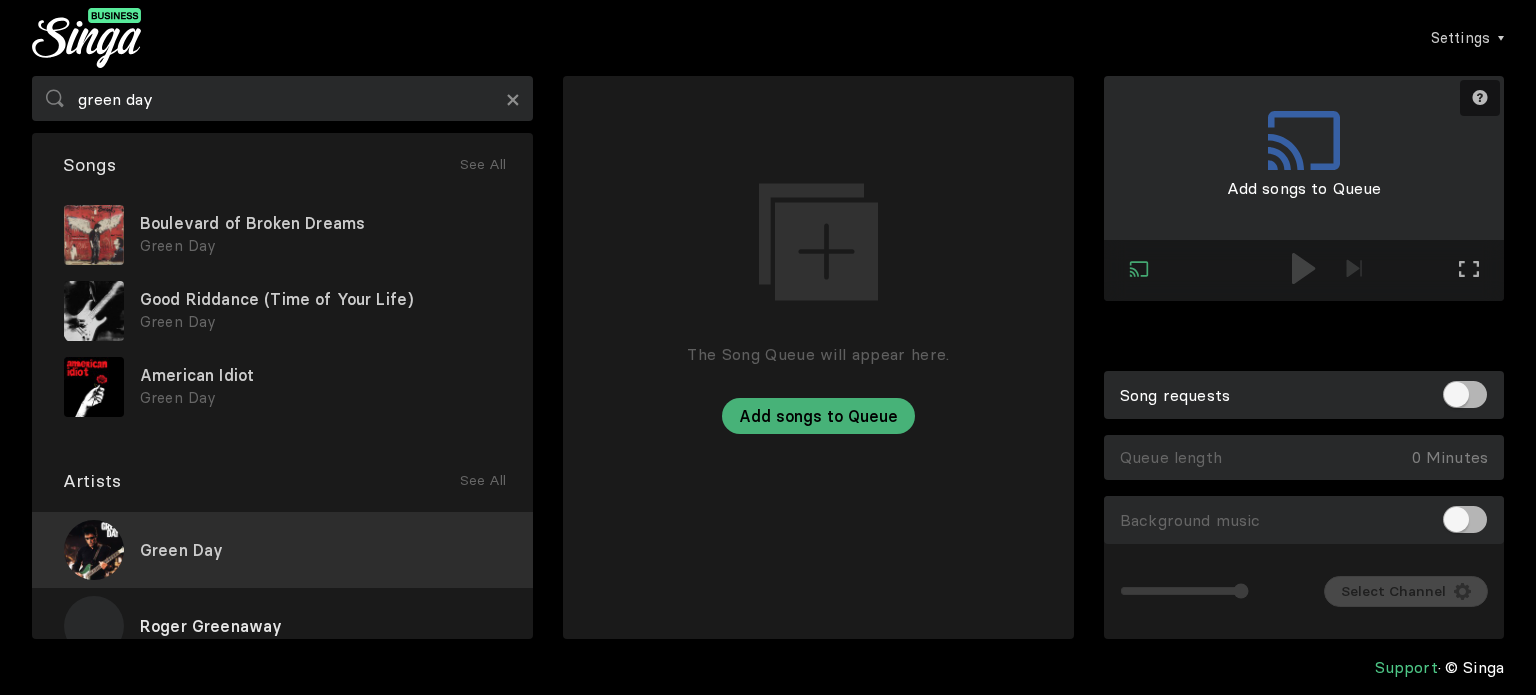 click on "Green Day" at bounding box center [282, 550] 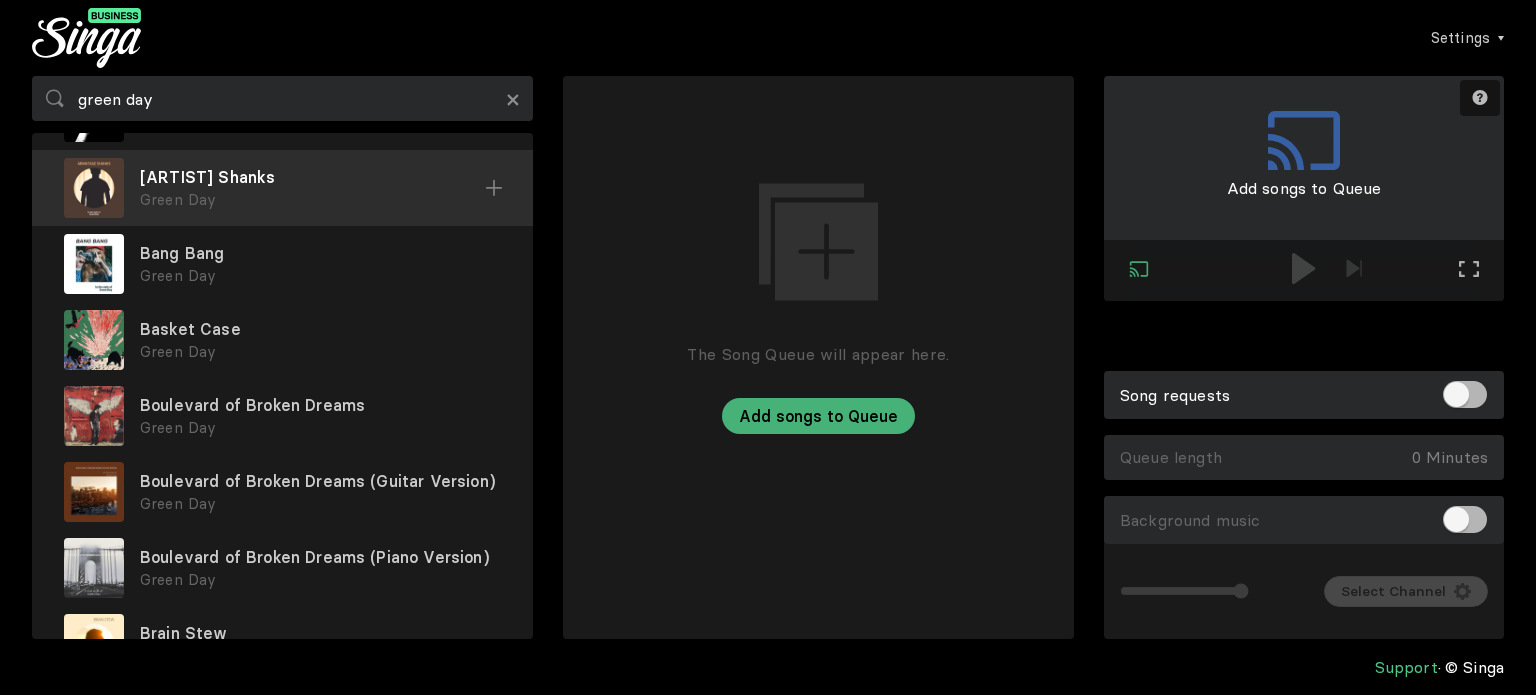 scroll, scrollTop: 192, scrollLeft: 0, axis: vertical 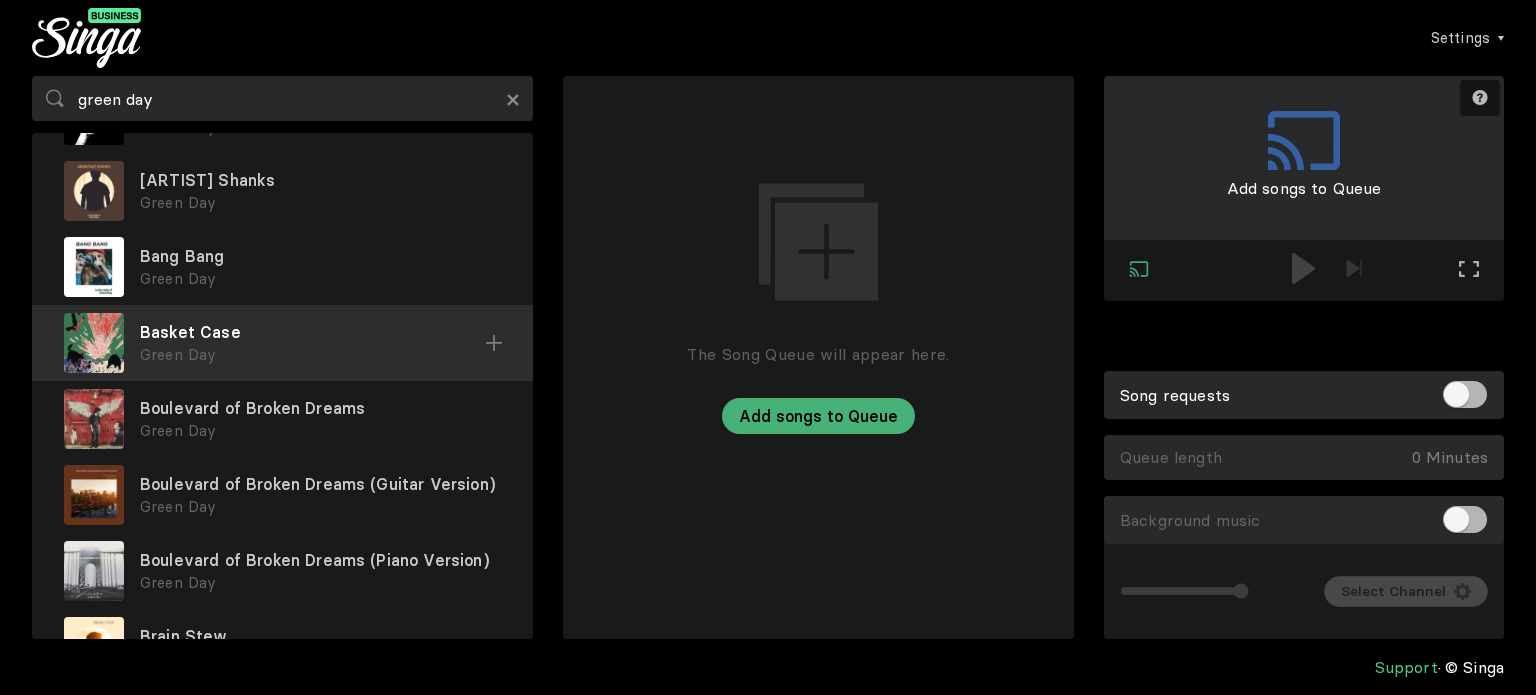 click at bounding box center [0, 0] 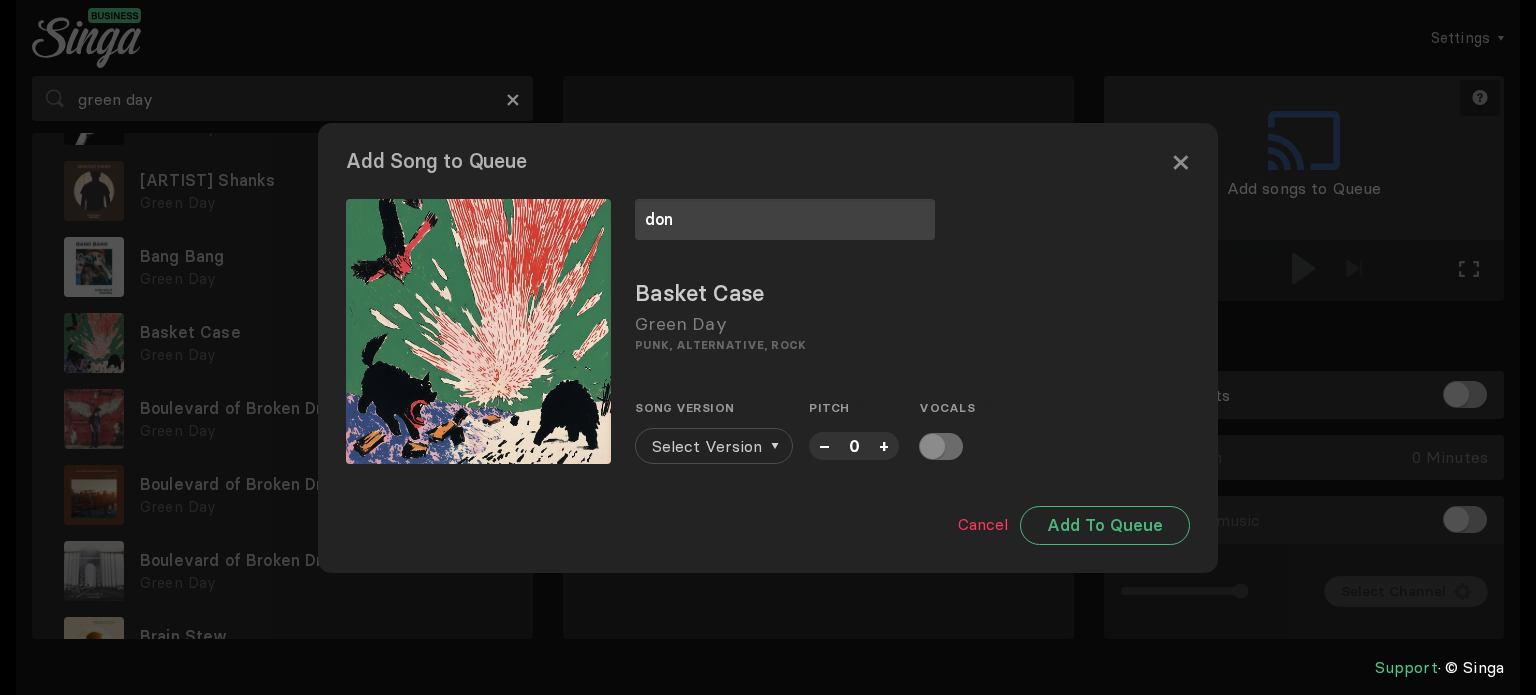 type on "don" 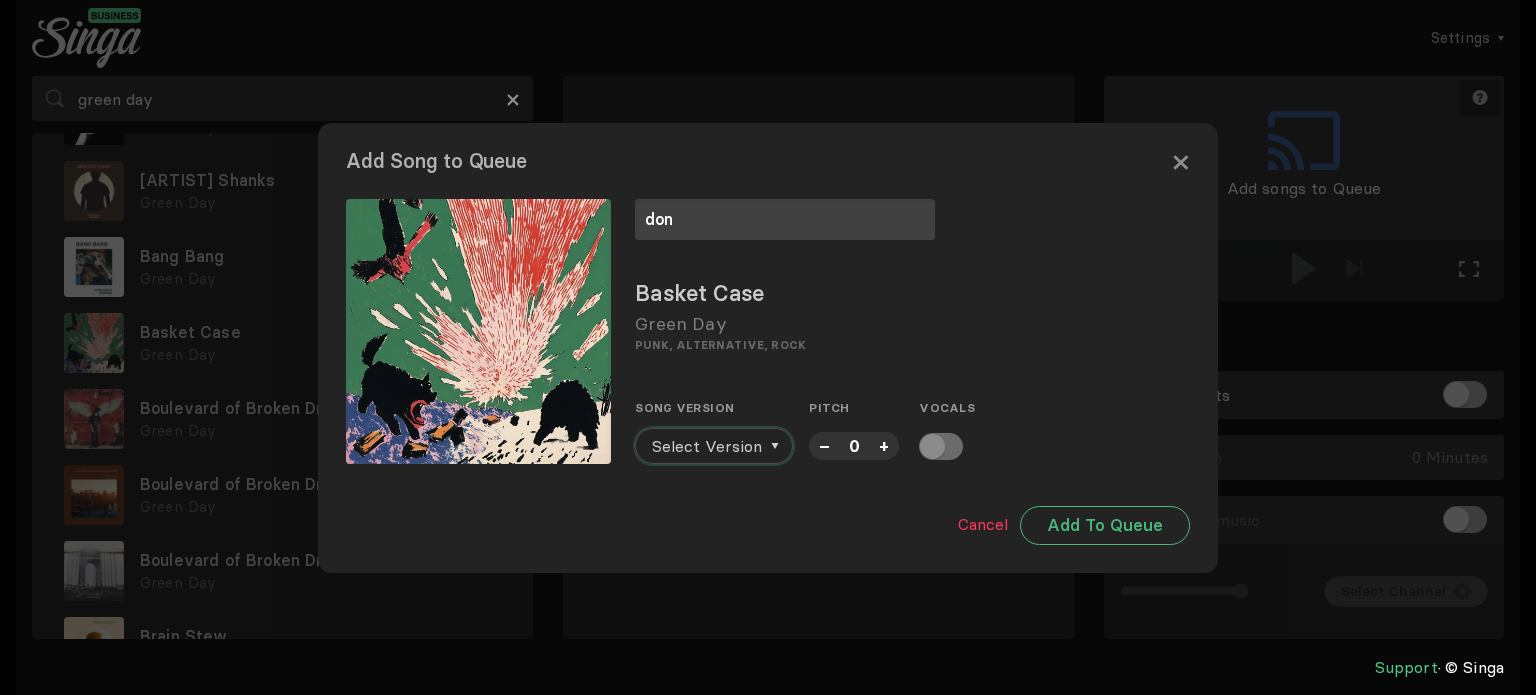 click on "Select Version" at bounding box center (707, 446) 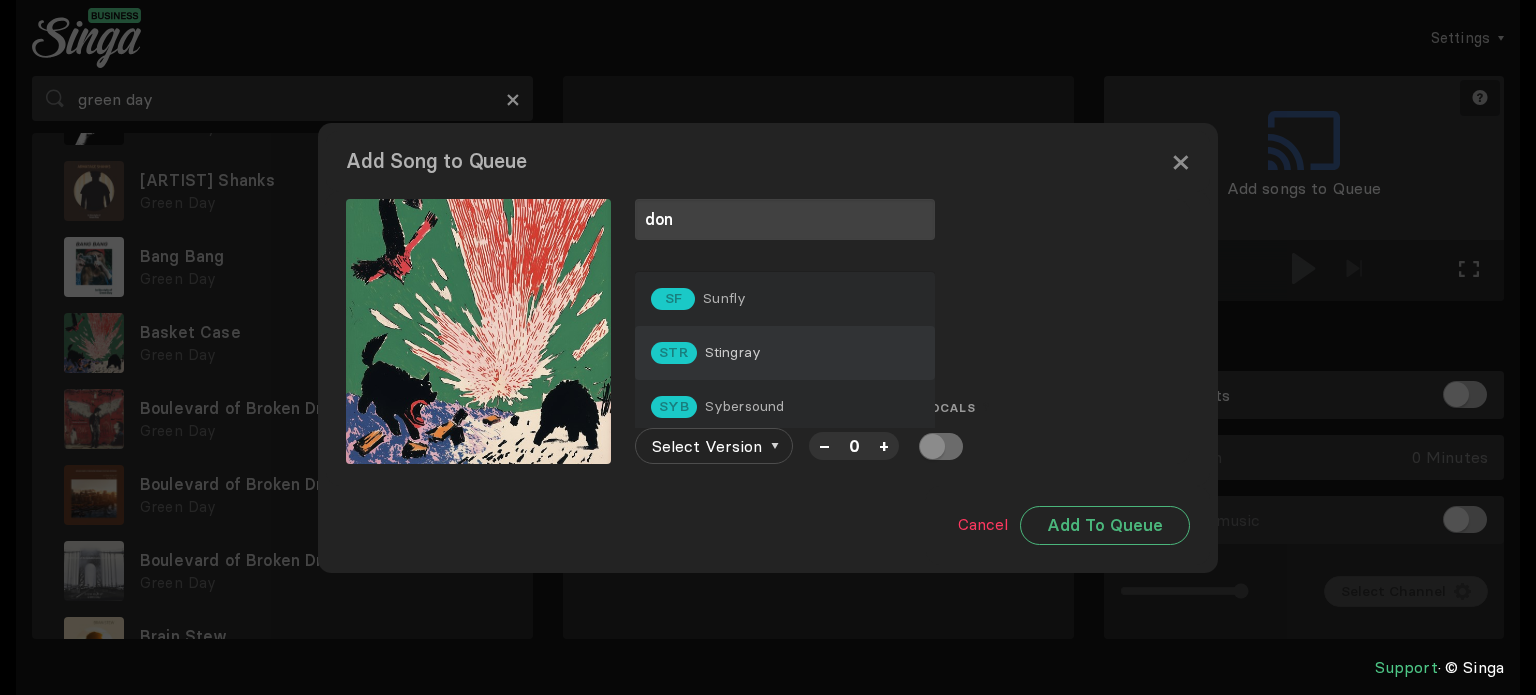 click on "STR Stingray" at bounding box center [785, 299] 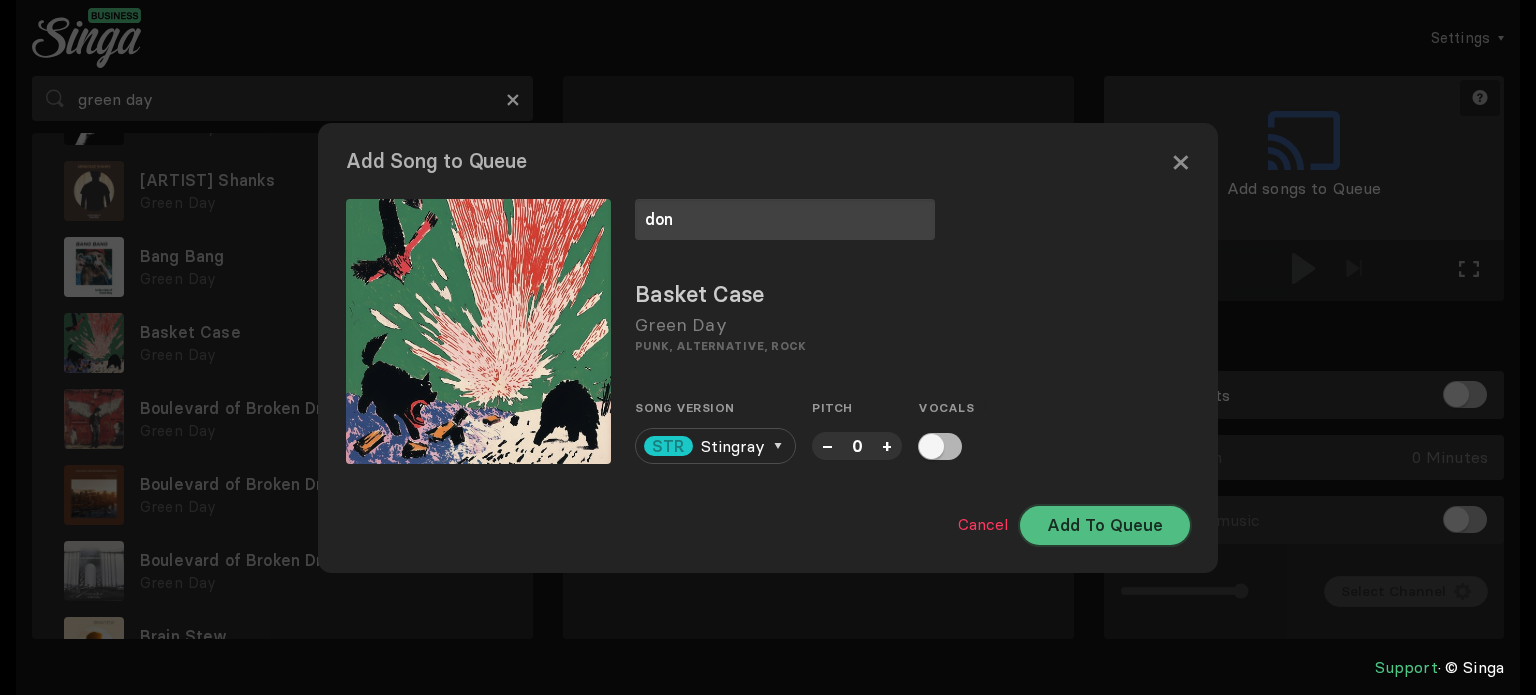 click on "Add To Queue" at bounding box center [1105, 525] 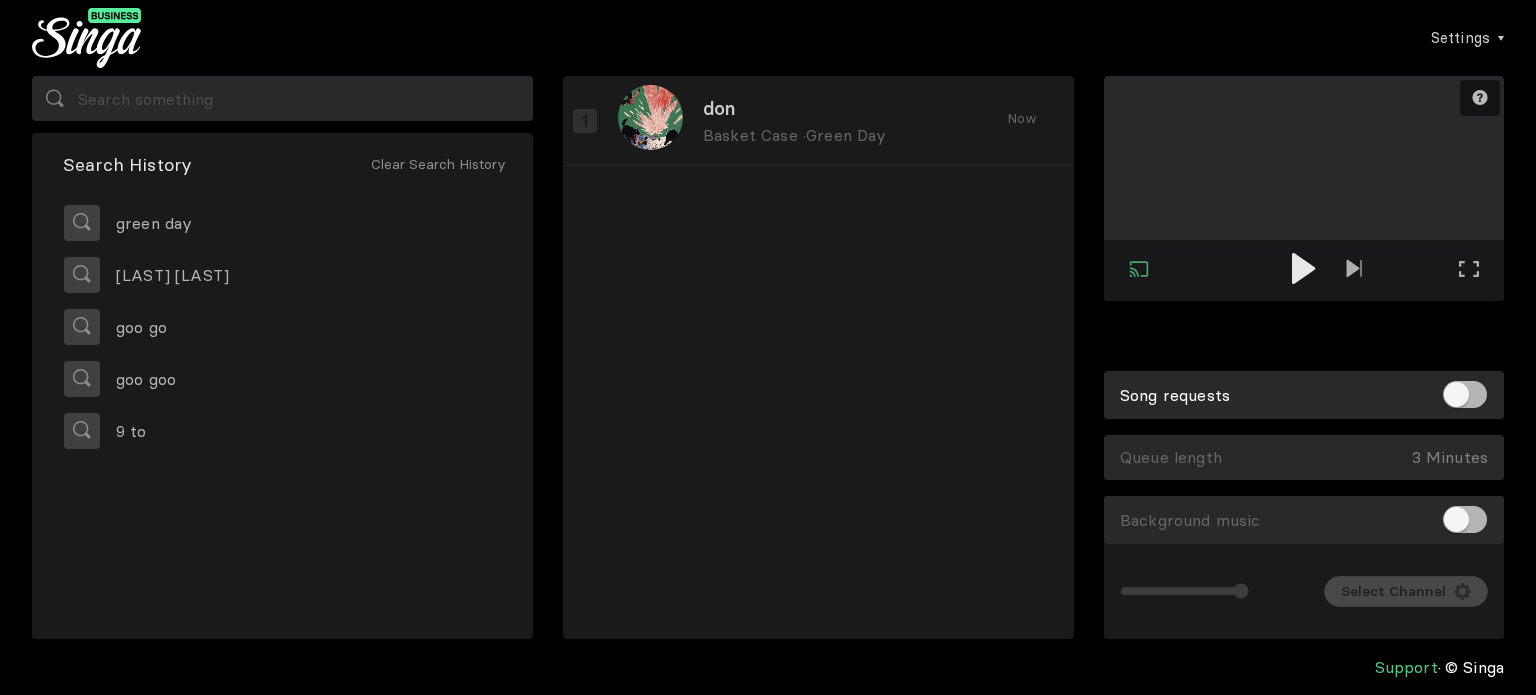 scroll, scrollTop: 0, scrollLeft: 0, axis: both 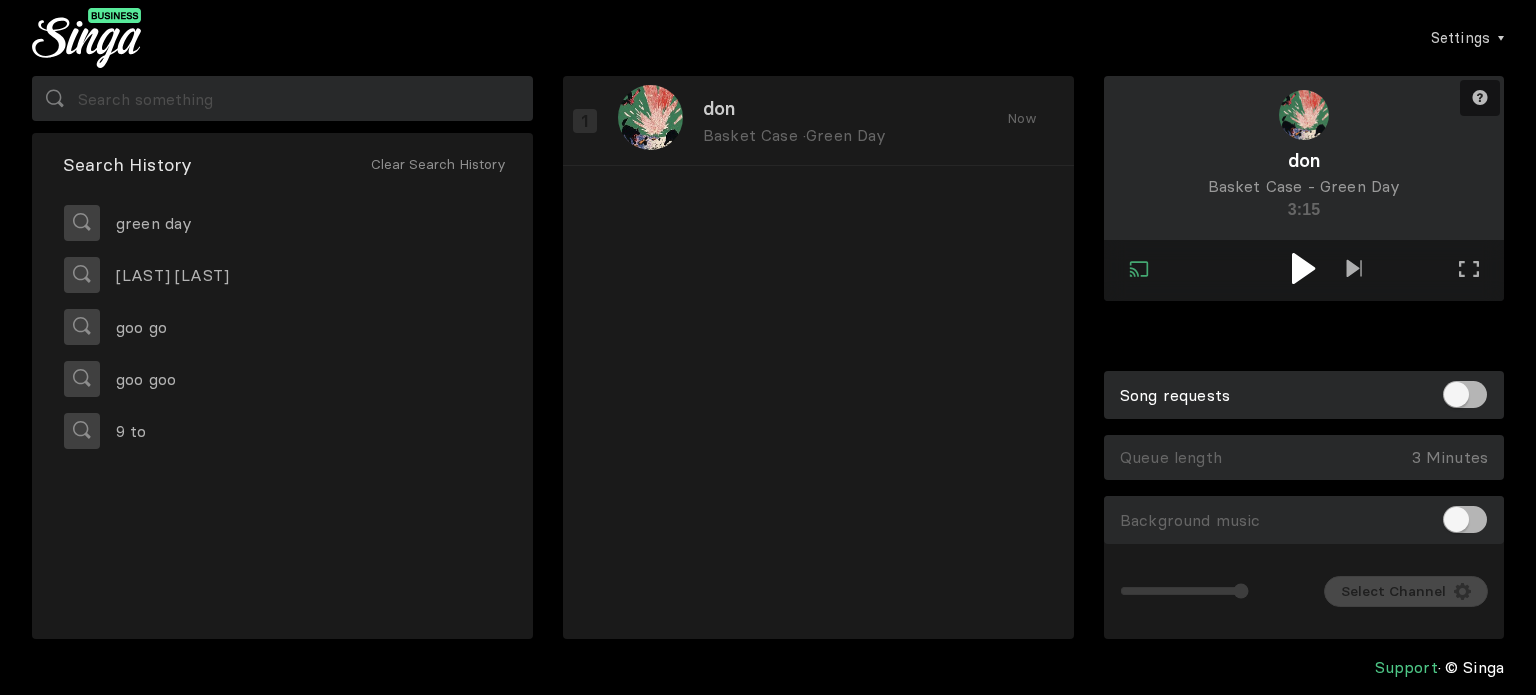 click at bounding box center (1303, 268) 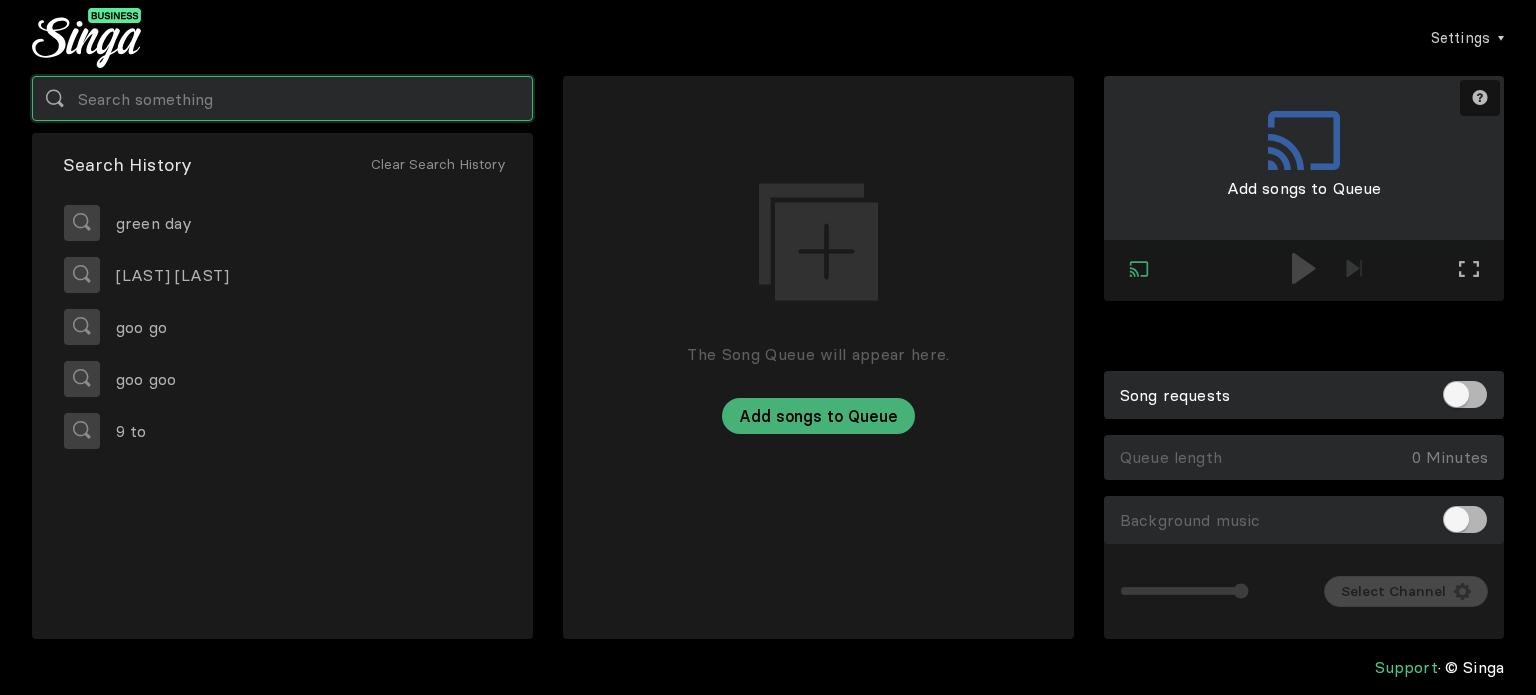 click at bounding box center [282, 98] 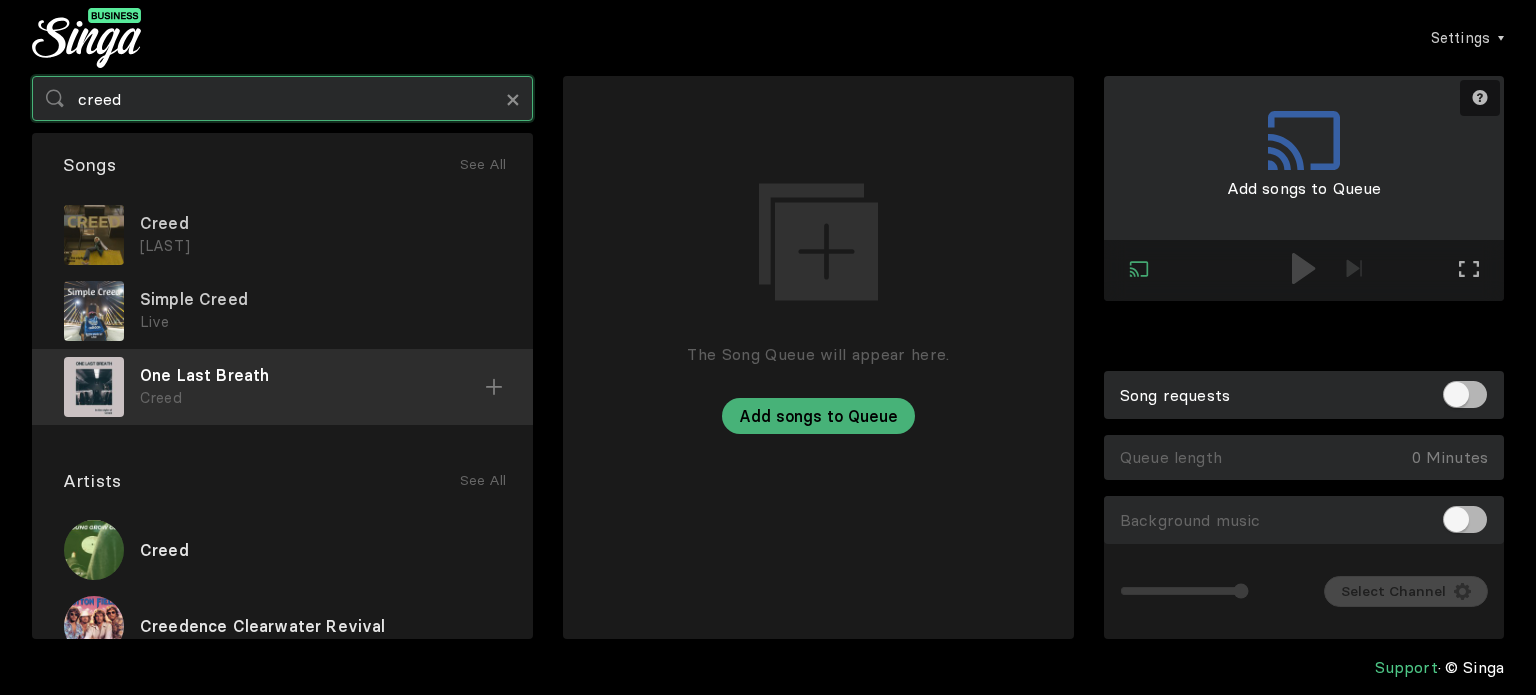 type on "creed" 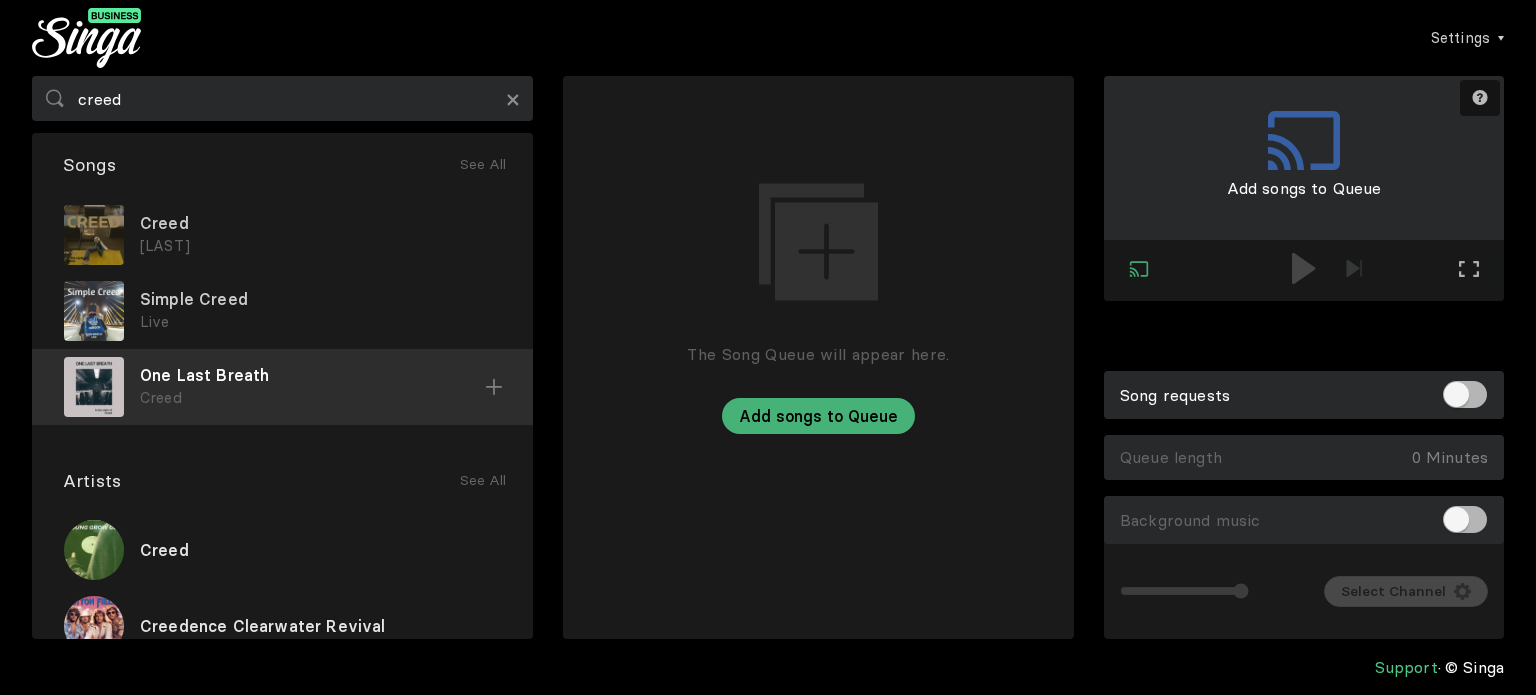 click at bounding box center (0, 0) 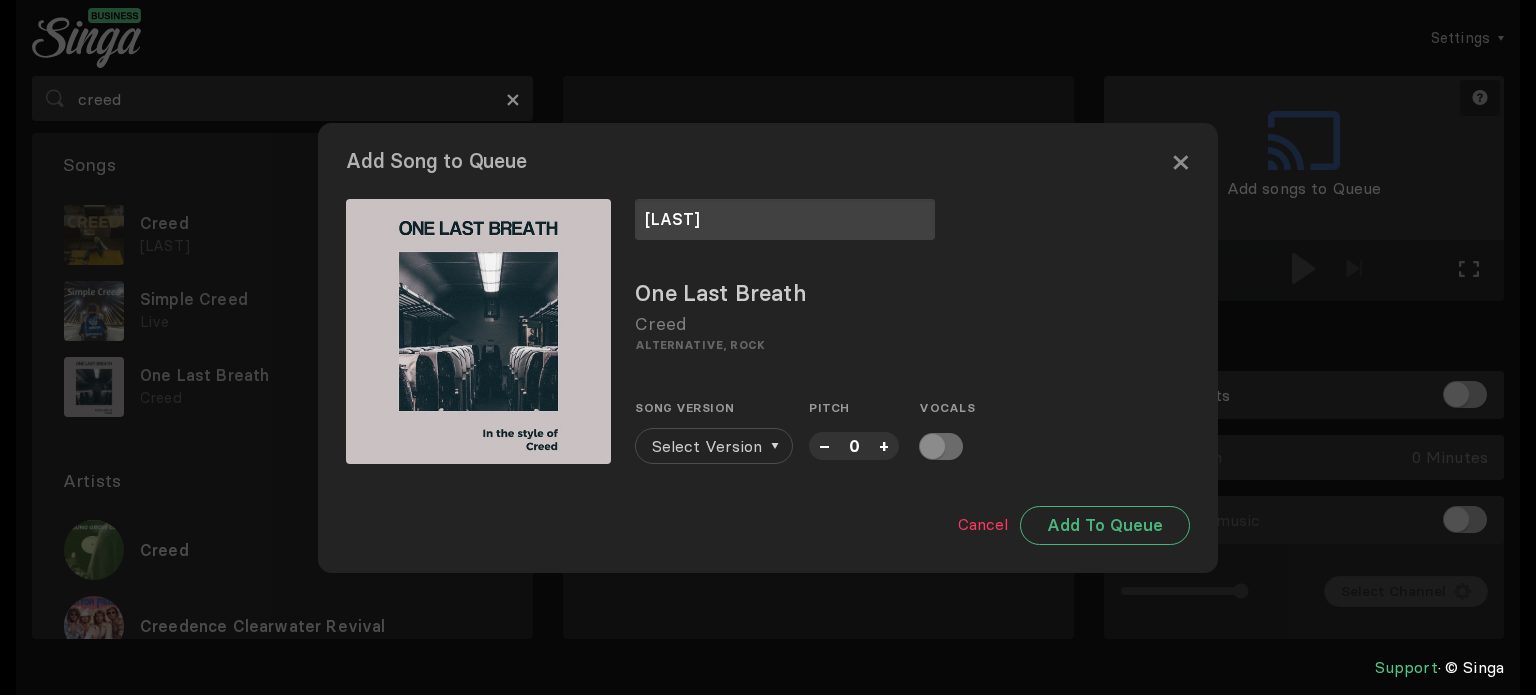 type on "[LAST]" 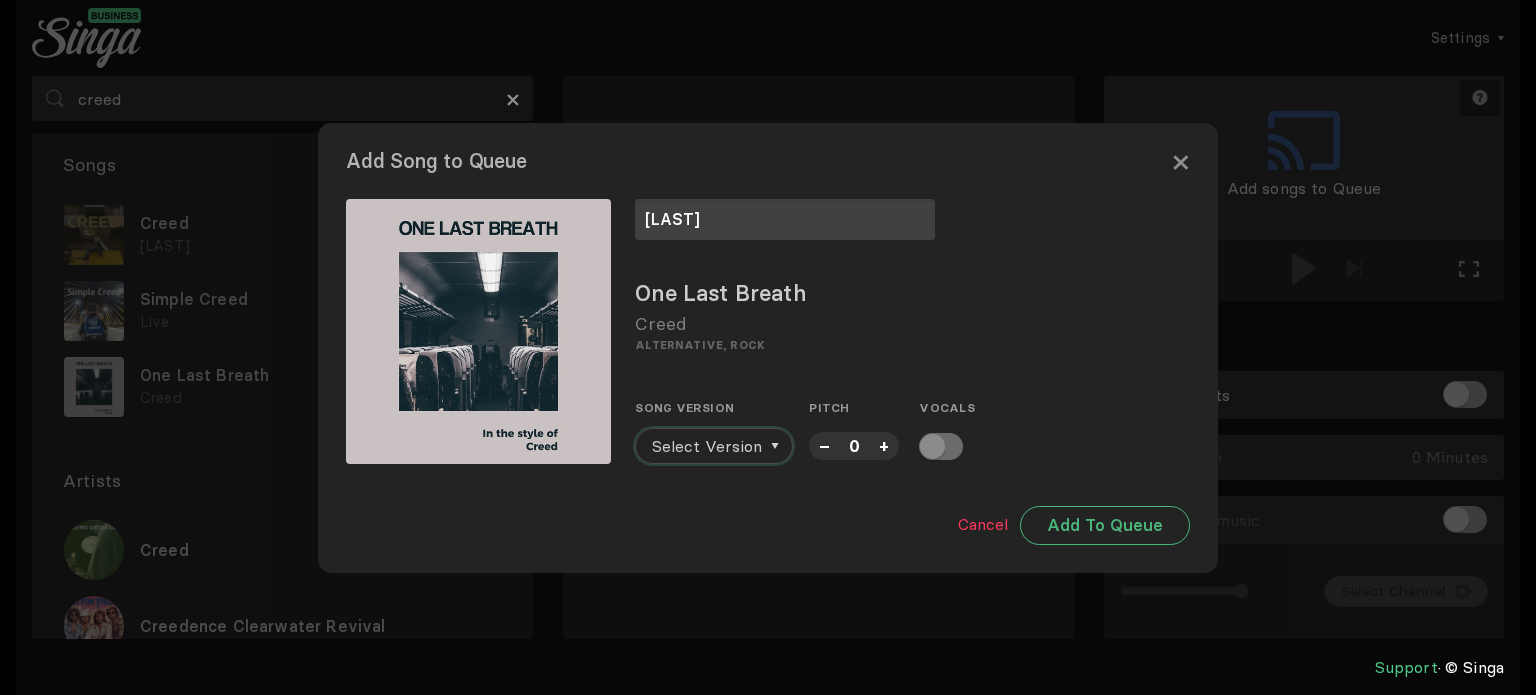 click on "Select Version" at bounding box center (707, 446) 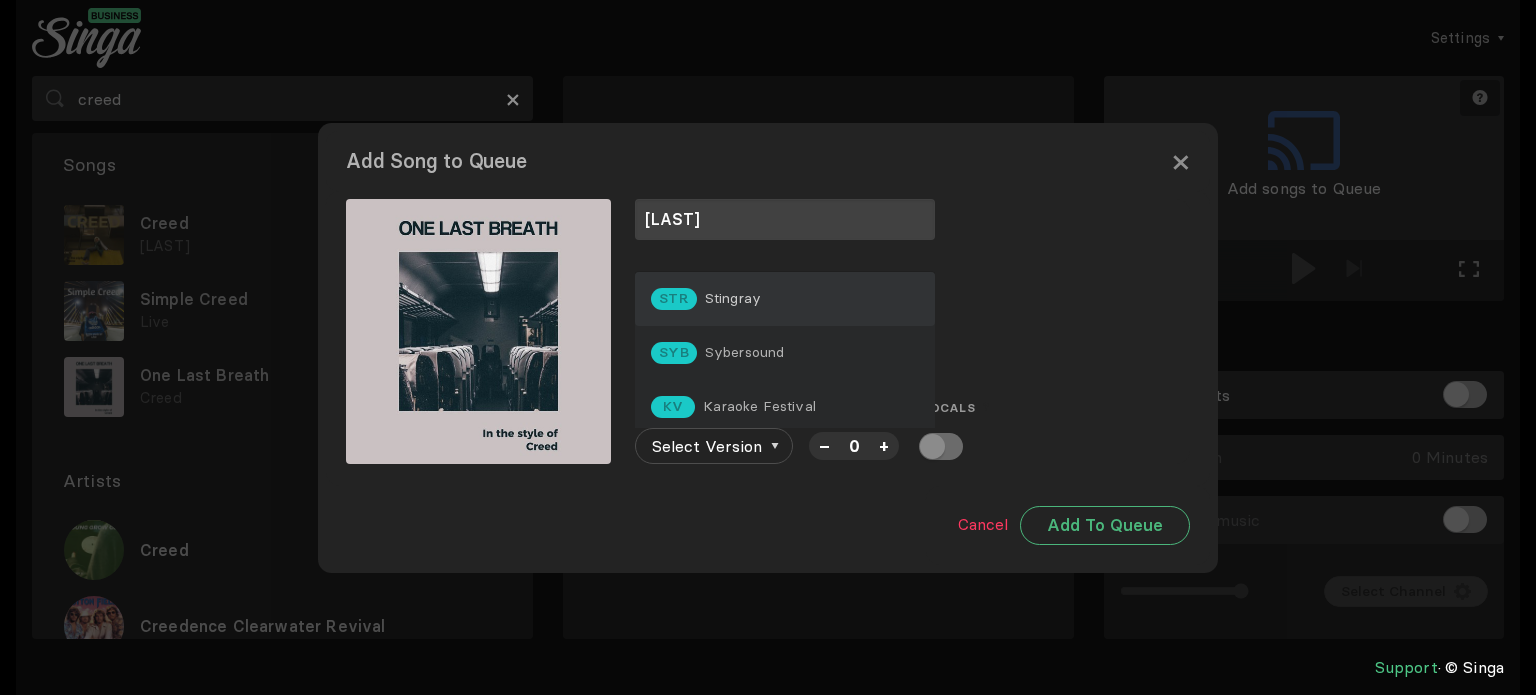 click on "STR Stingray" at bounding box center (785, 299) 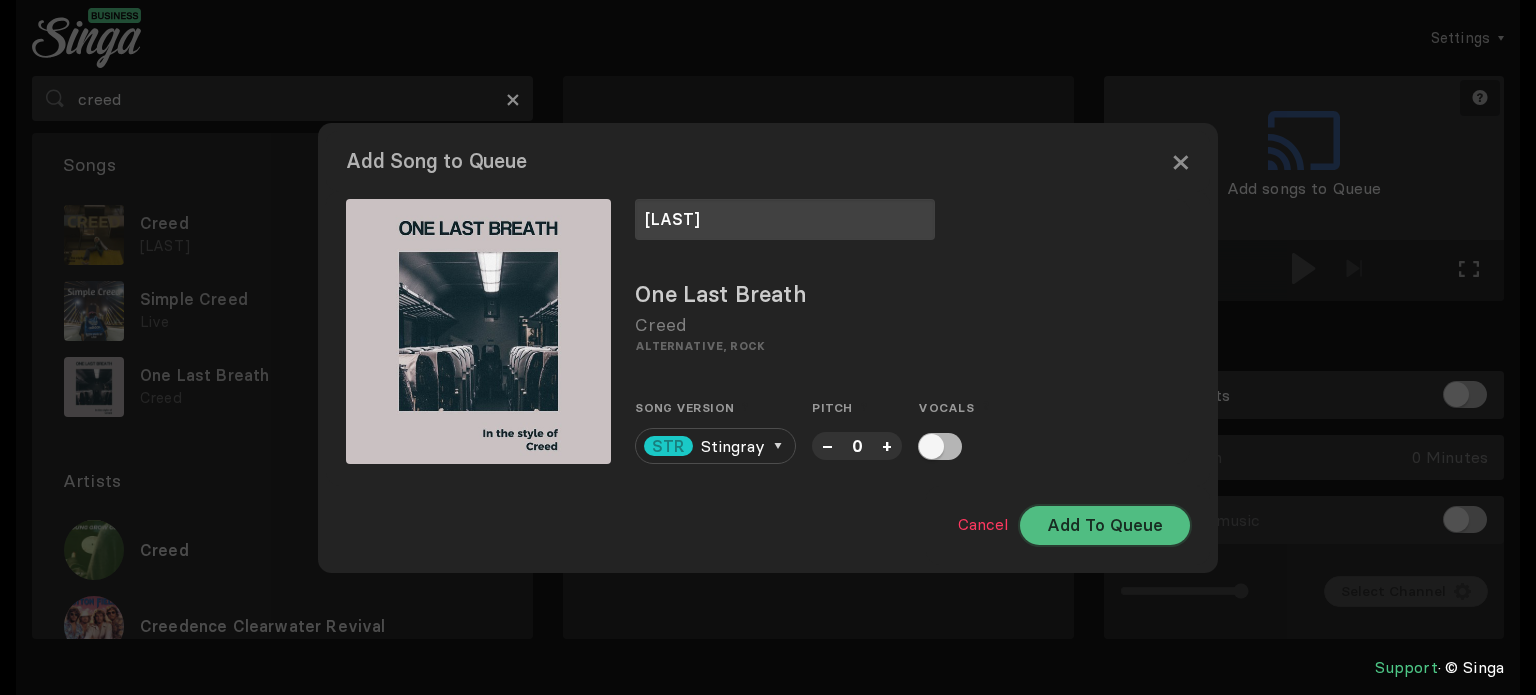 click on "Add To Queue" at bounding box center (1105, 525) 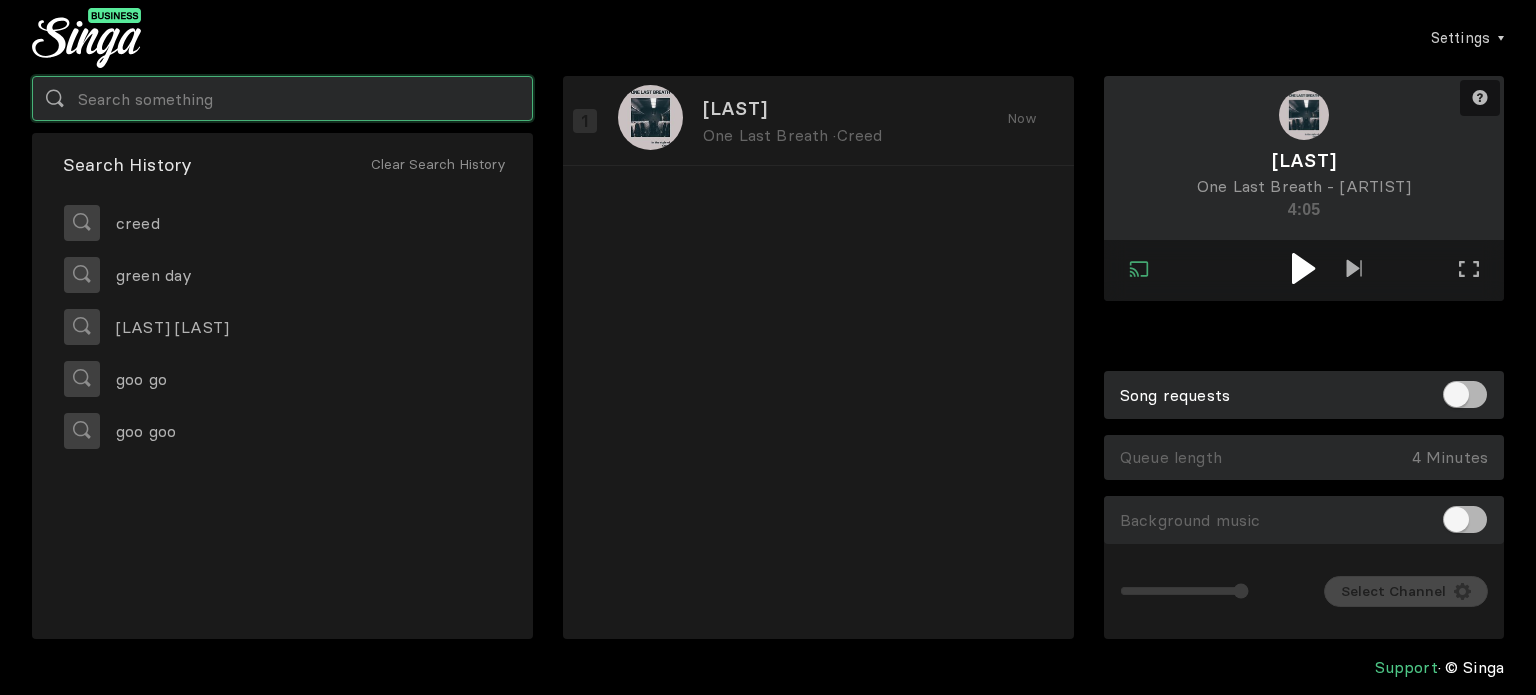 click at bounding box center [282, 98] 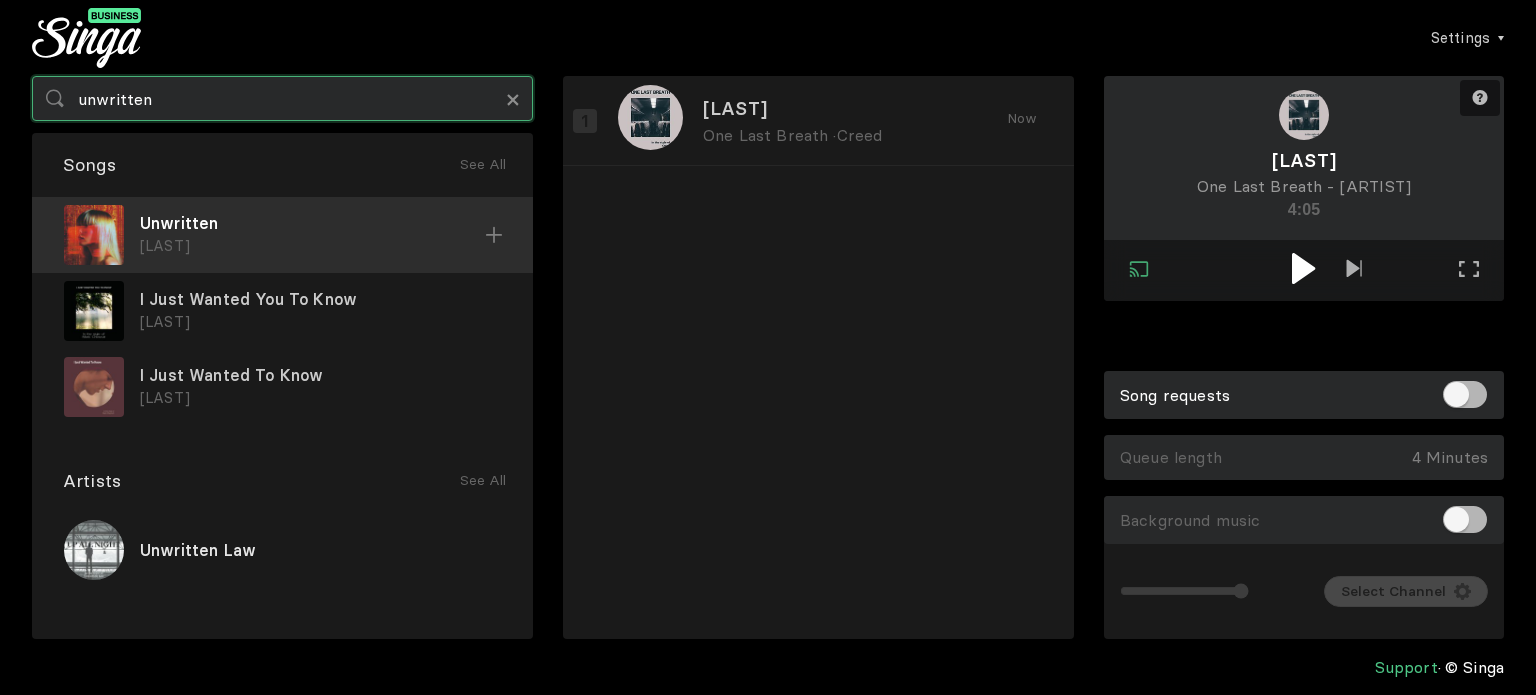 type on "unwritten" 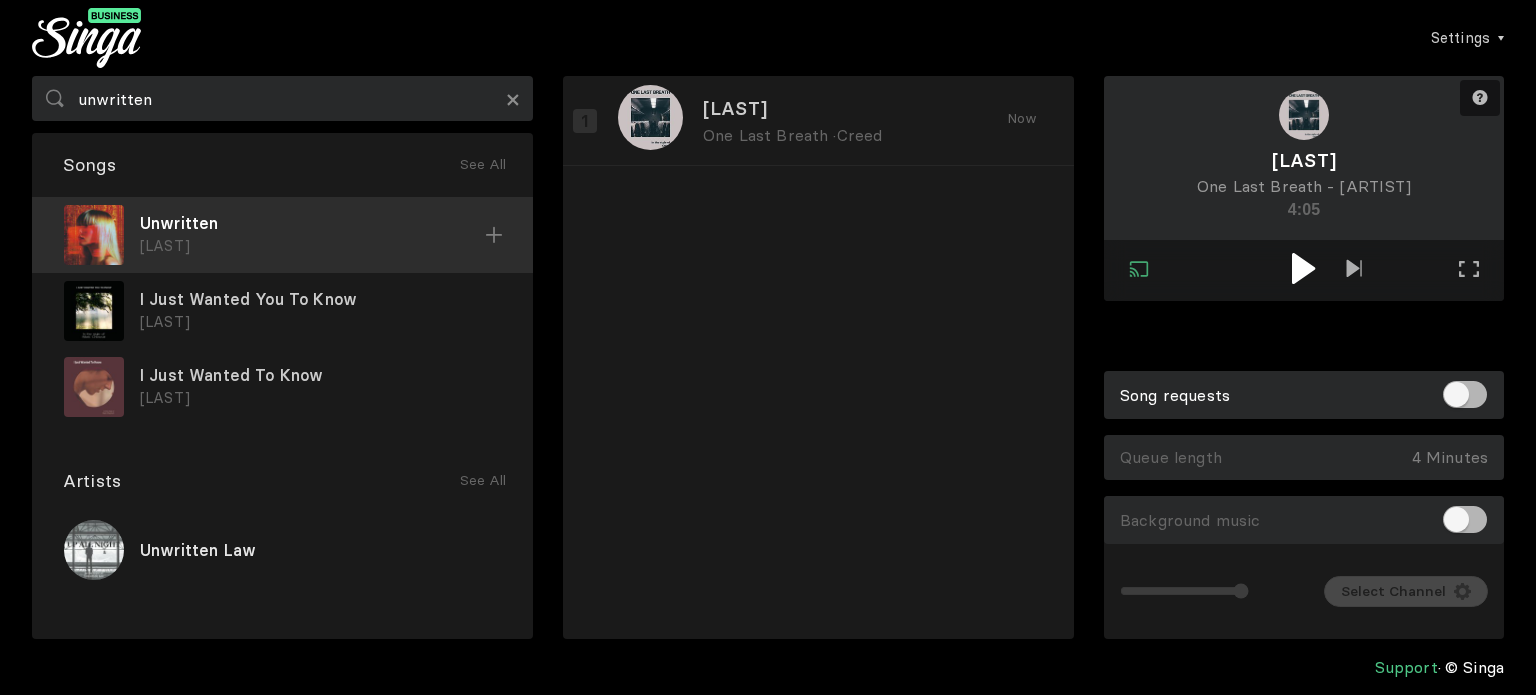 click at bounding box center (494, 235) 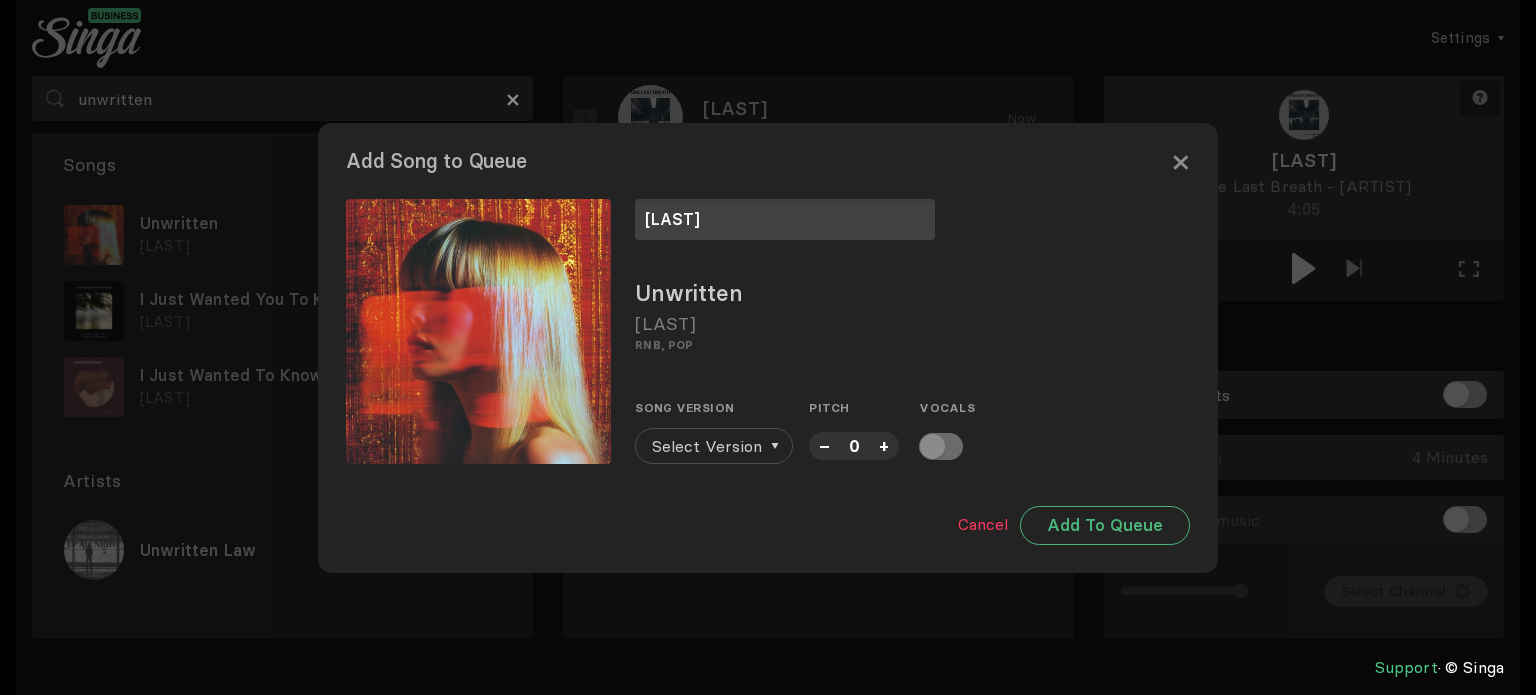 type on "[LAST]" 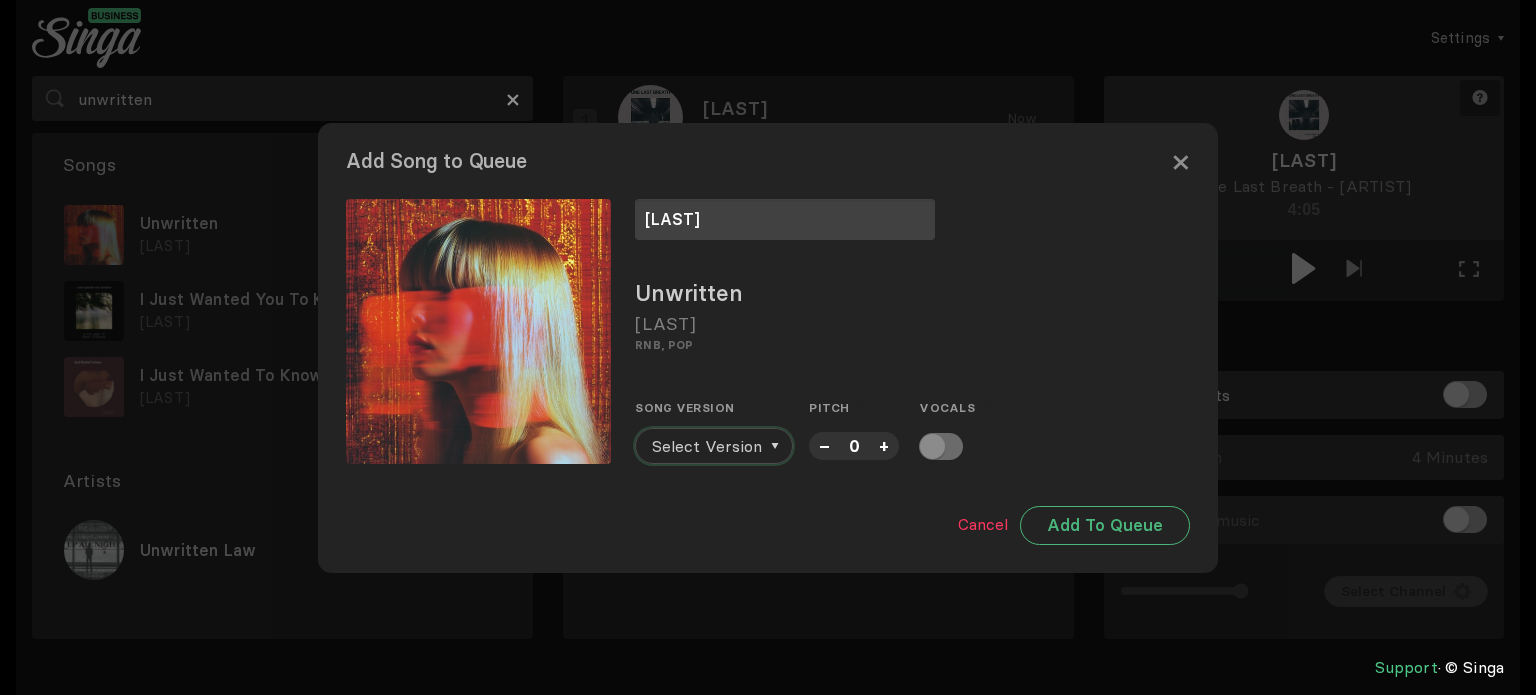 click on "Select Version" at bounding box center [707, 446] 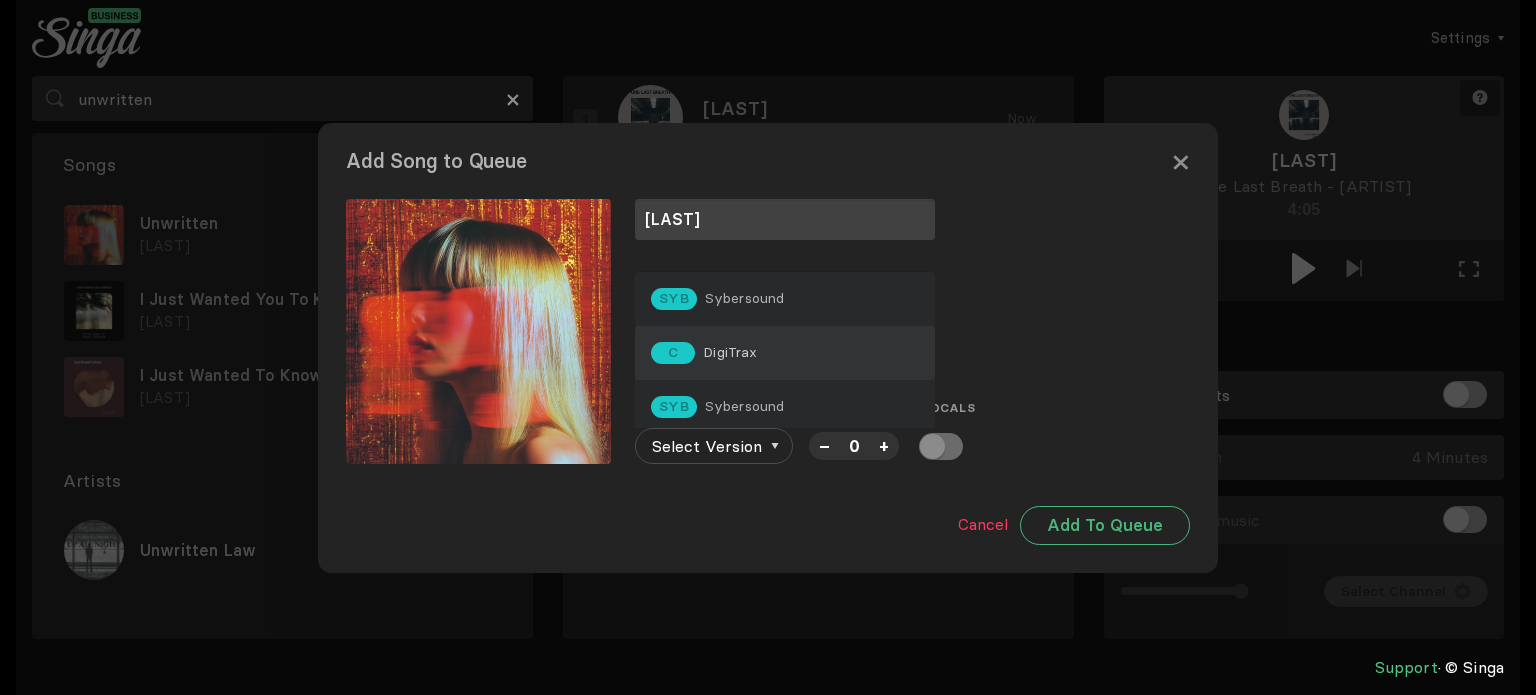 click on "C DigiTrax" at bounding box center [785, 299] 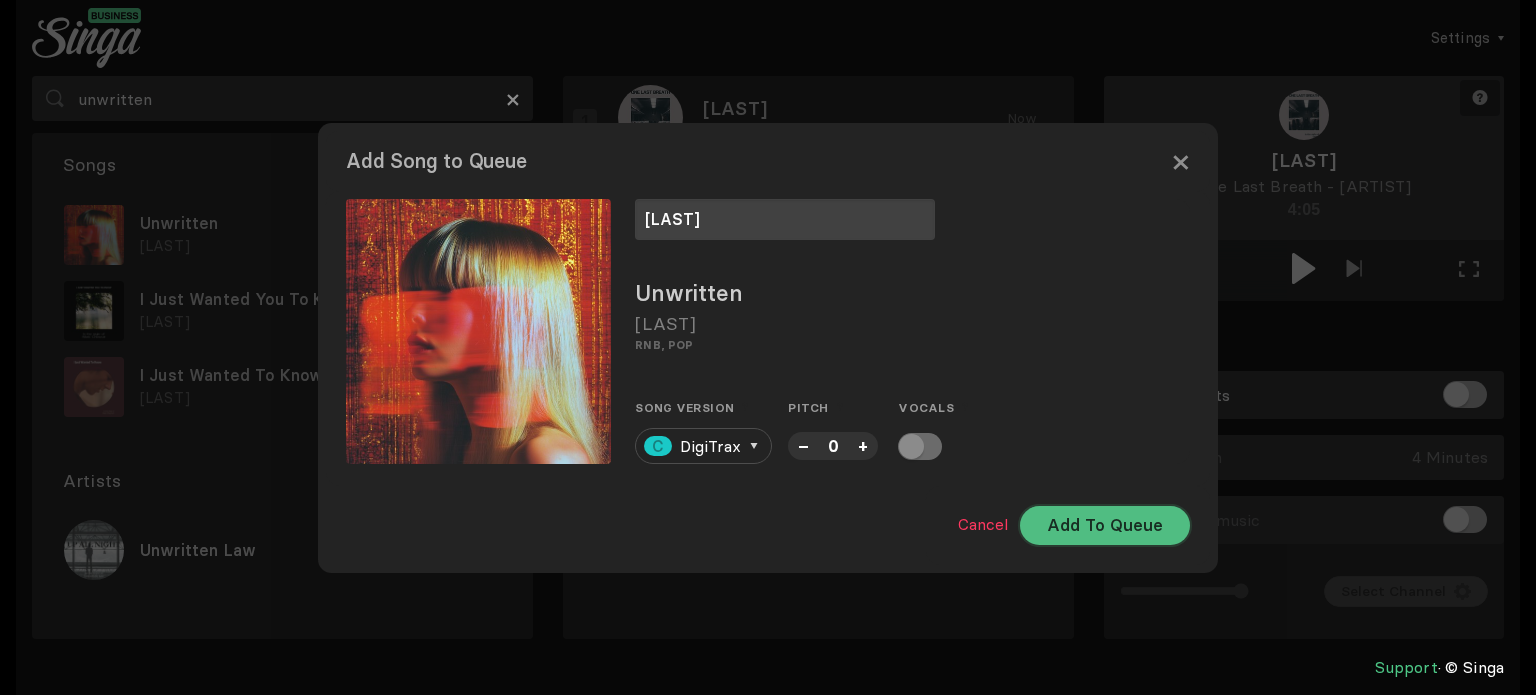 click on "Add To Queue" at bounding box center [1105, 525] 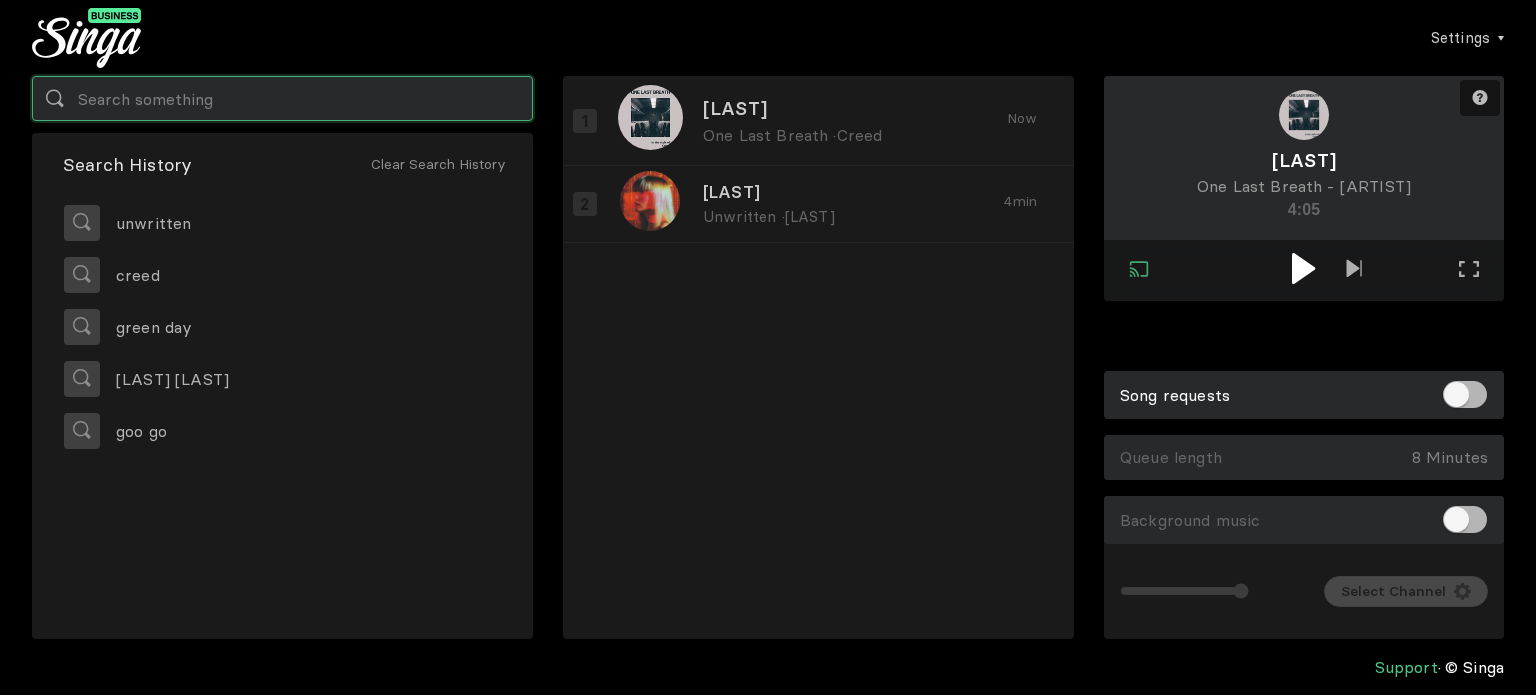 click at bounding box center (282, 98) 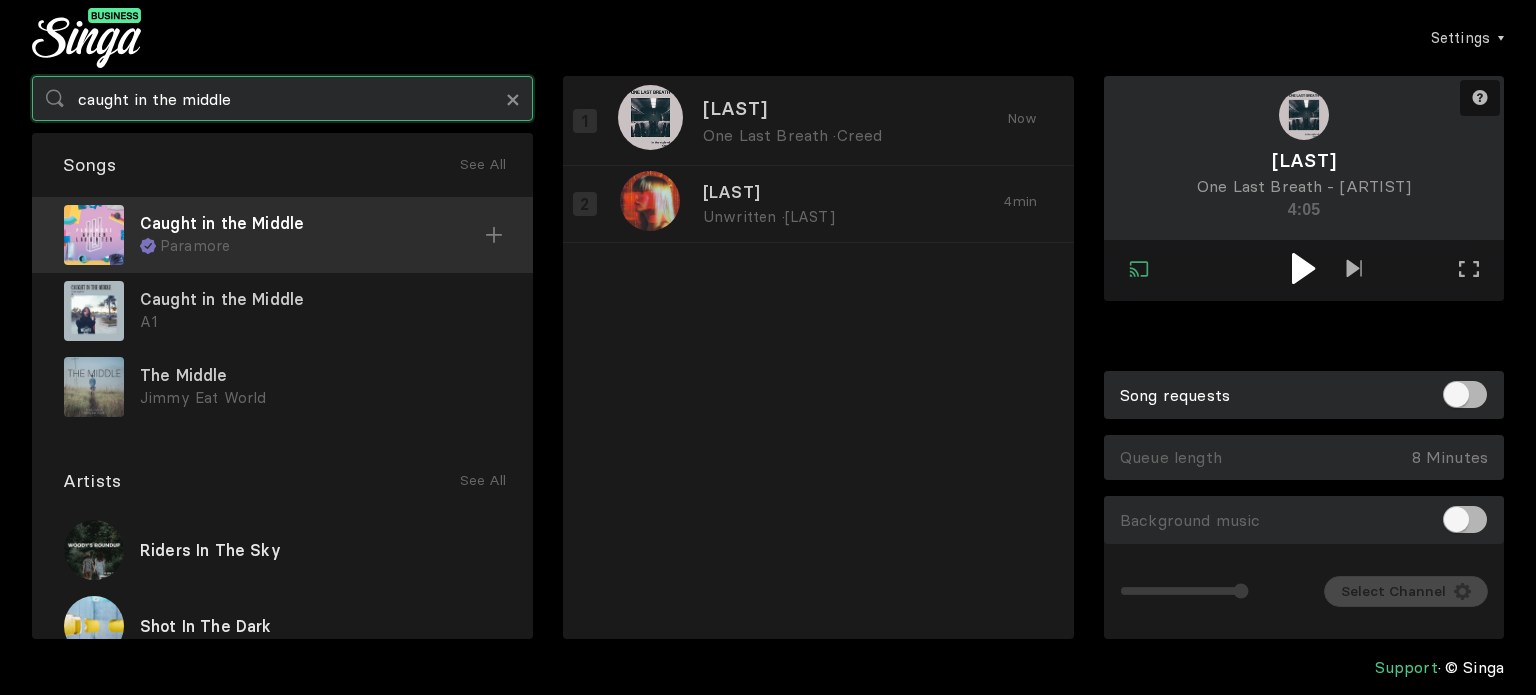type on "caught in the middle" 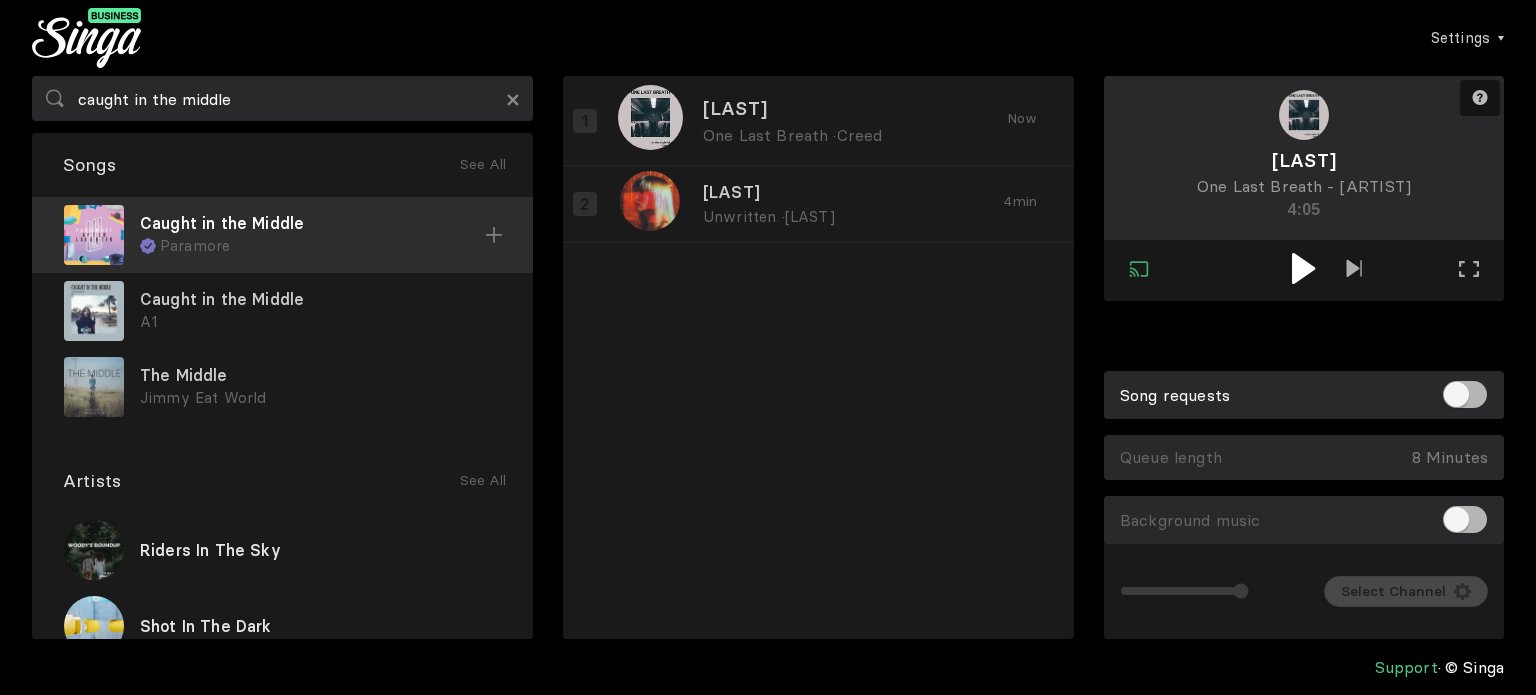 click at bounding box center [494, 235] 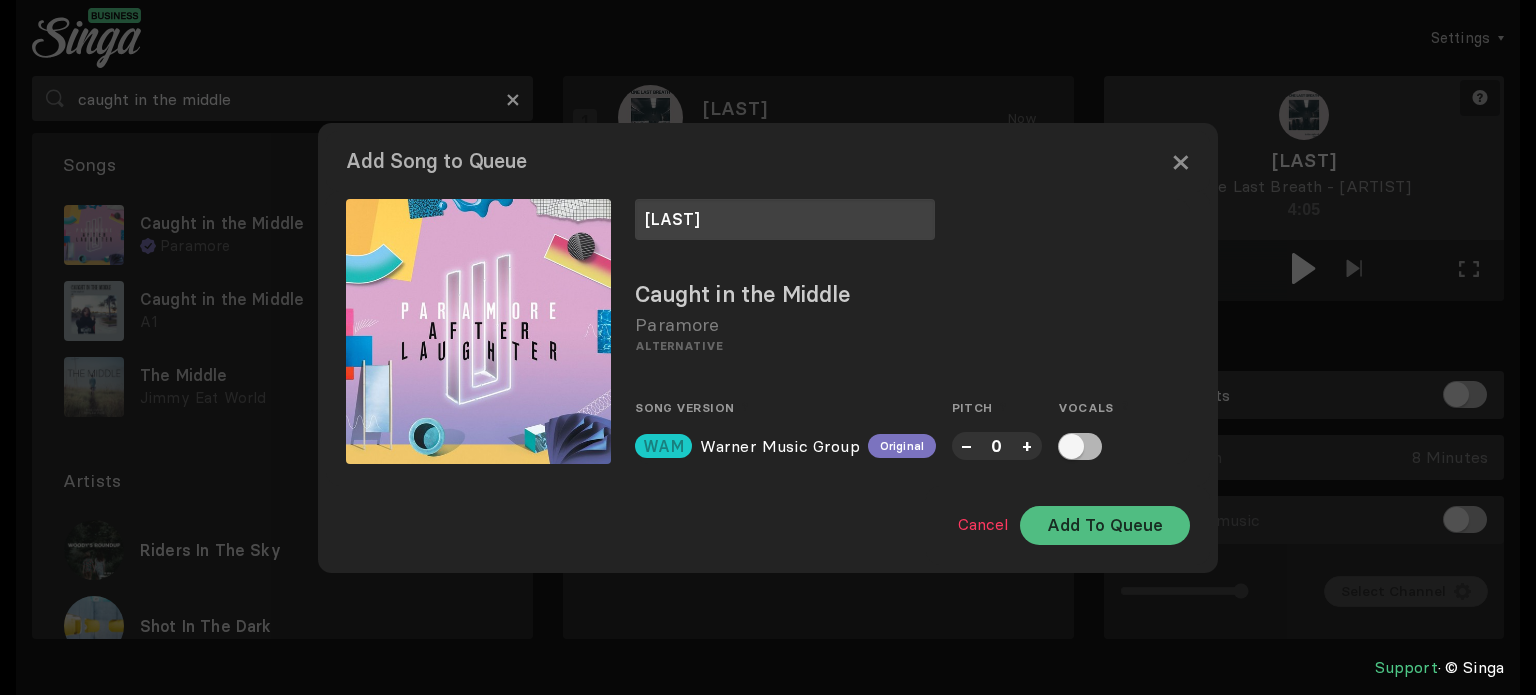 type on "[LAST]" 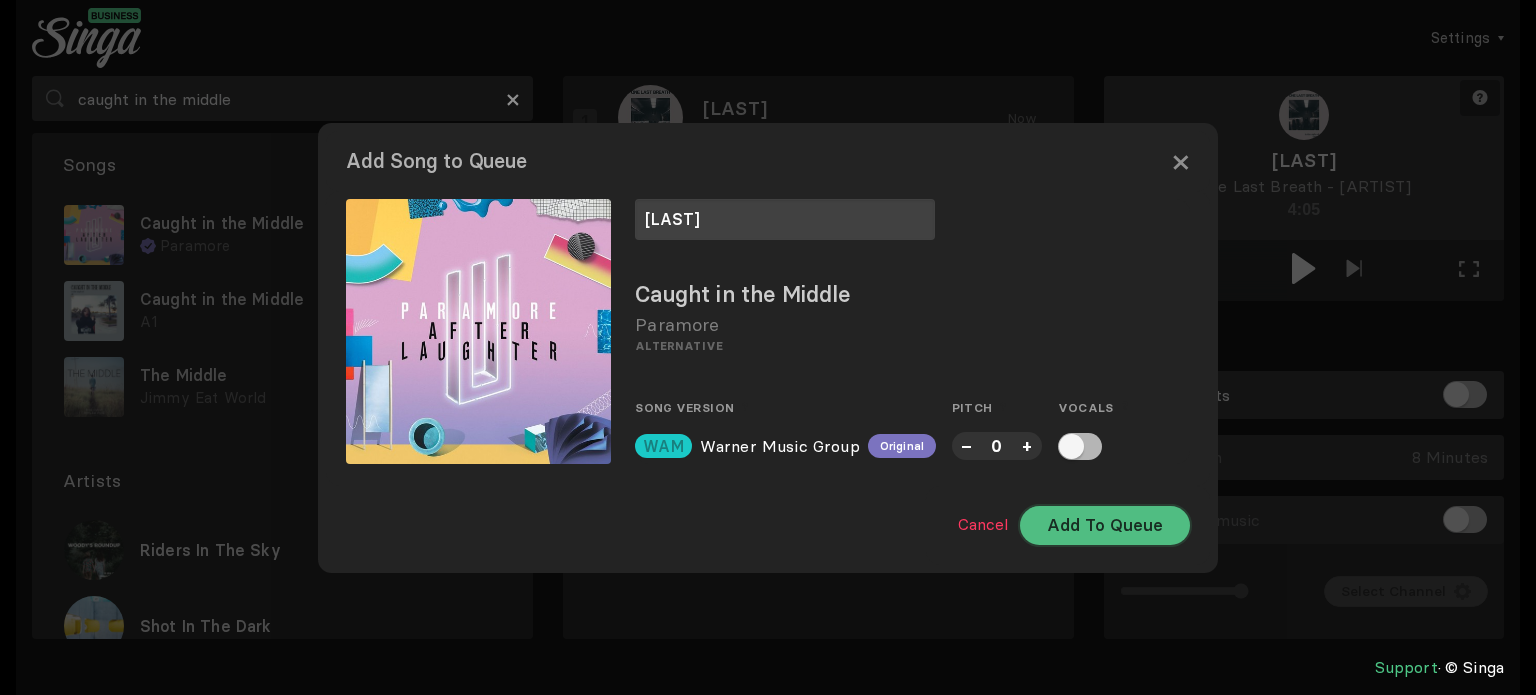 click on "Add To Queue" at bounding box center (1105, 525) 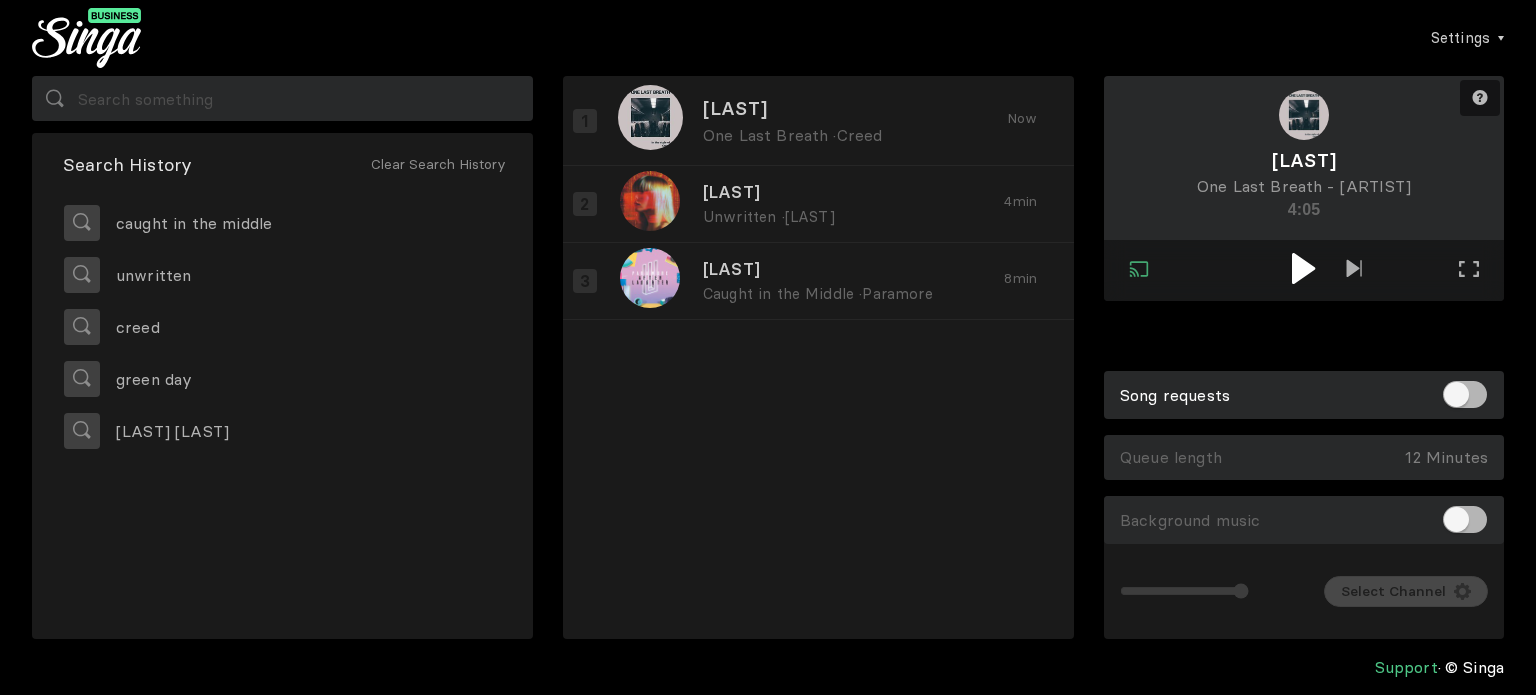 click at bounding box center (1303, 268) 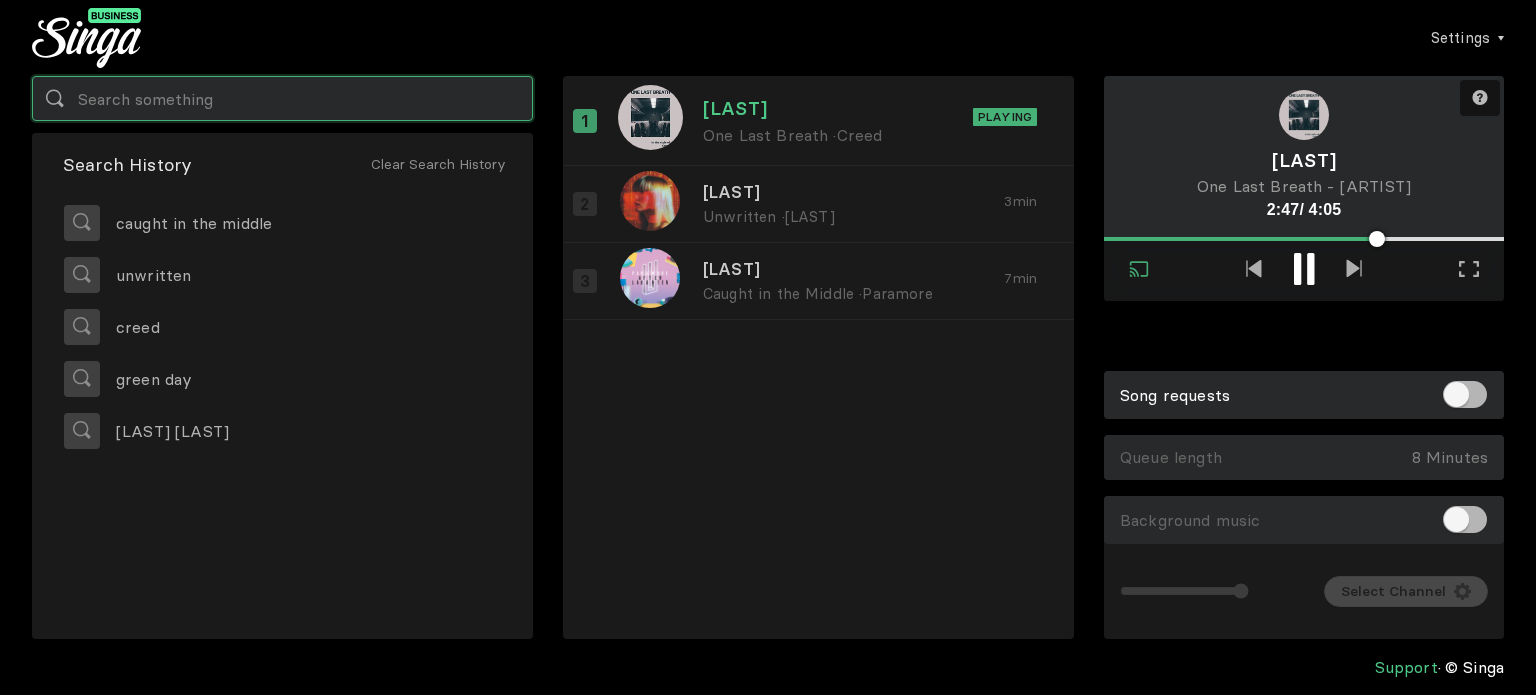 click at bounding box center (282, 98) 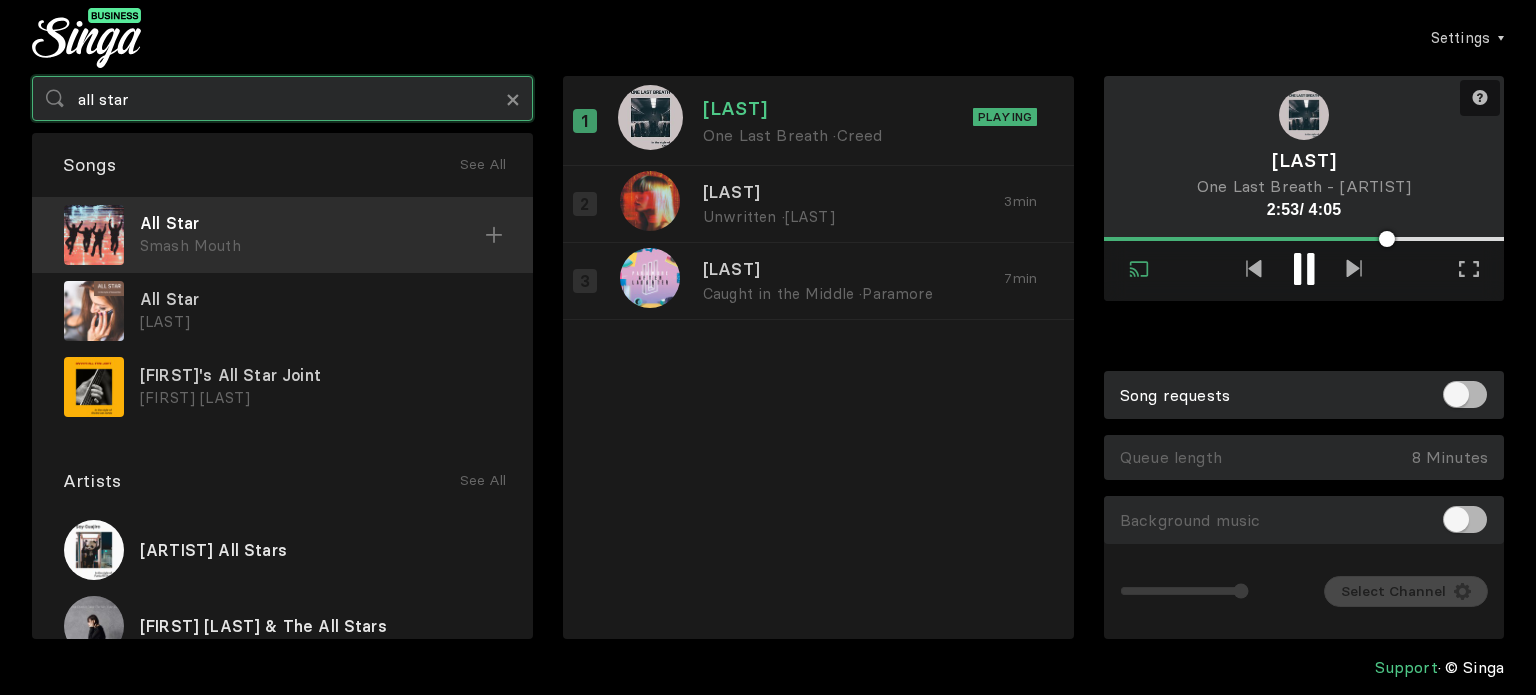 type on "all star" 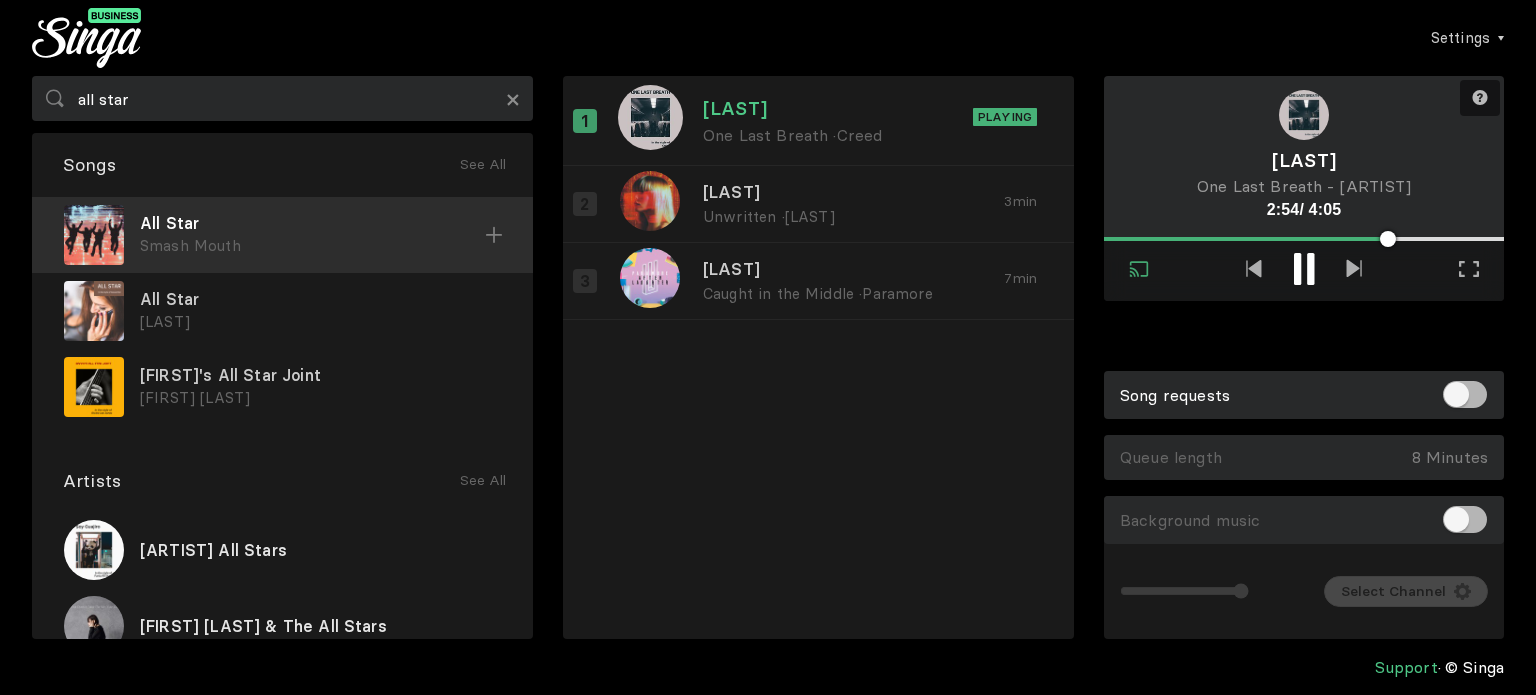 click at bounding box center (494, 235) 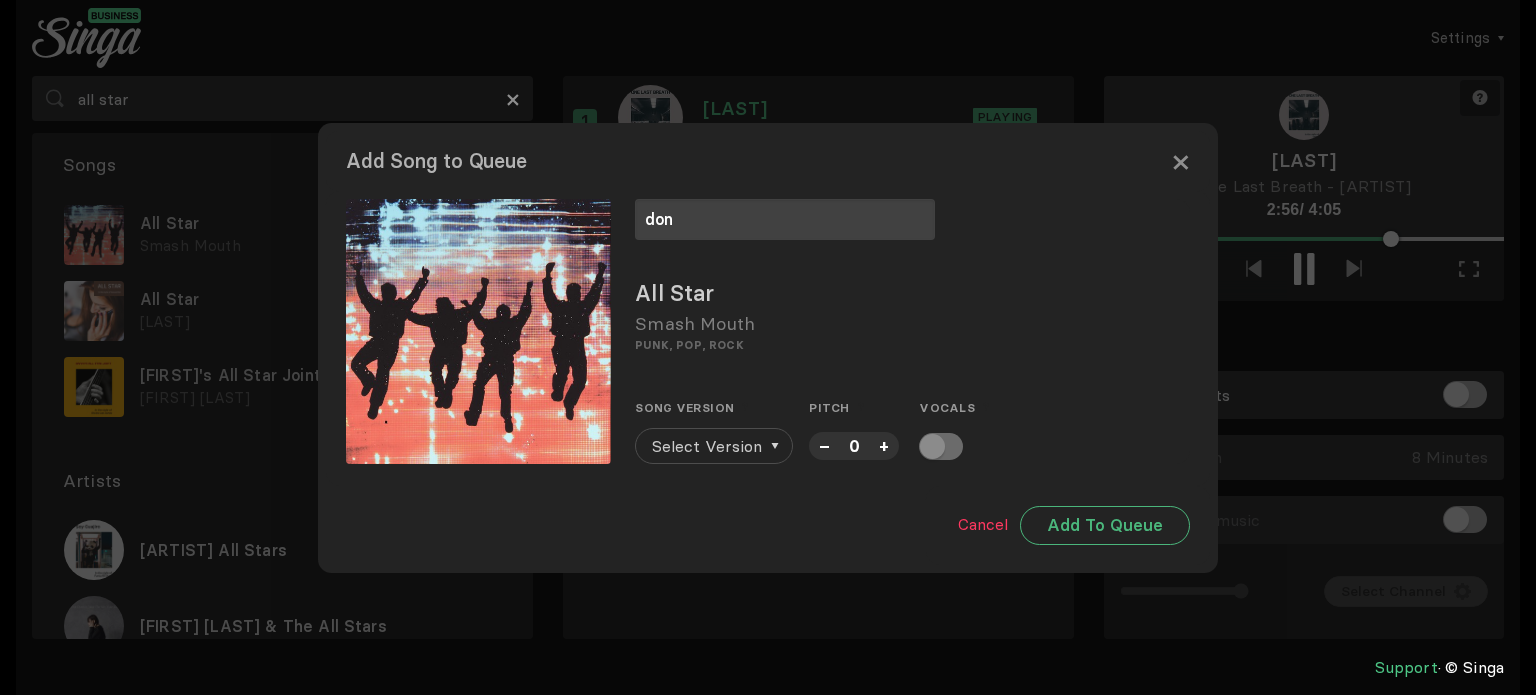 type on "don" 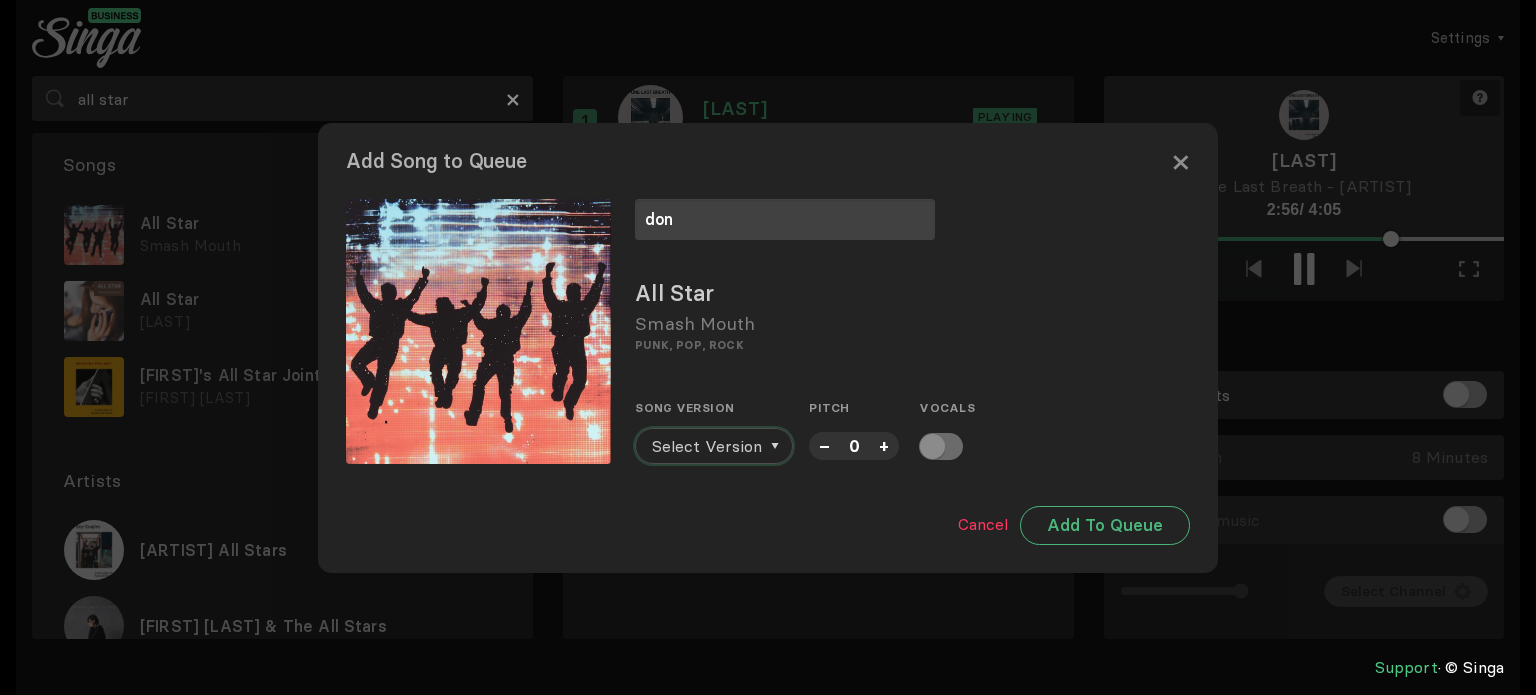 click on "Select Version" at bounding box center [707, 446] 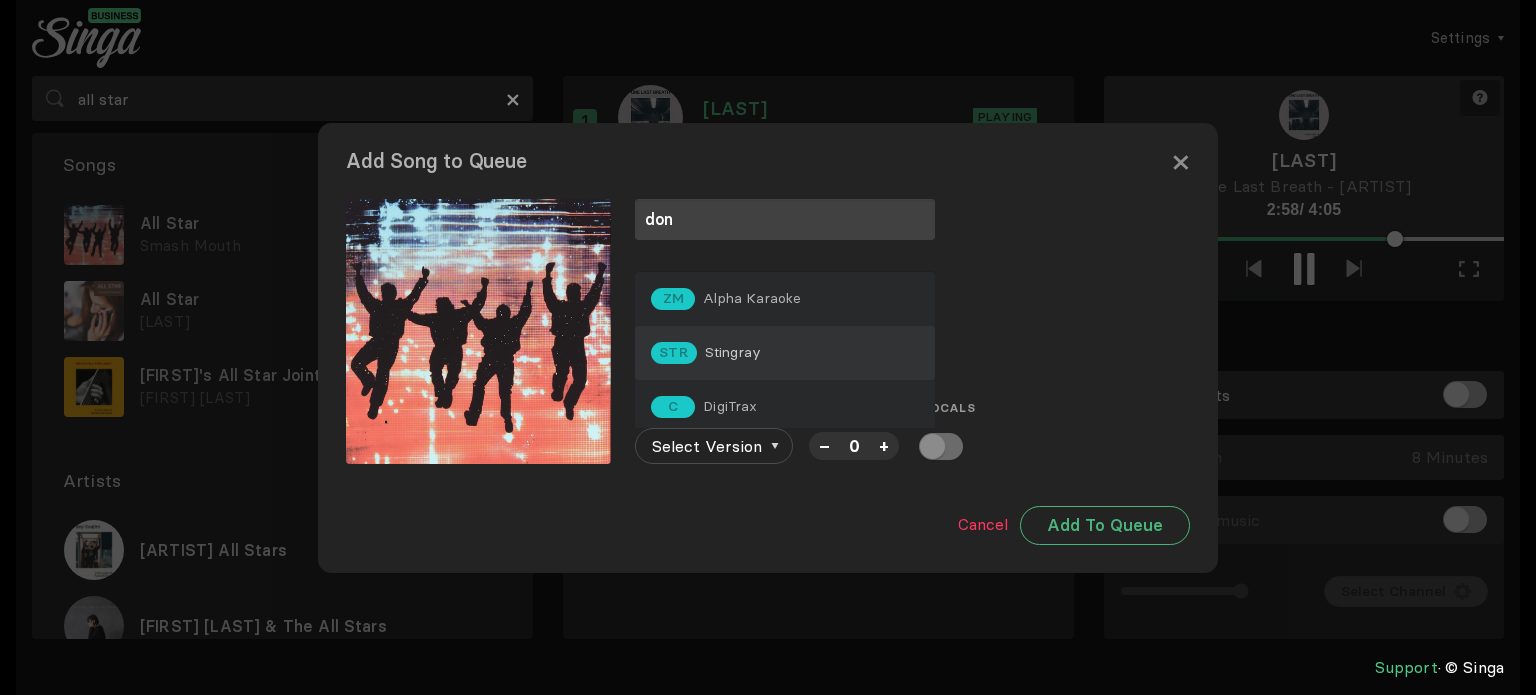 click on "STR Stingray" at bounding box center (785, 299) 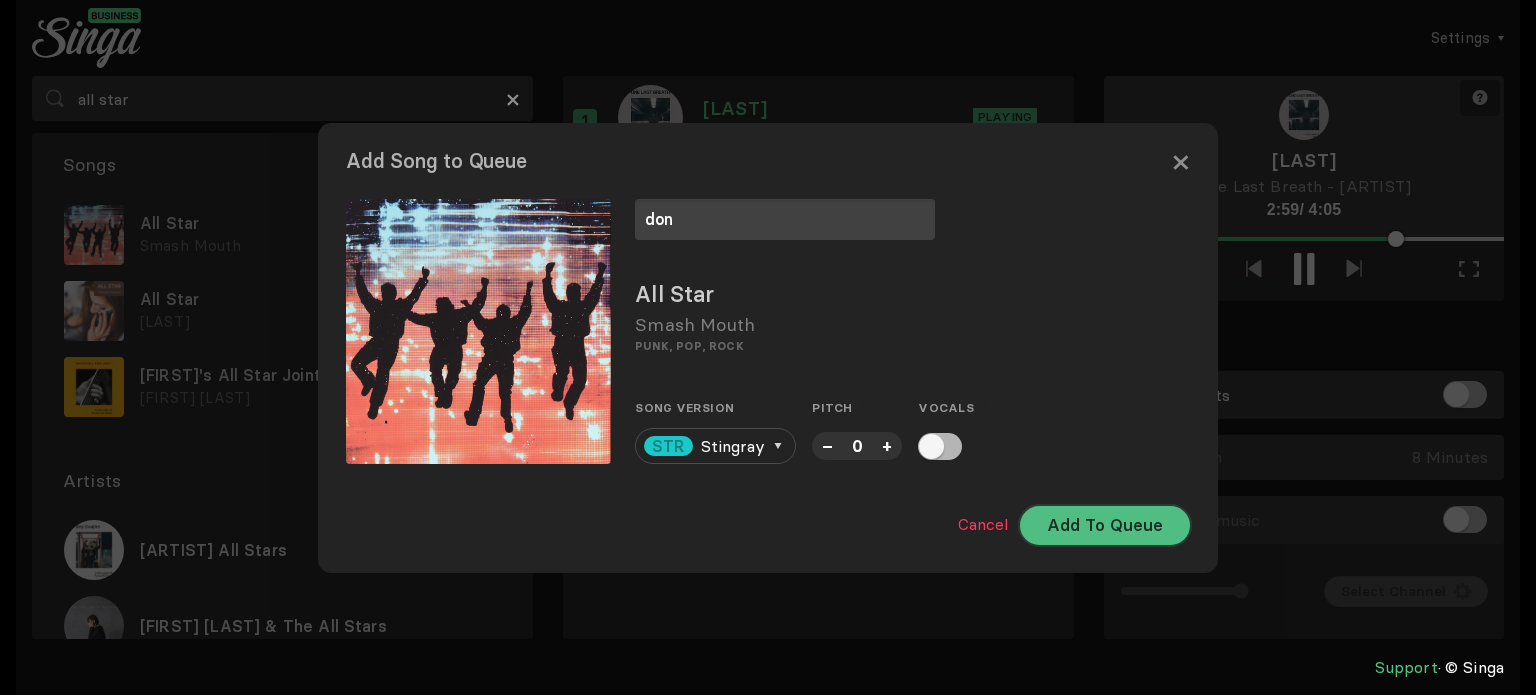 click on "Add To Queue" at bounding box center [1105, 525] 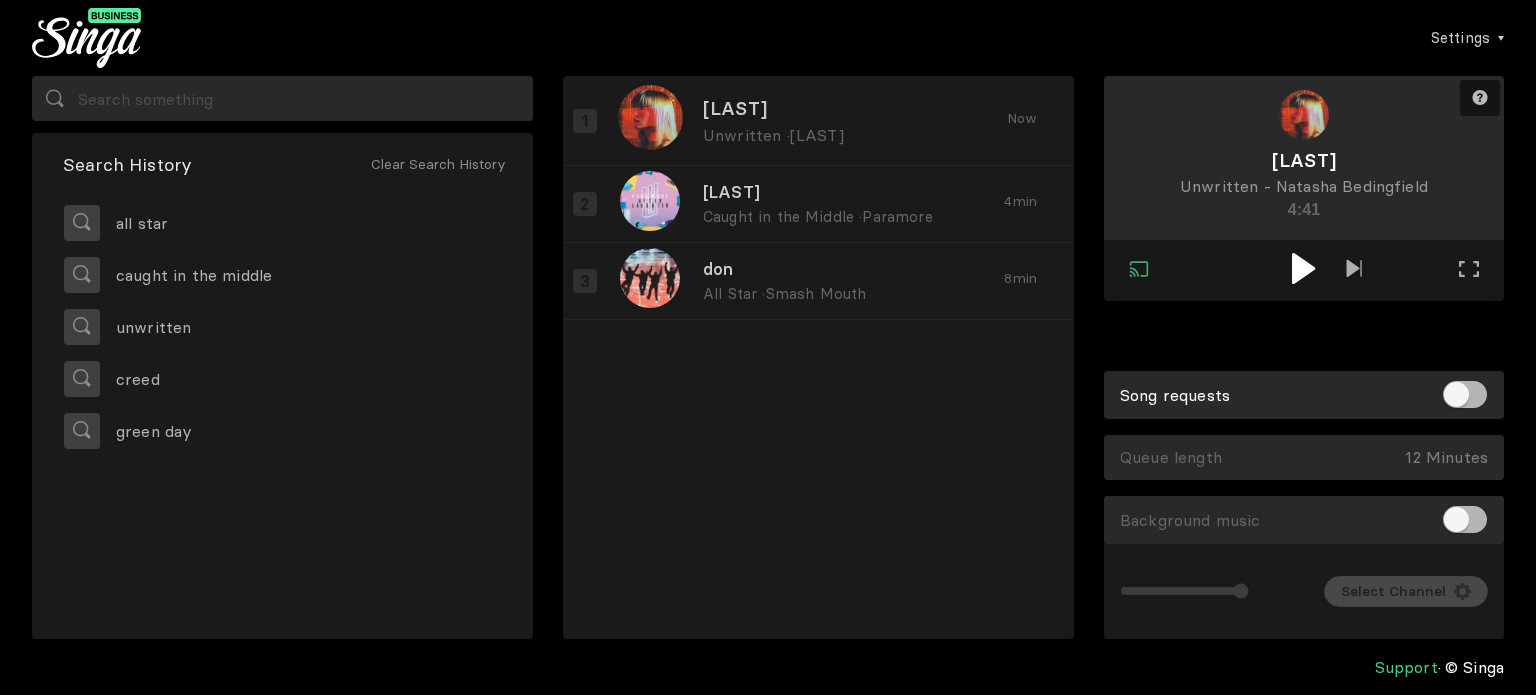 click at bounding box center (1303, 268) 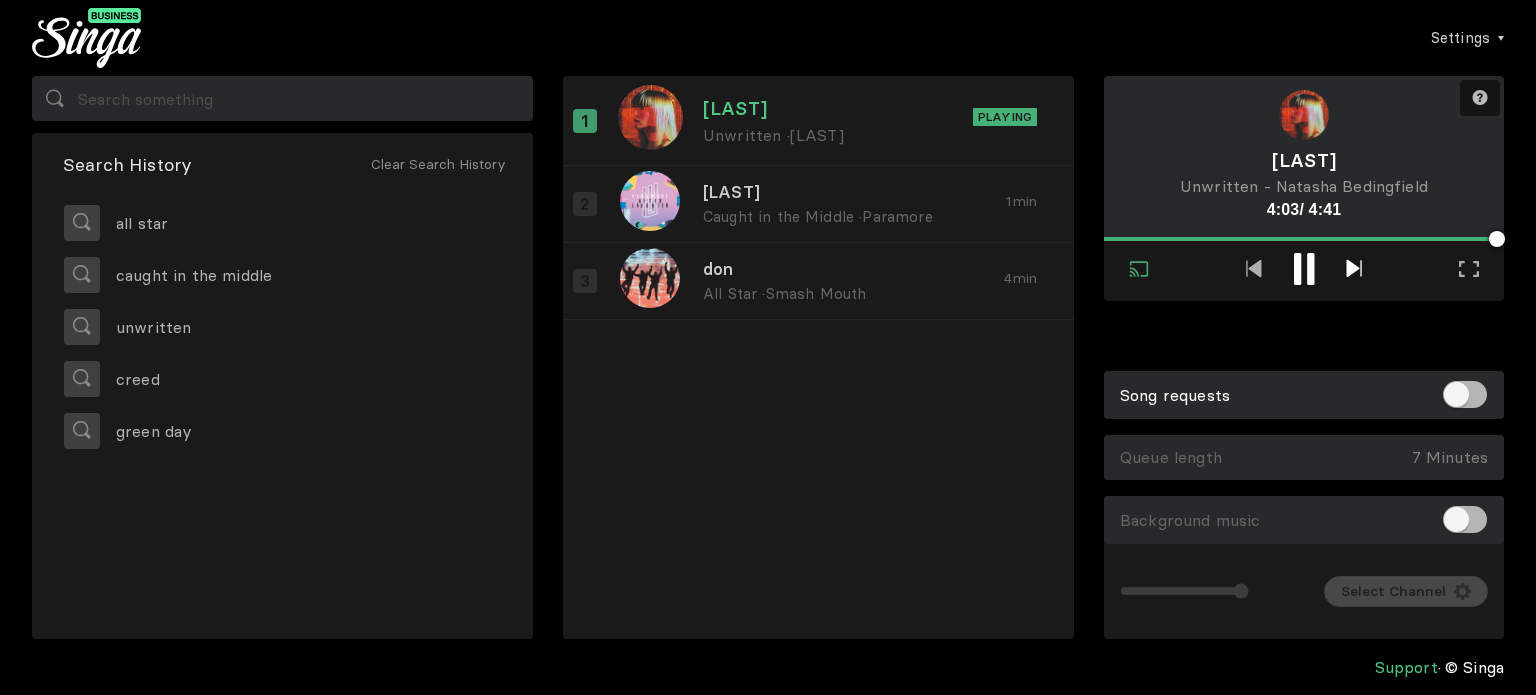 click at bounding box center [1353, 268] 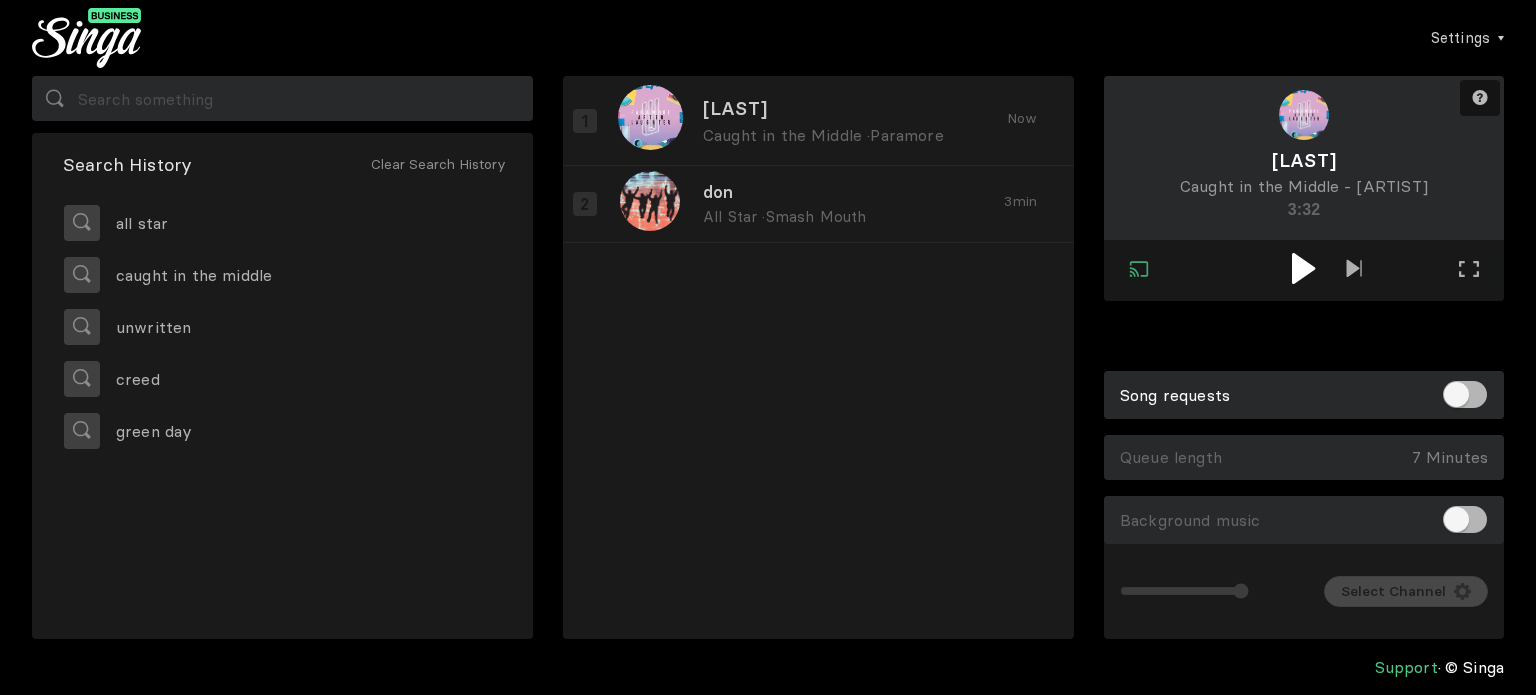click at bounding box center (1303, 268) 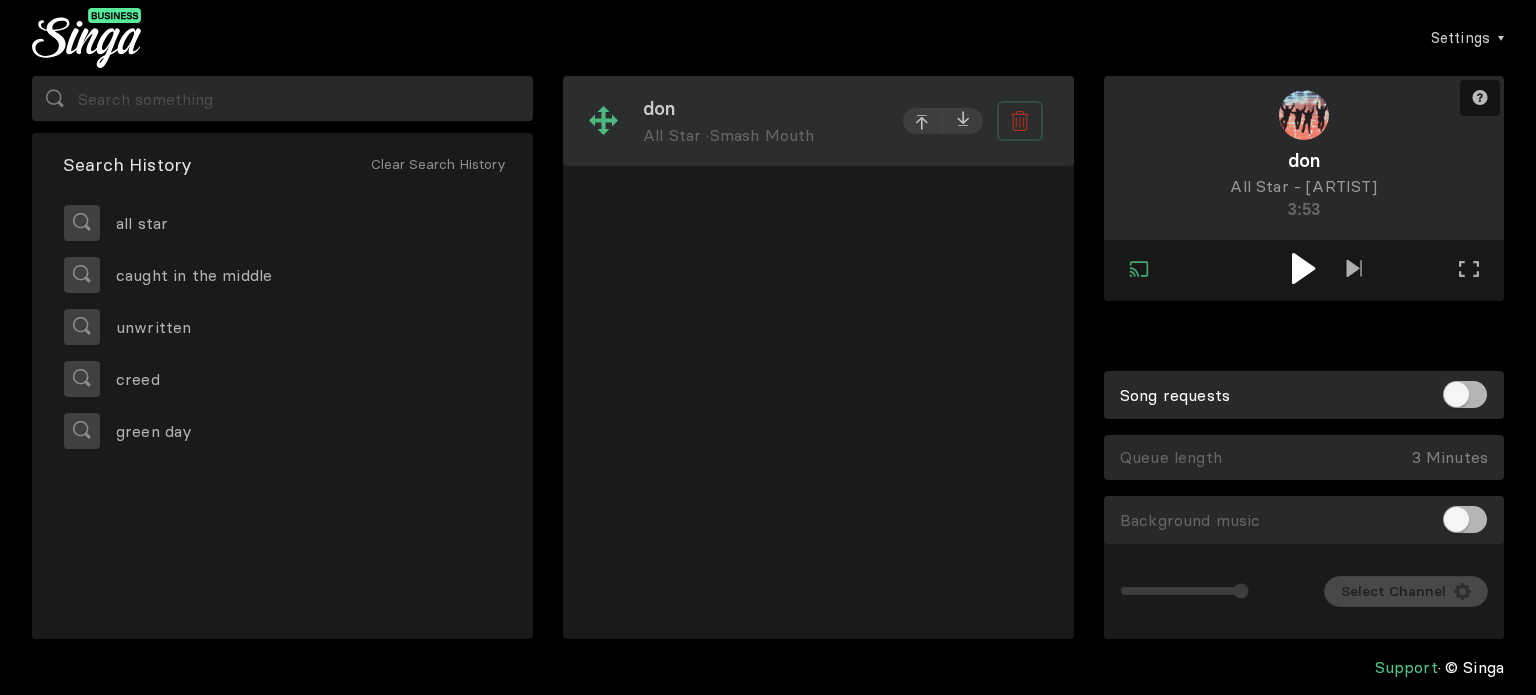 click at bounding box center (1020, 121) 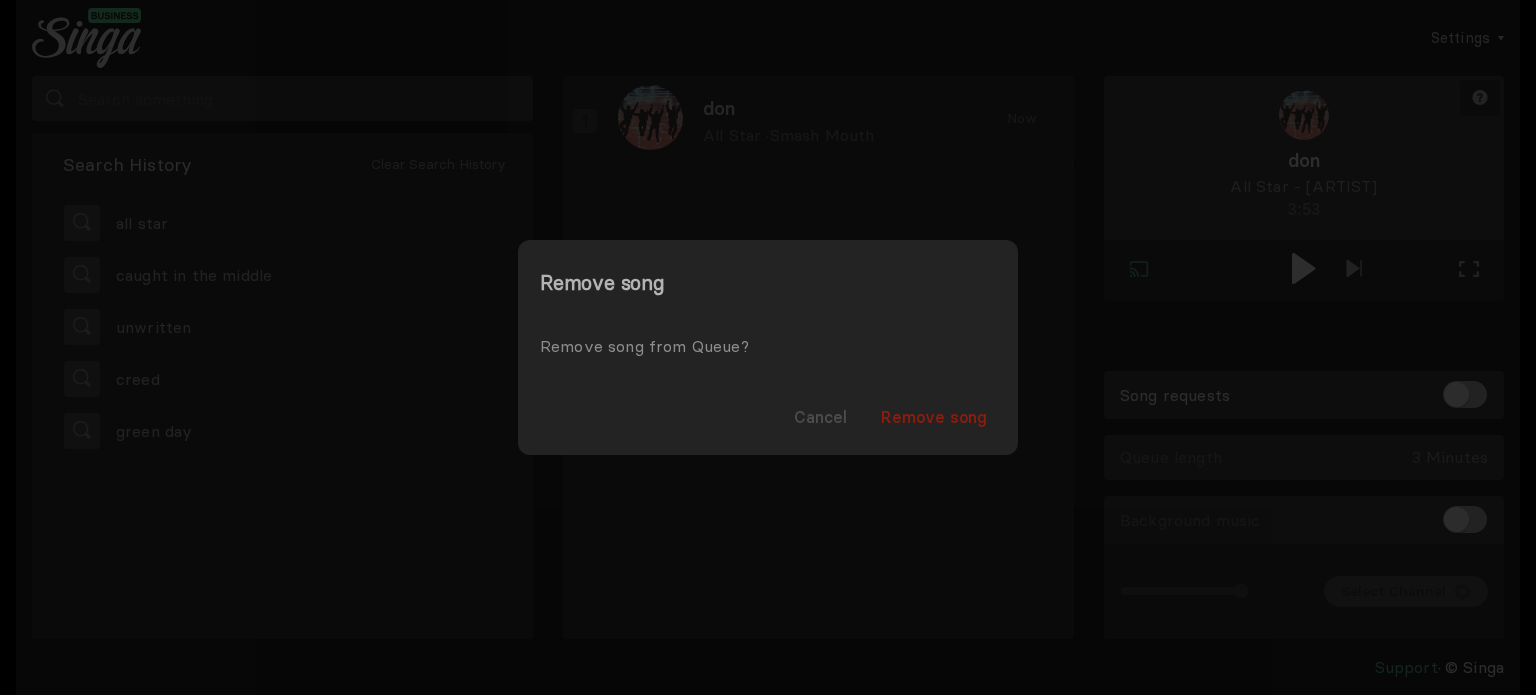 click on "Remove song" at bounding box center (934, 417) 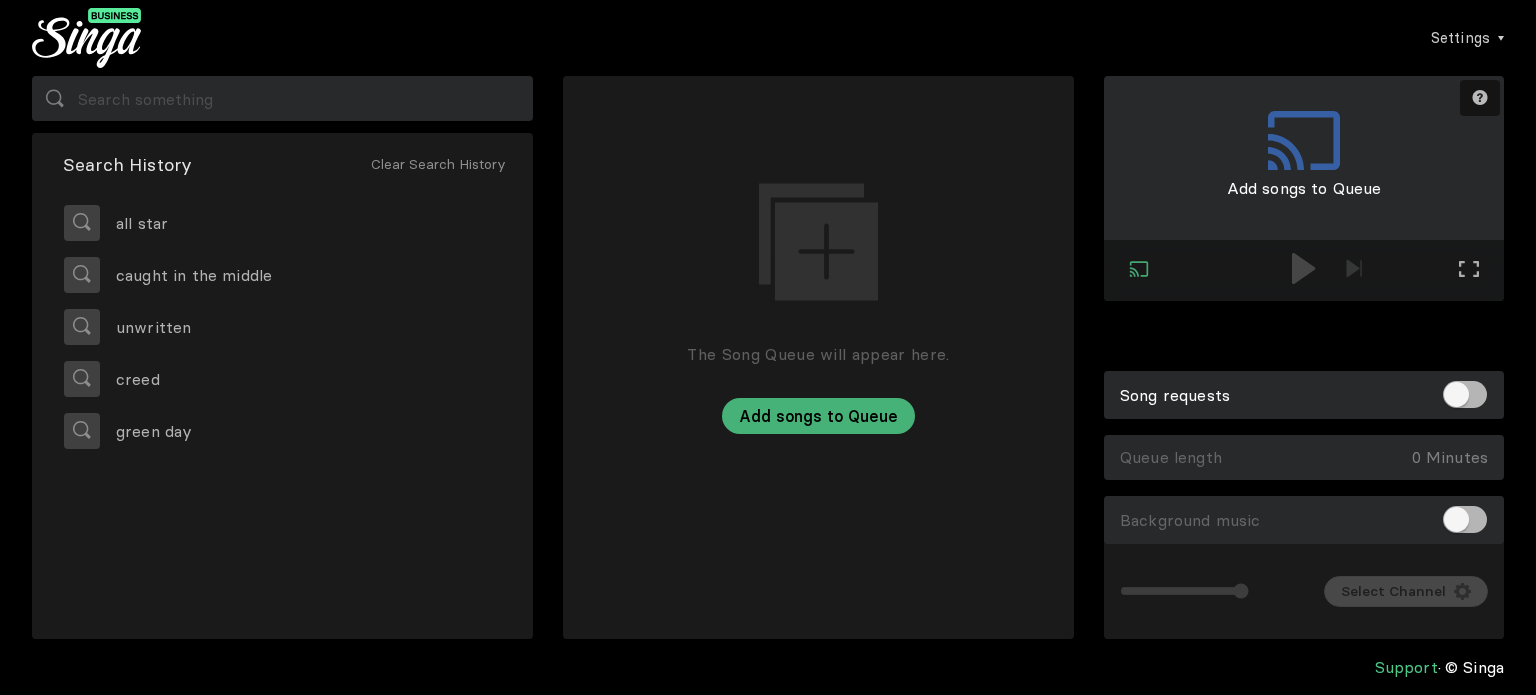 click on "Search History Clear Search History all star caught in the middle unwritten creed green day" at bounding box center (282, 357) 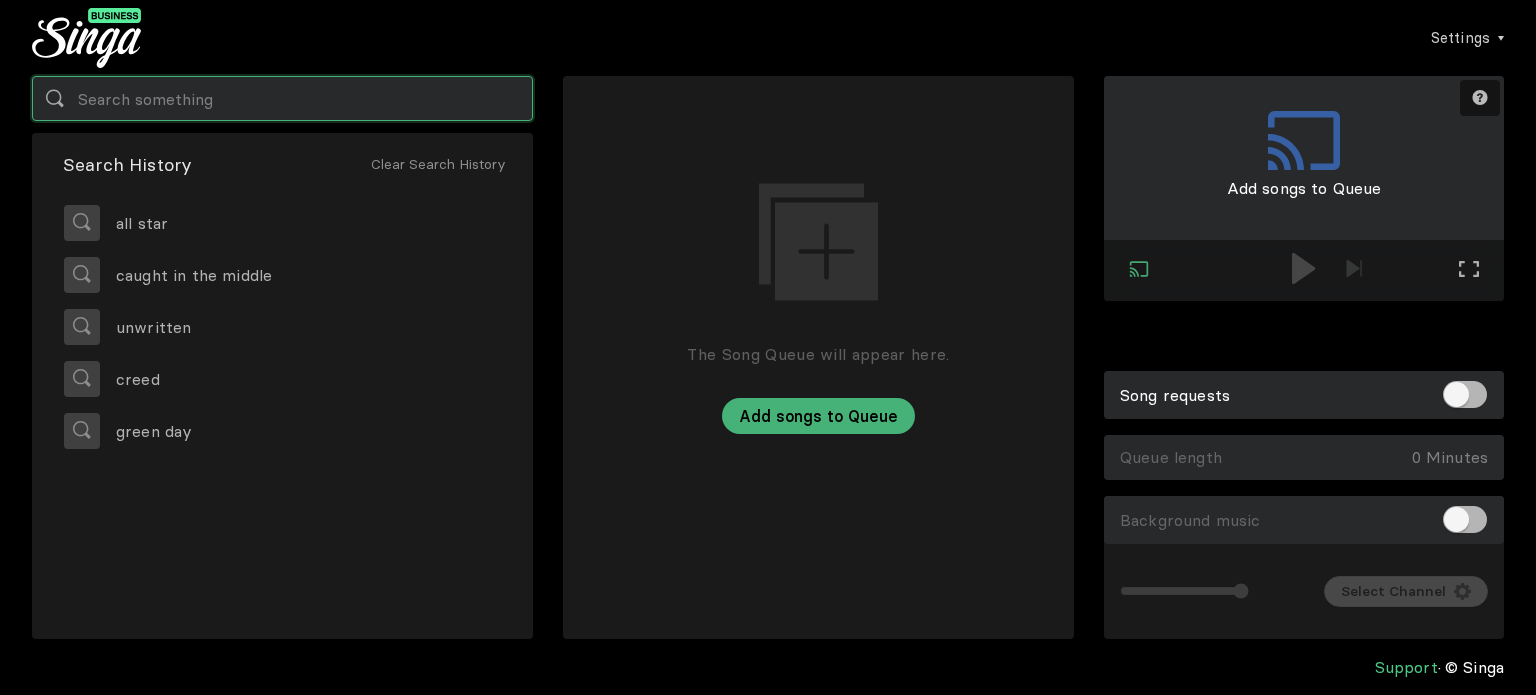 click at bounding box center (282, 98) 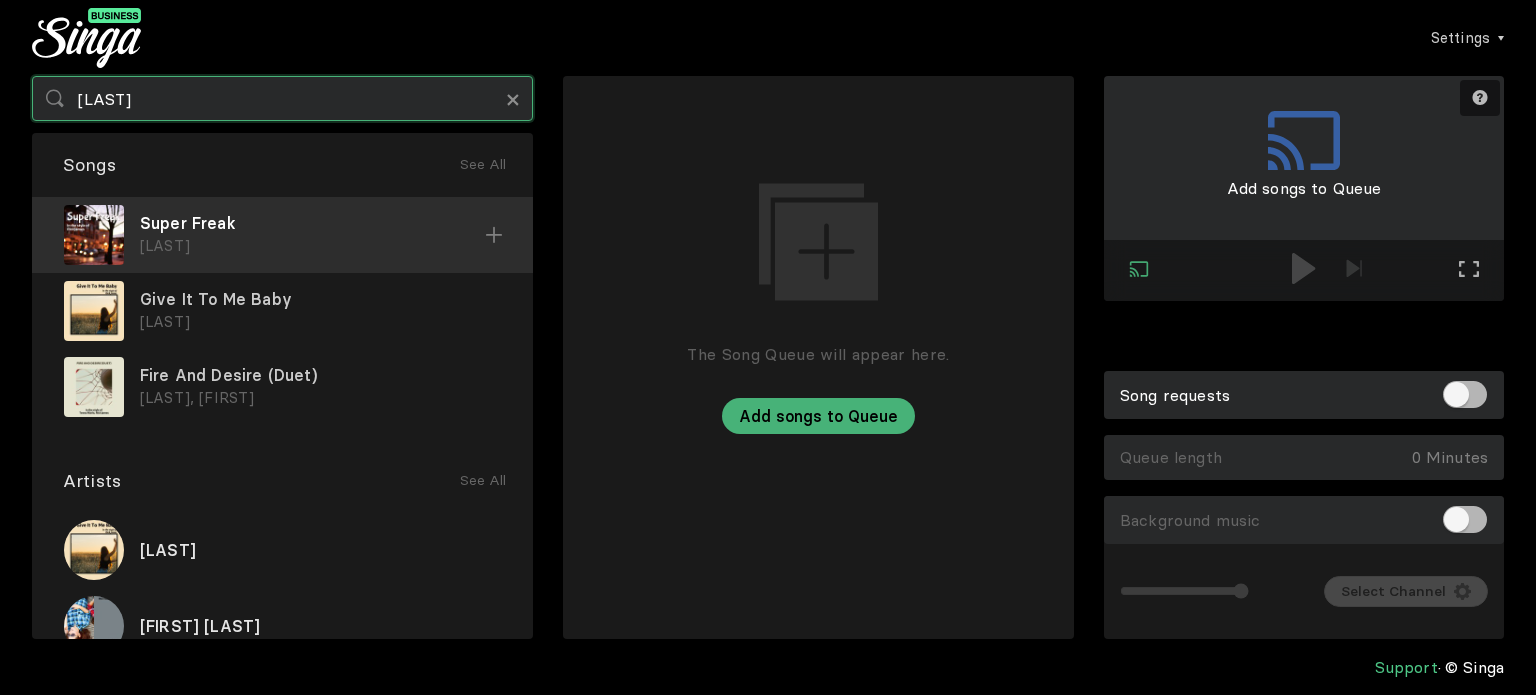 type on "[LAST]" 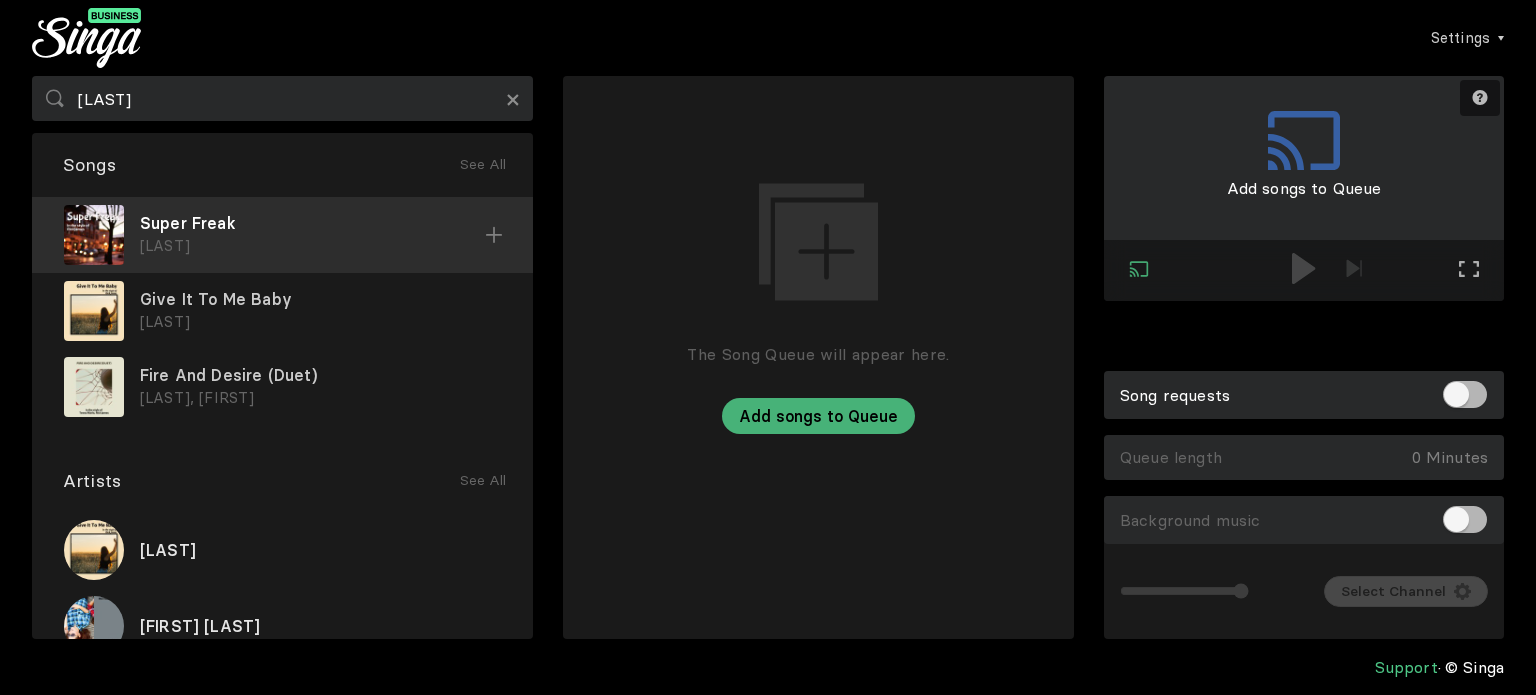 click at bounding box center [494, 234] 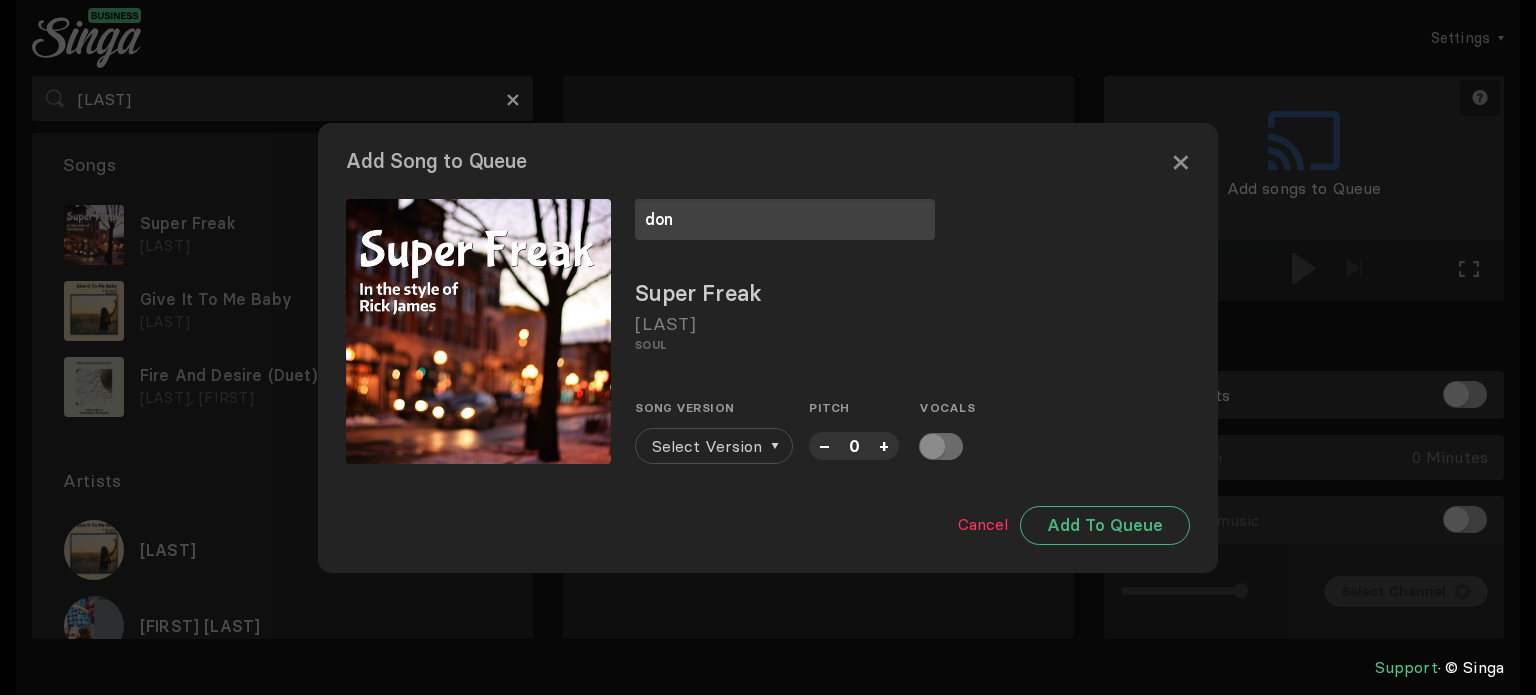 type on "don" 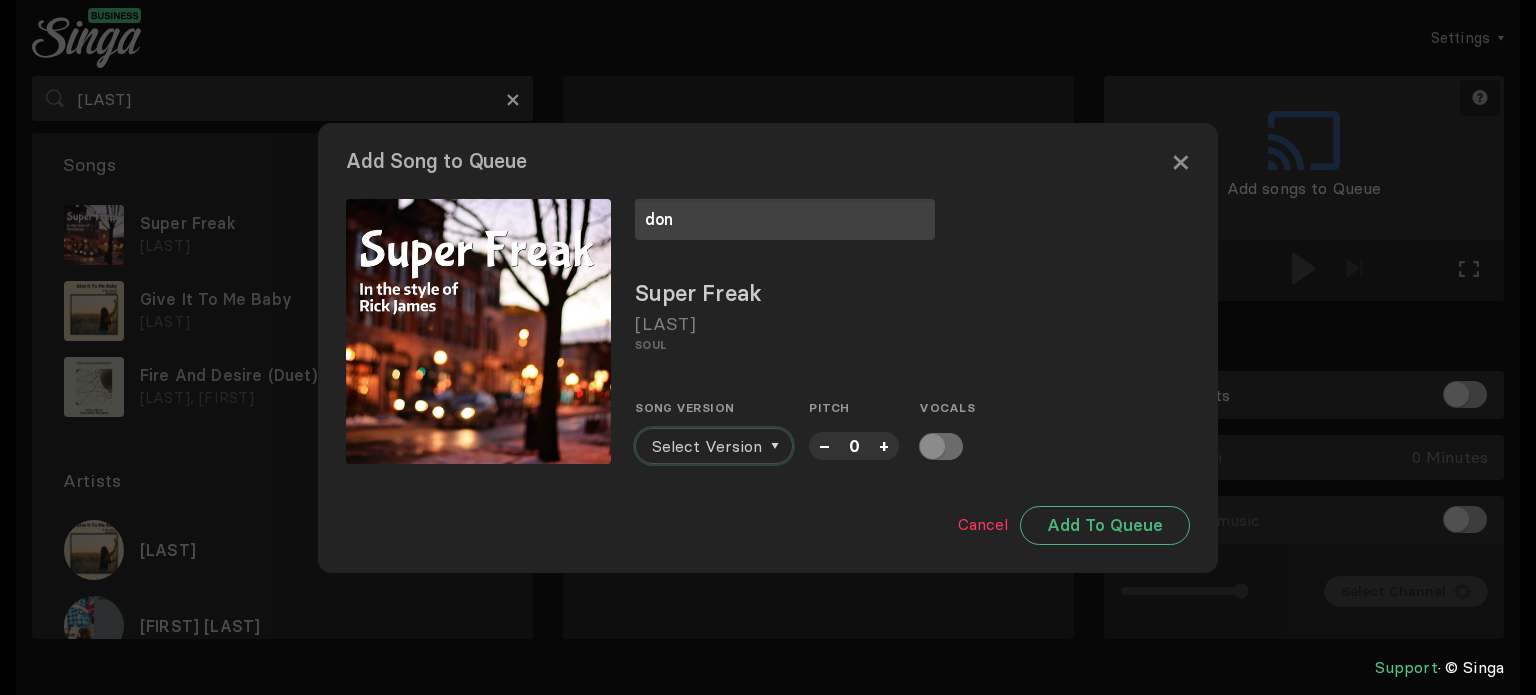 click on "Select Version" at bounding box center (707, 446) 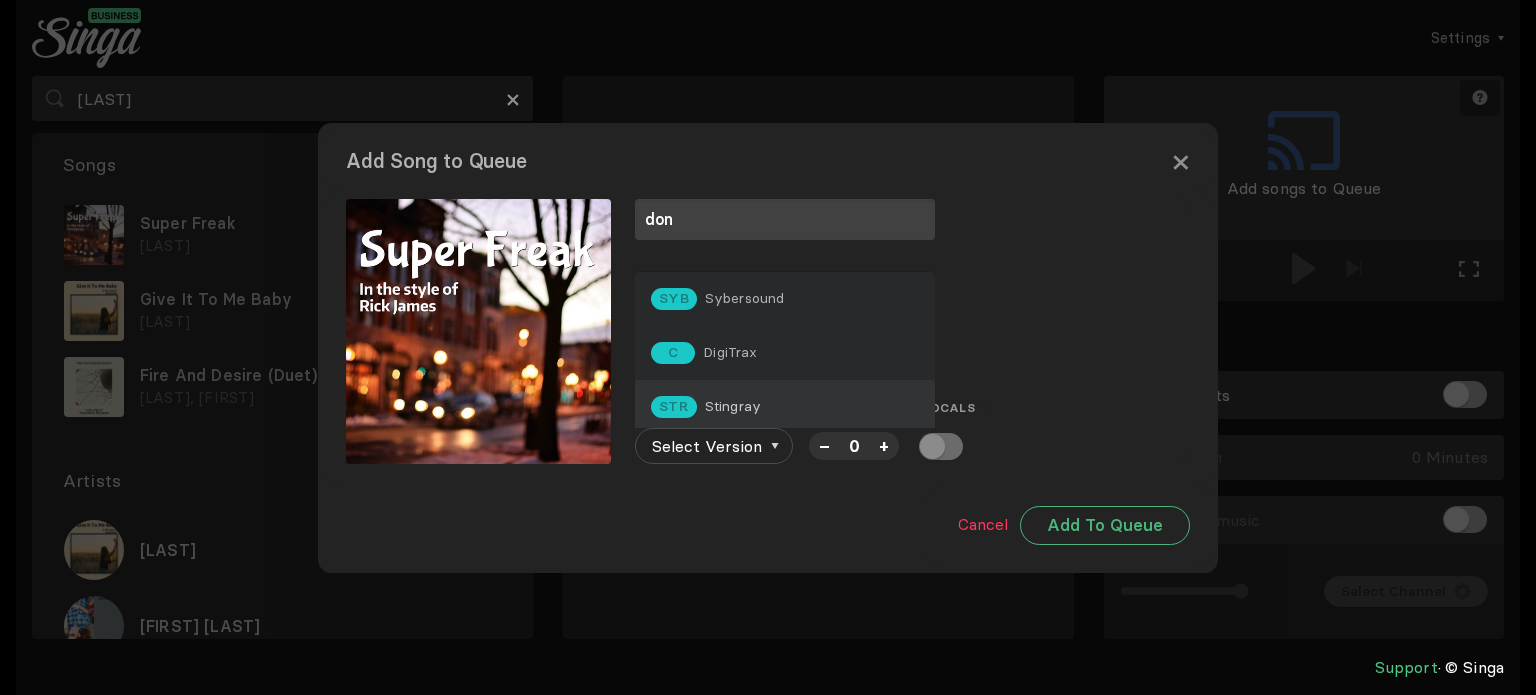 click on "STR Stingray" at bounding box center (785, 299) 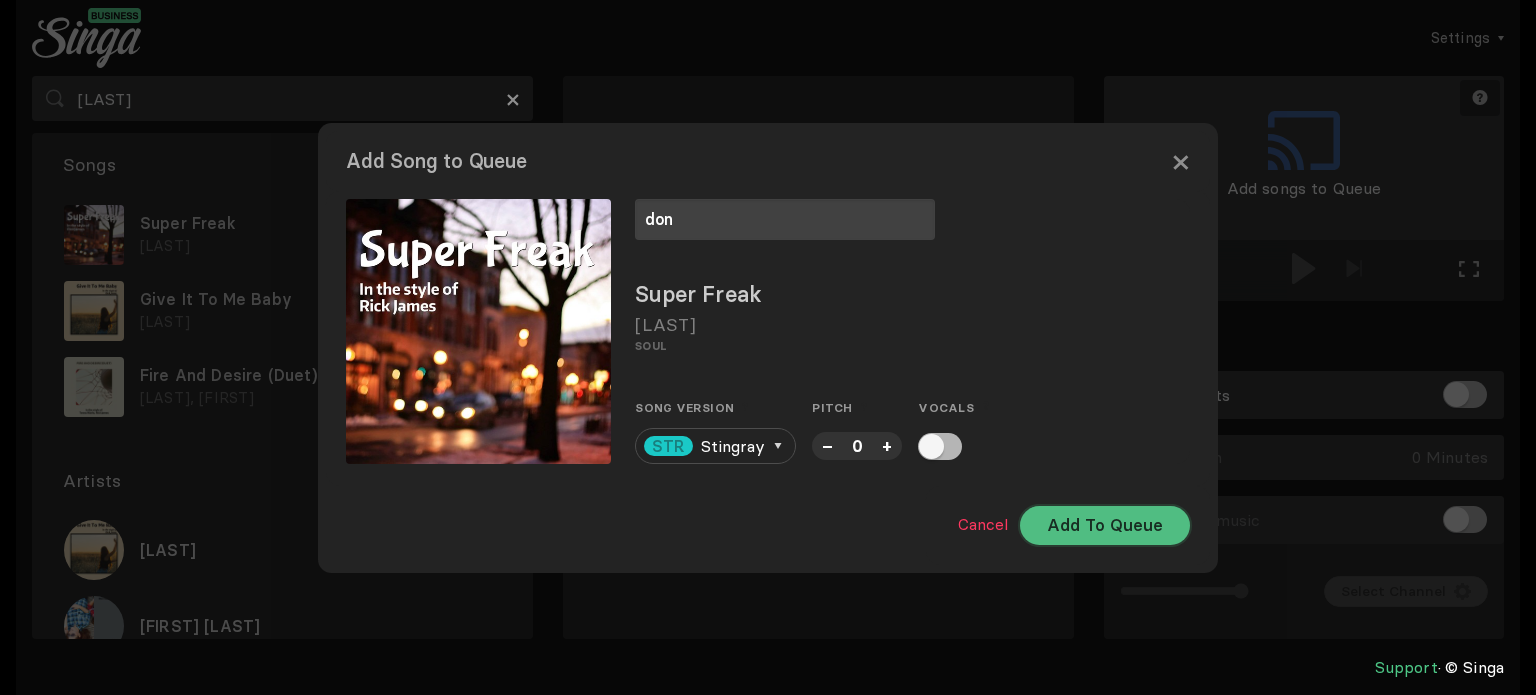 click on "Add To Queue" at bounding box center (1105, 525) 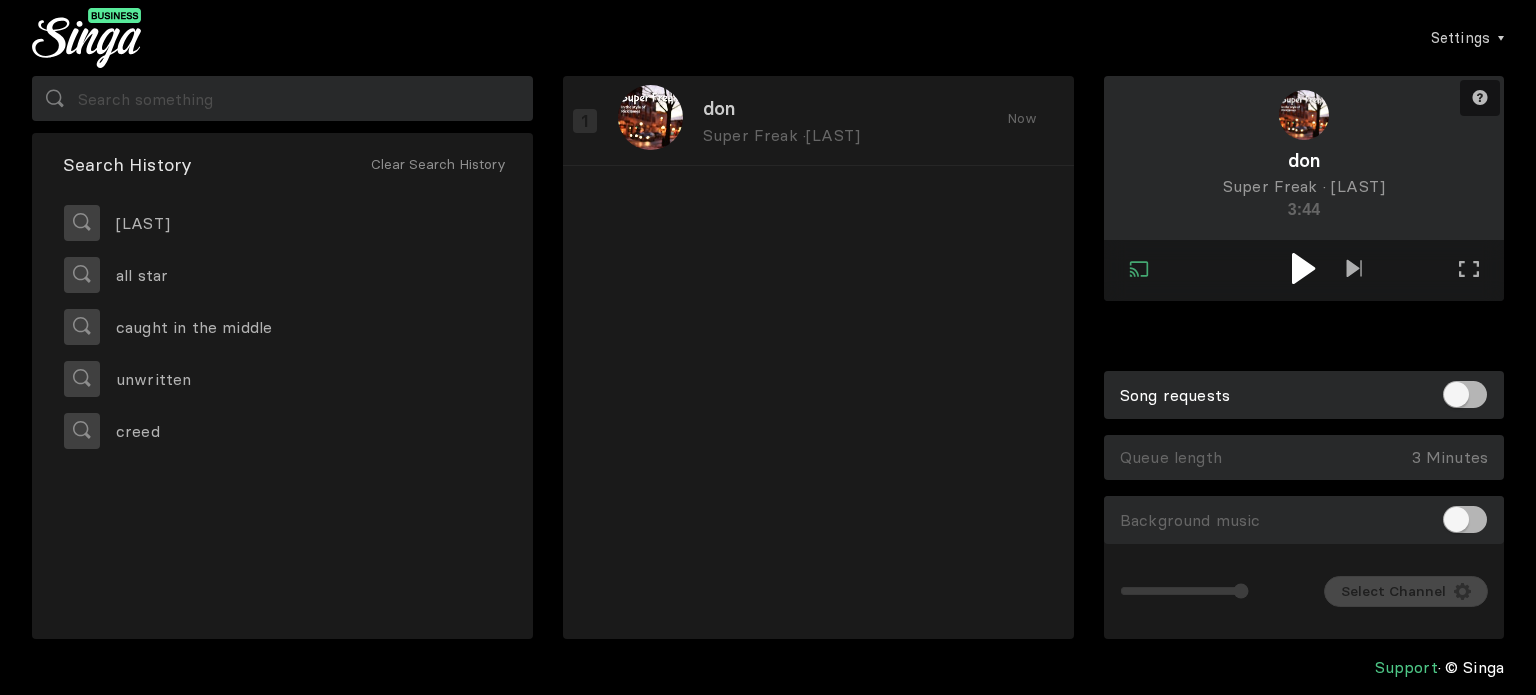 click at bounding box center [1303, 268] 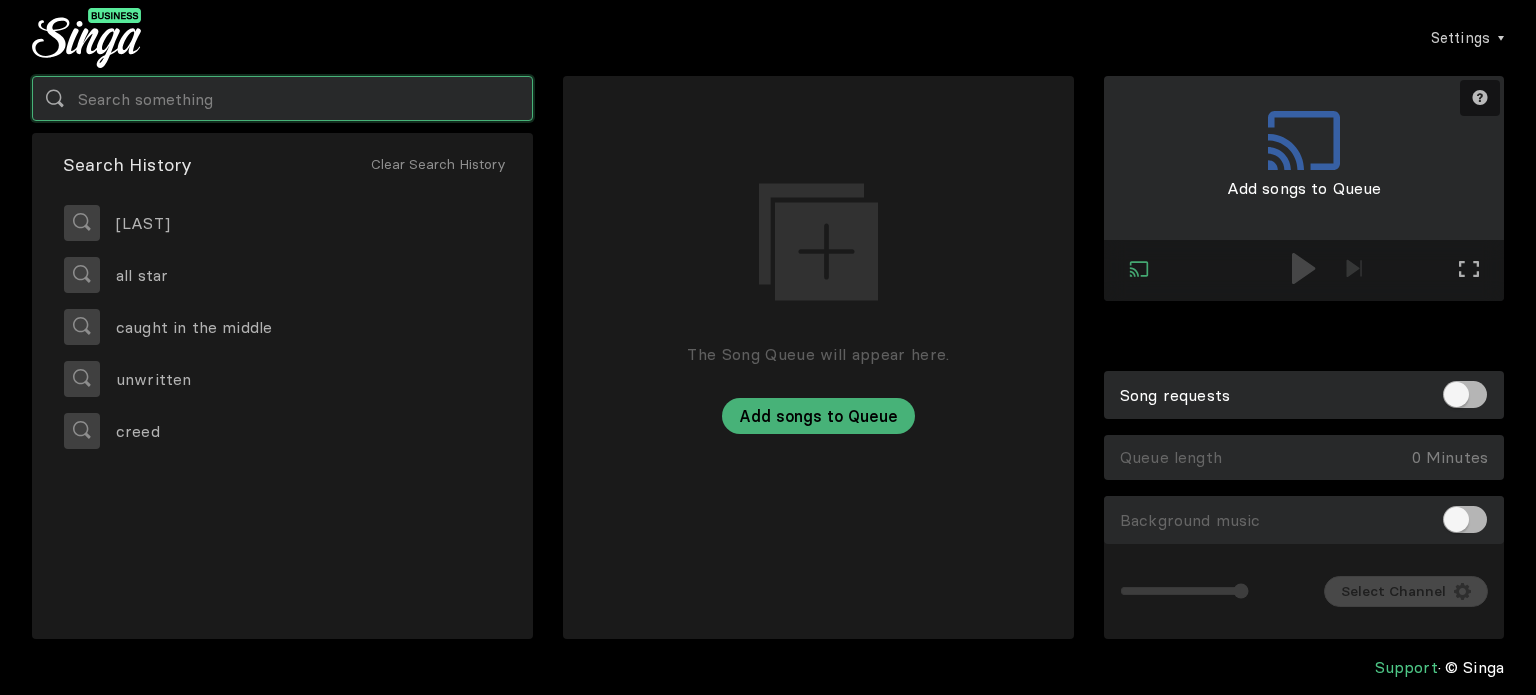 click at bounding box center (282, 98) 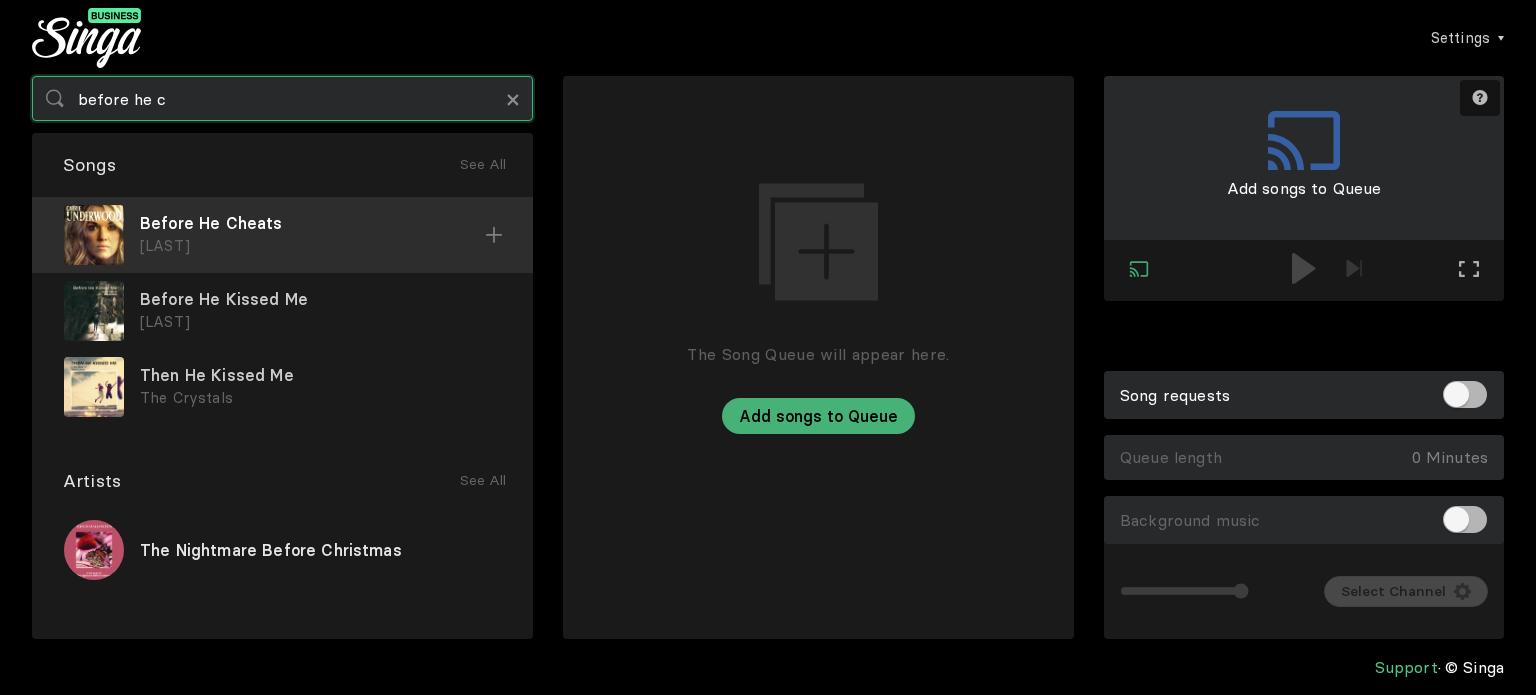type on "before he c" 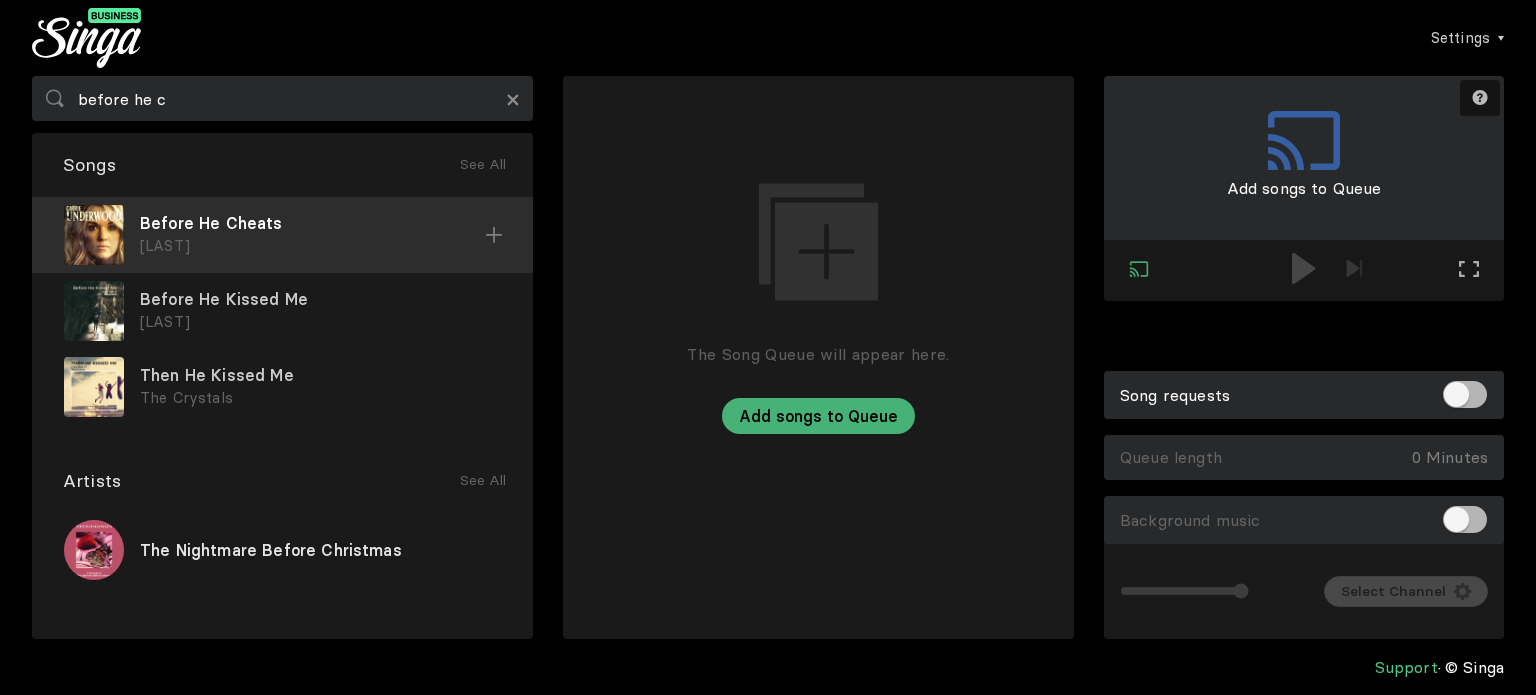 click at bounding box center [494, 235] 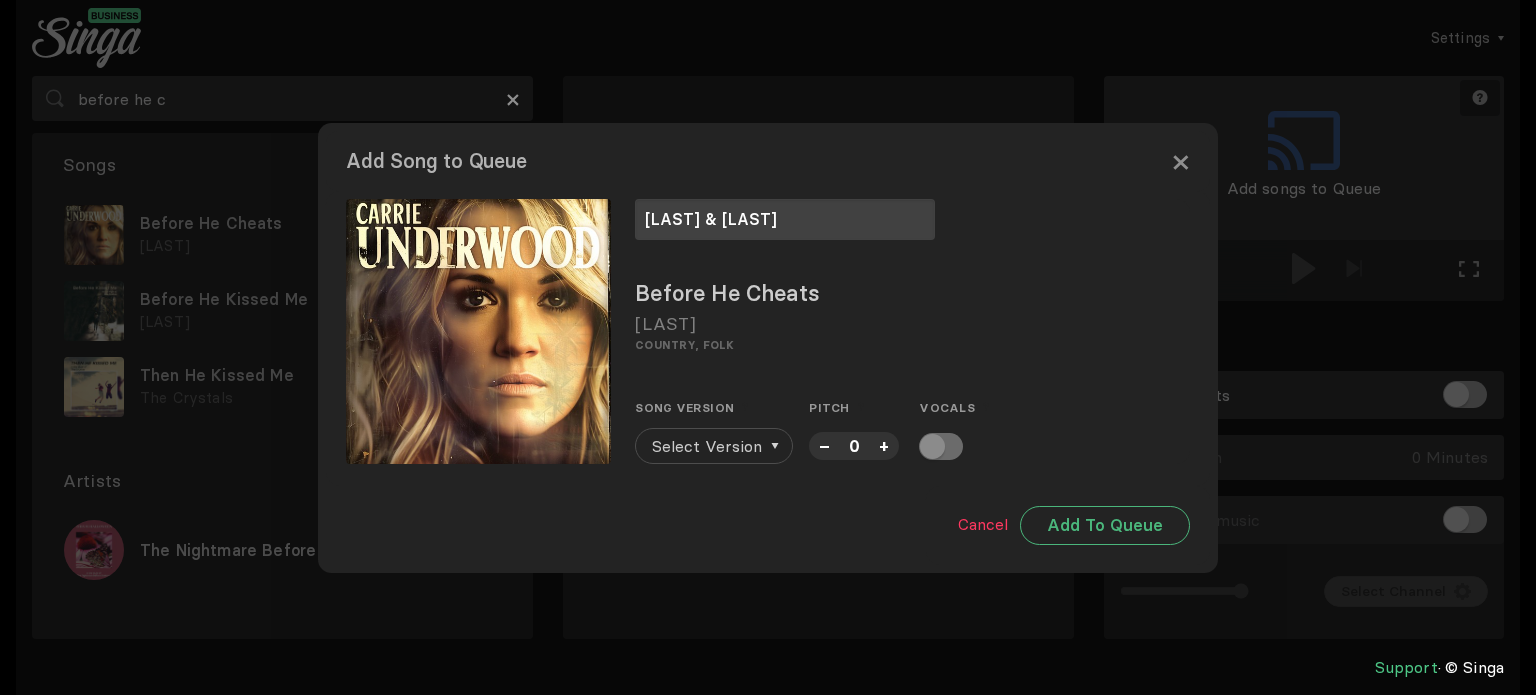 type on "[LAST] & [LAST]" 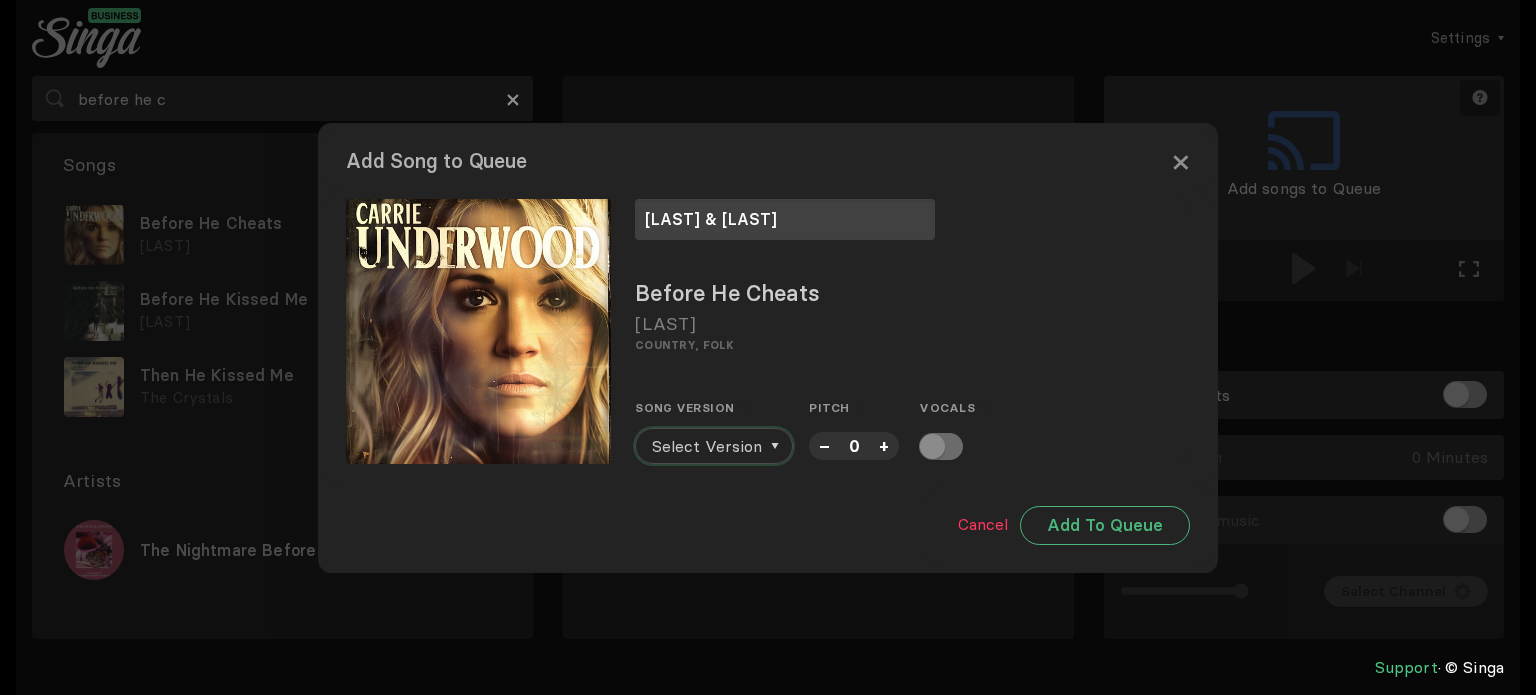 click on "Select Version" at bounding box center [707, 446] 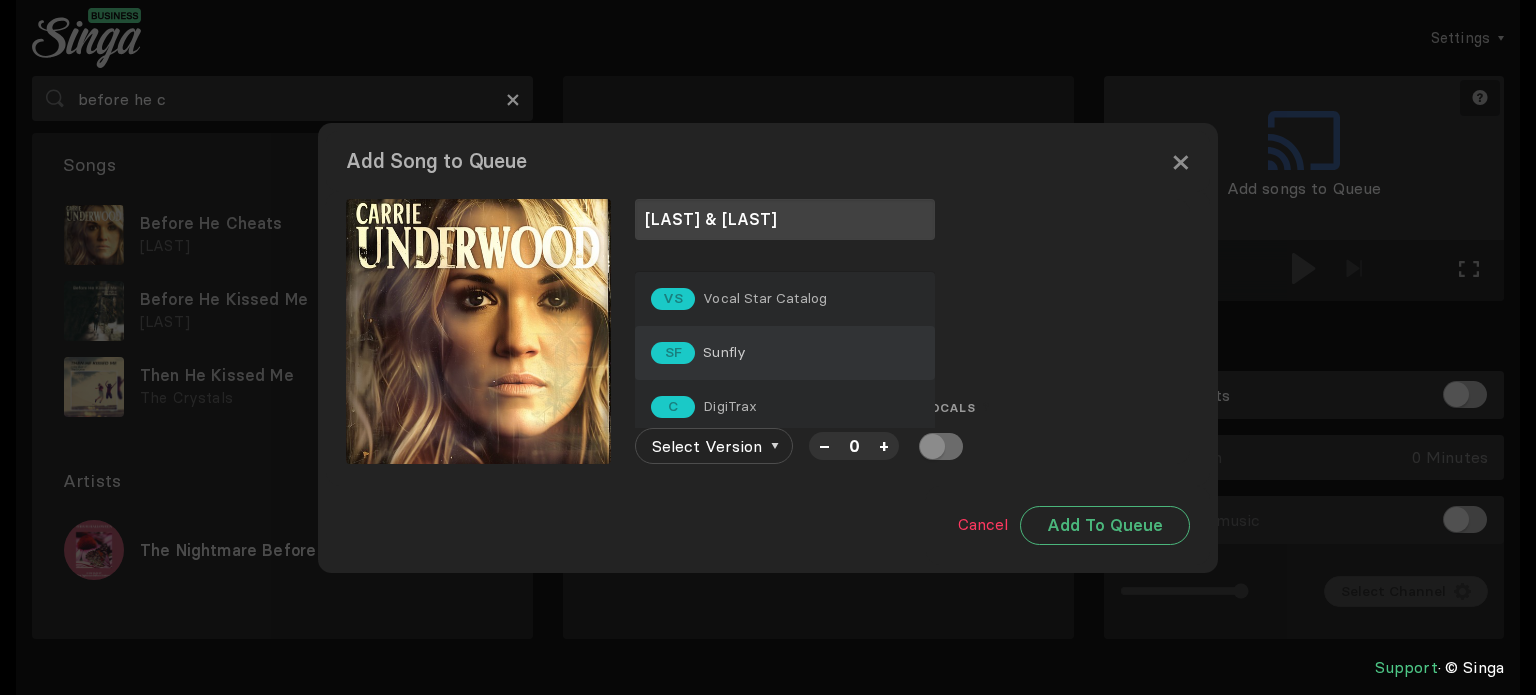 click on "SF Sunfly" at bounding box center [785, 353] 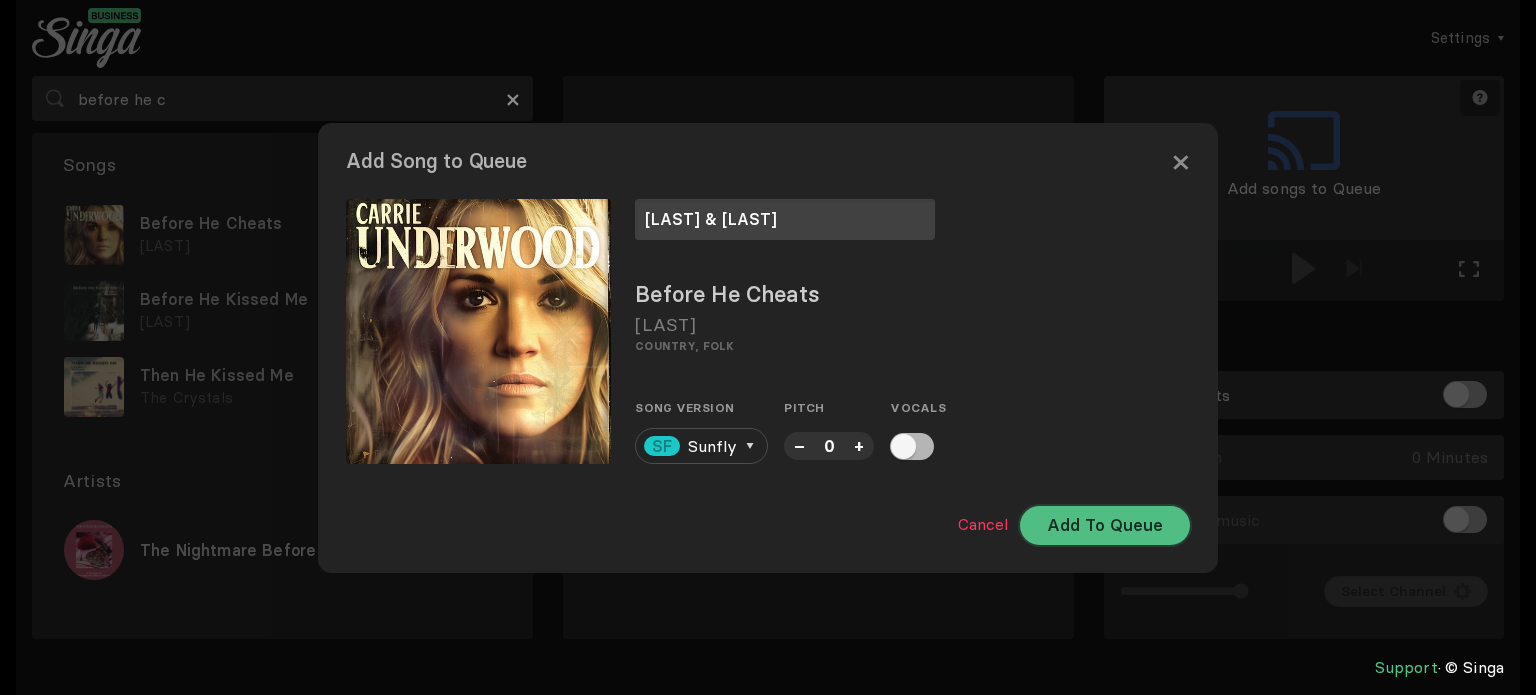 click on "Add To Queue" at bounding box center (1105, 525) 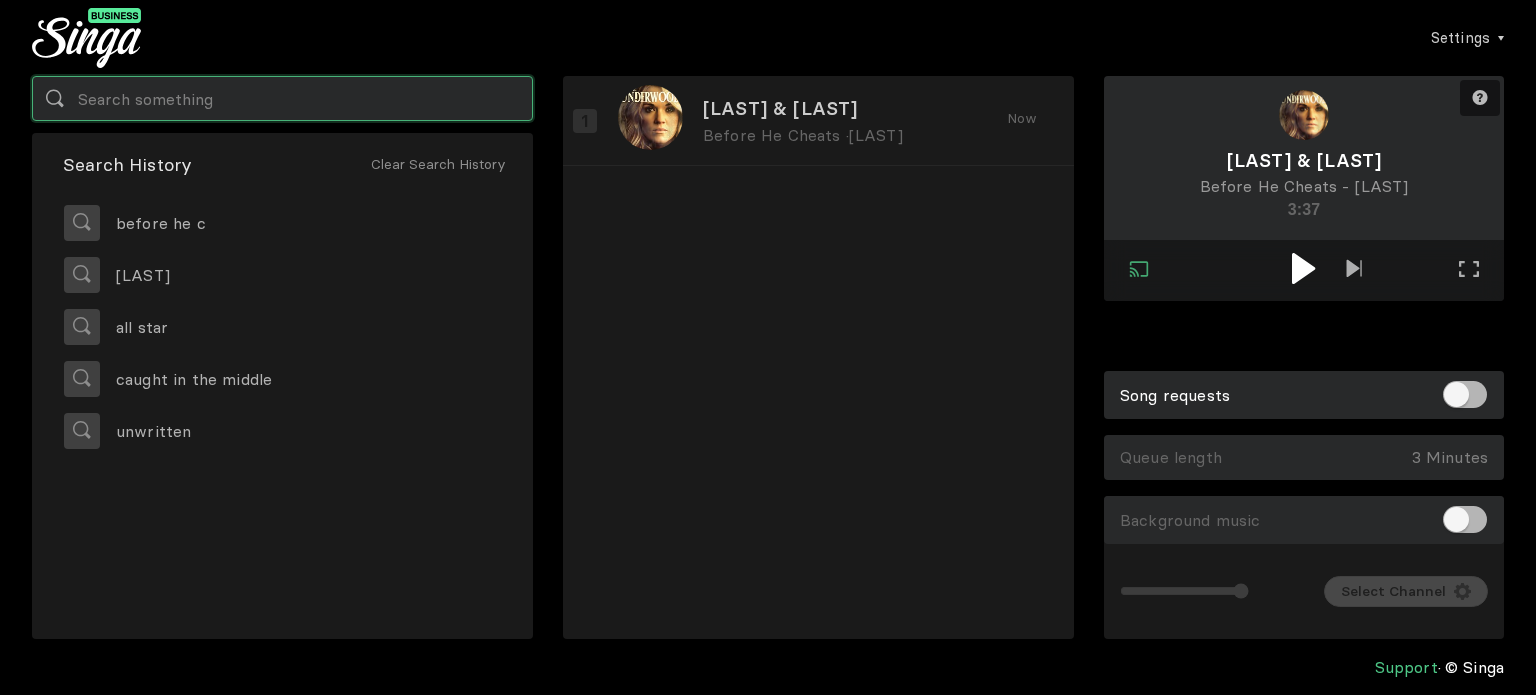 click at bounding box center (282, 98) 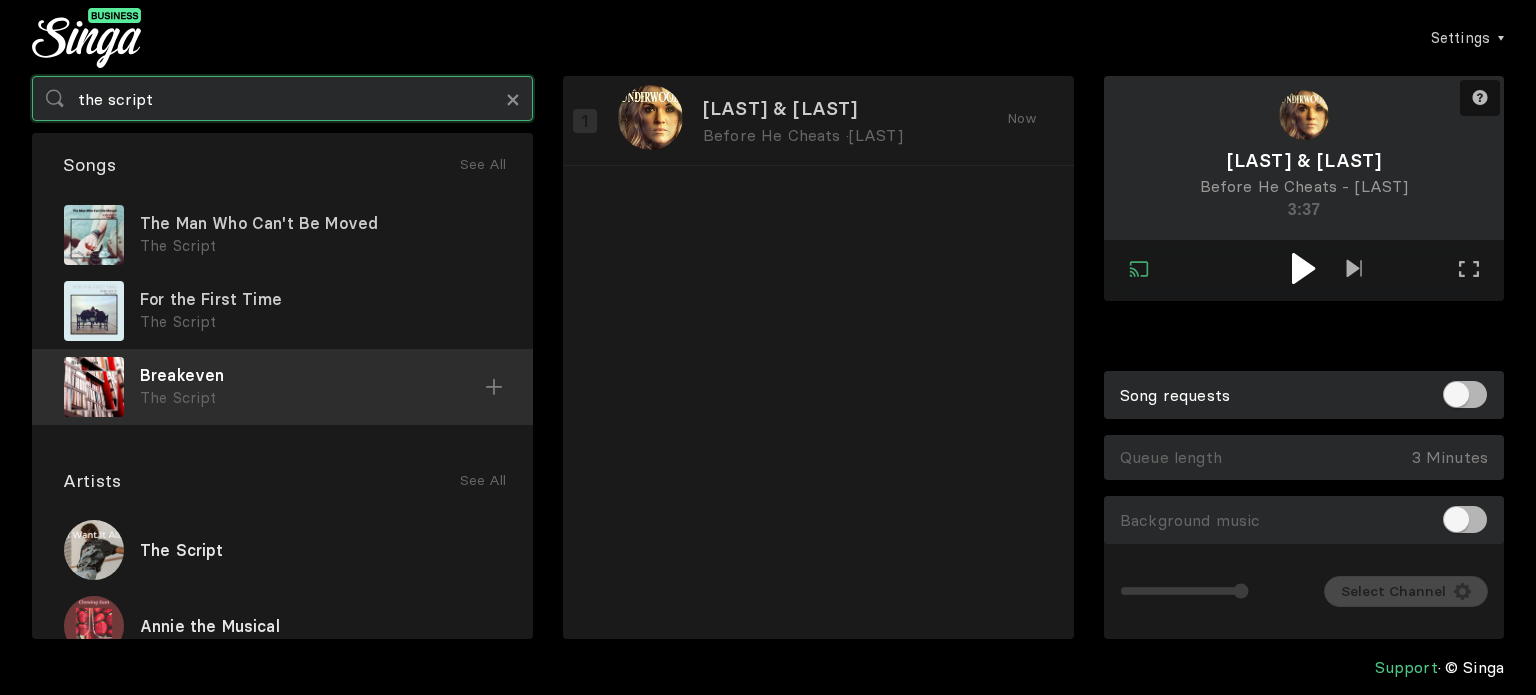 type on "the script" 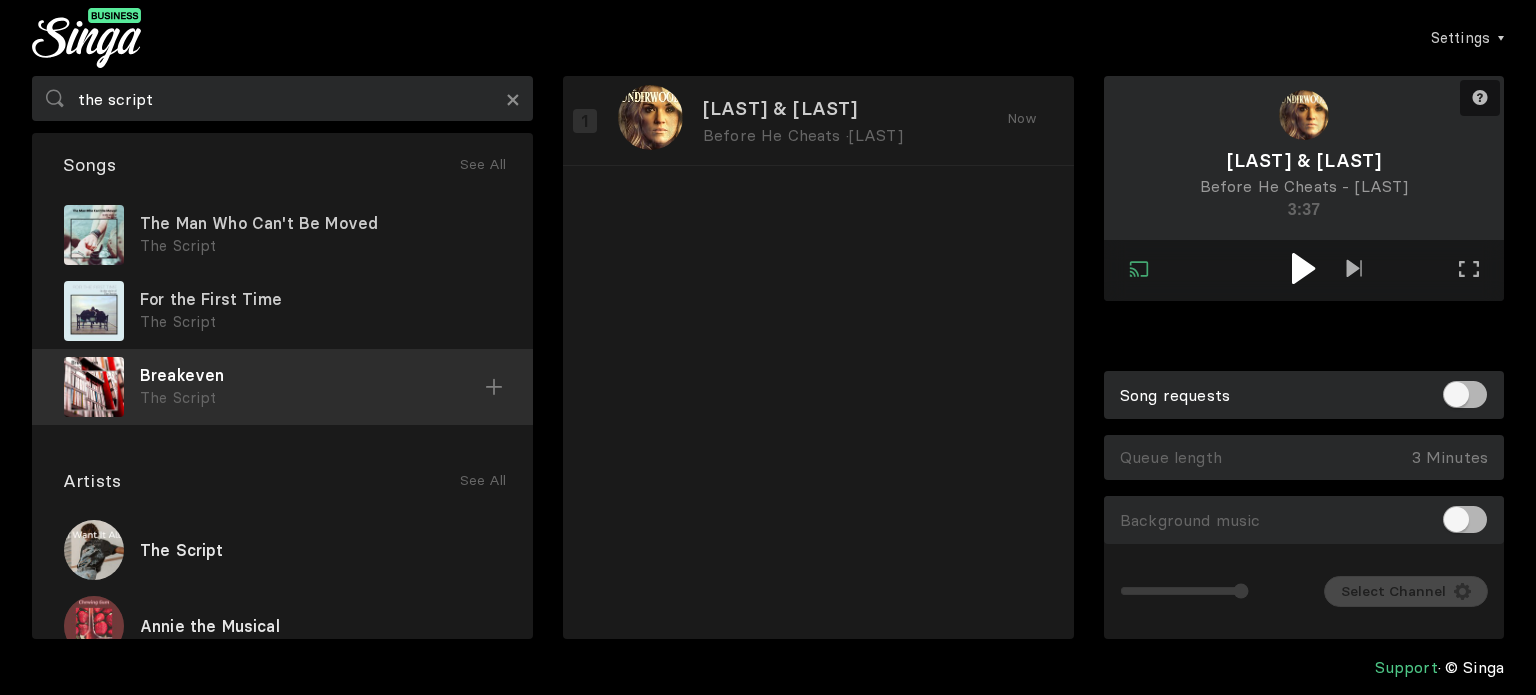 click at bounding box center (0, 0) 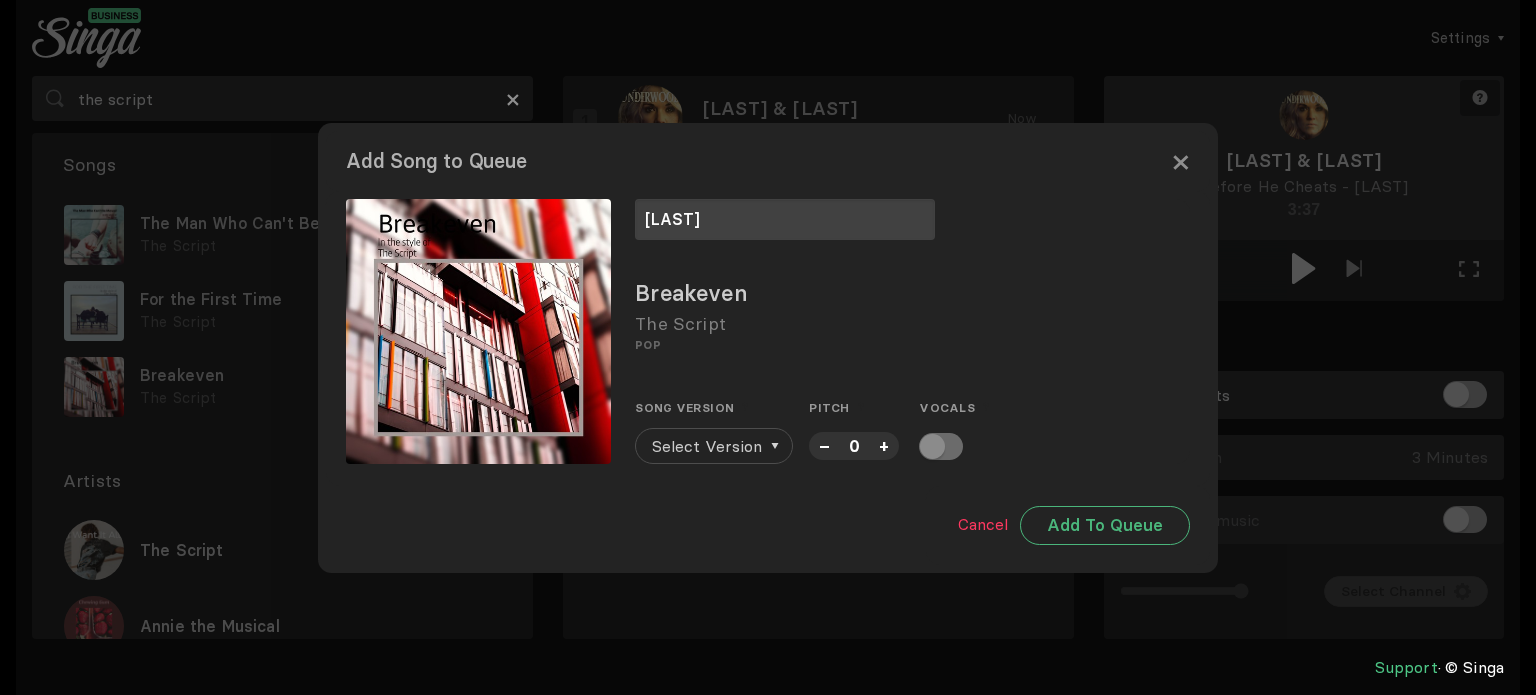 type on "[LAST]" 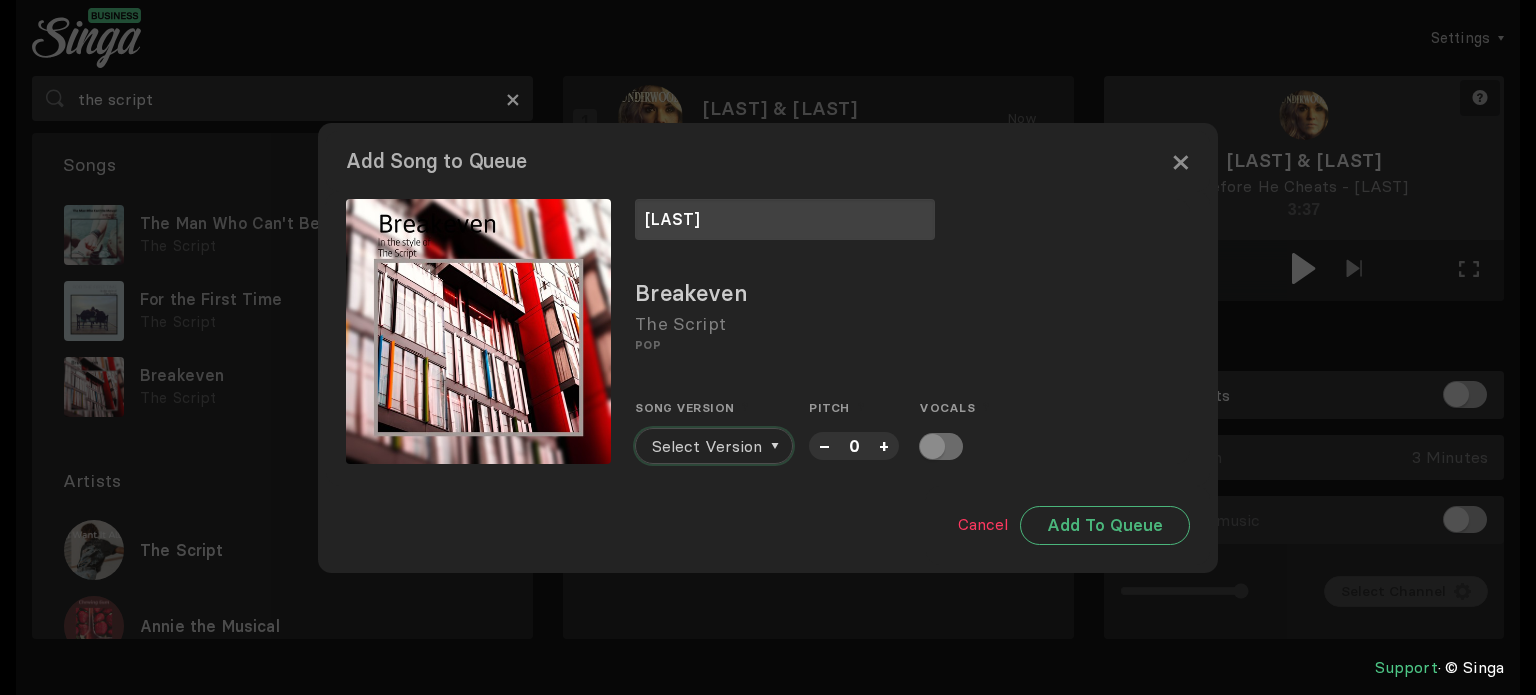 click on "Select Version" at bounding box center [707, 446] 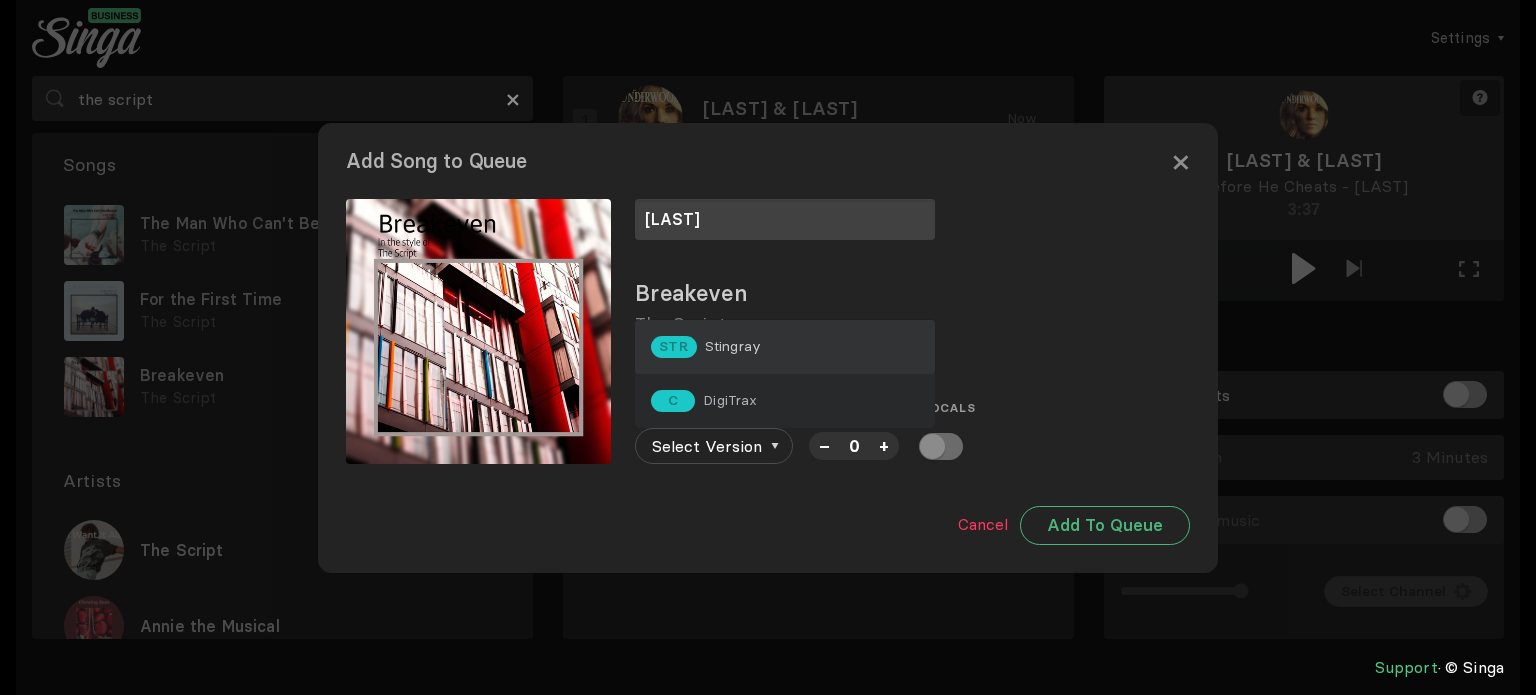 click on "STR Stingray" at bounding box center (785, 347) 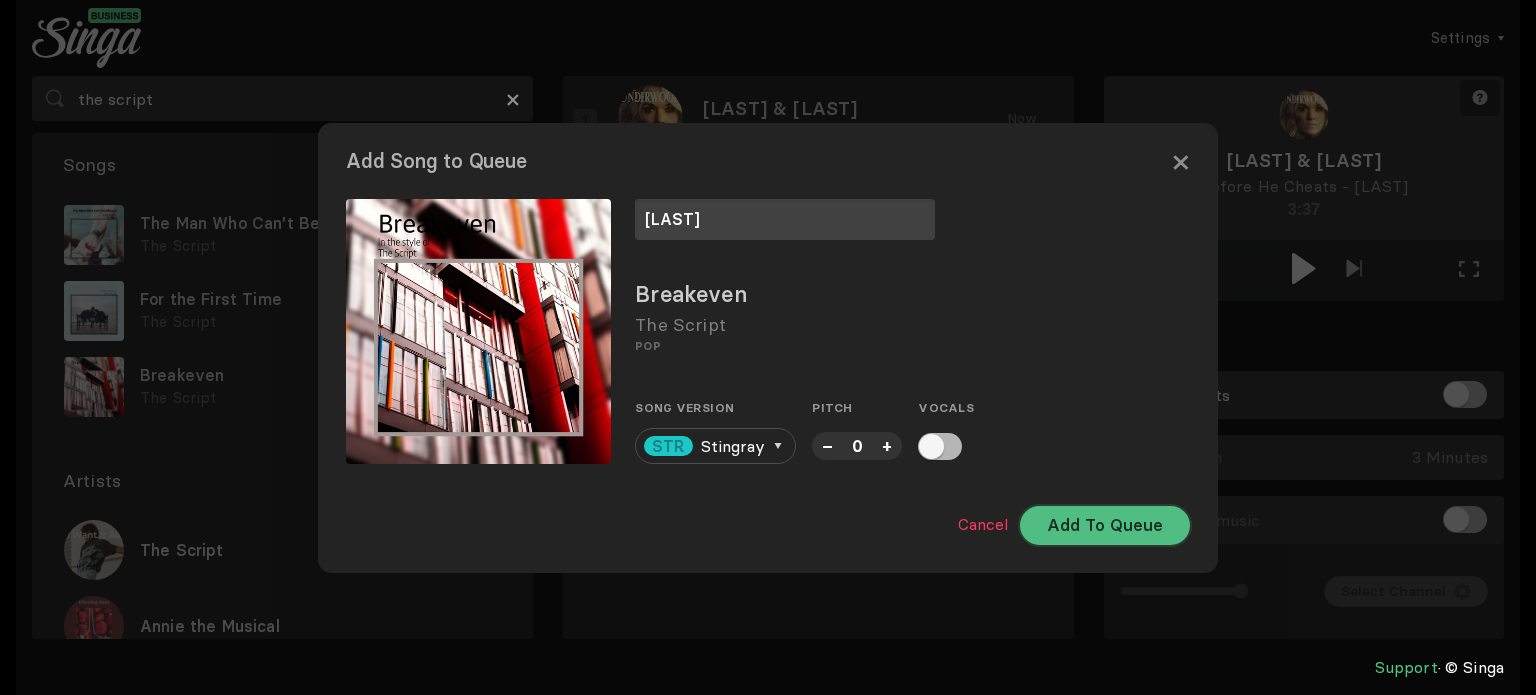 click on "Add To Queue" at bounding box center (1105, 525) 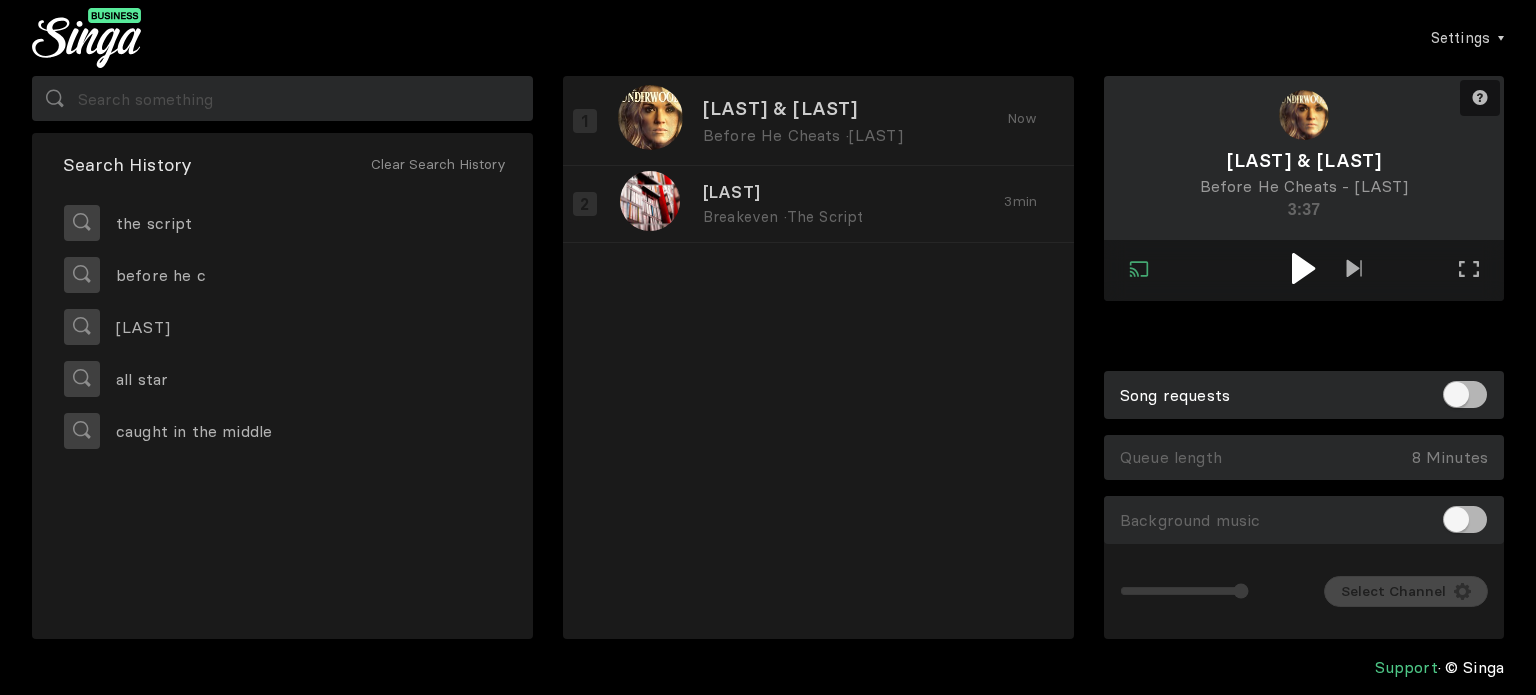 click at bounding box center [1303, 268] 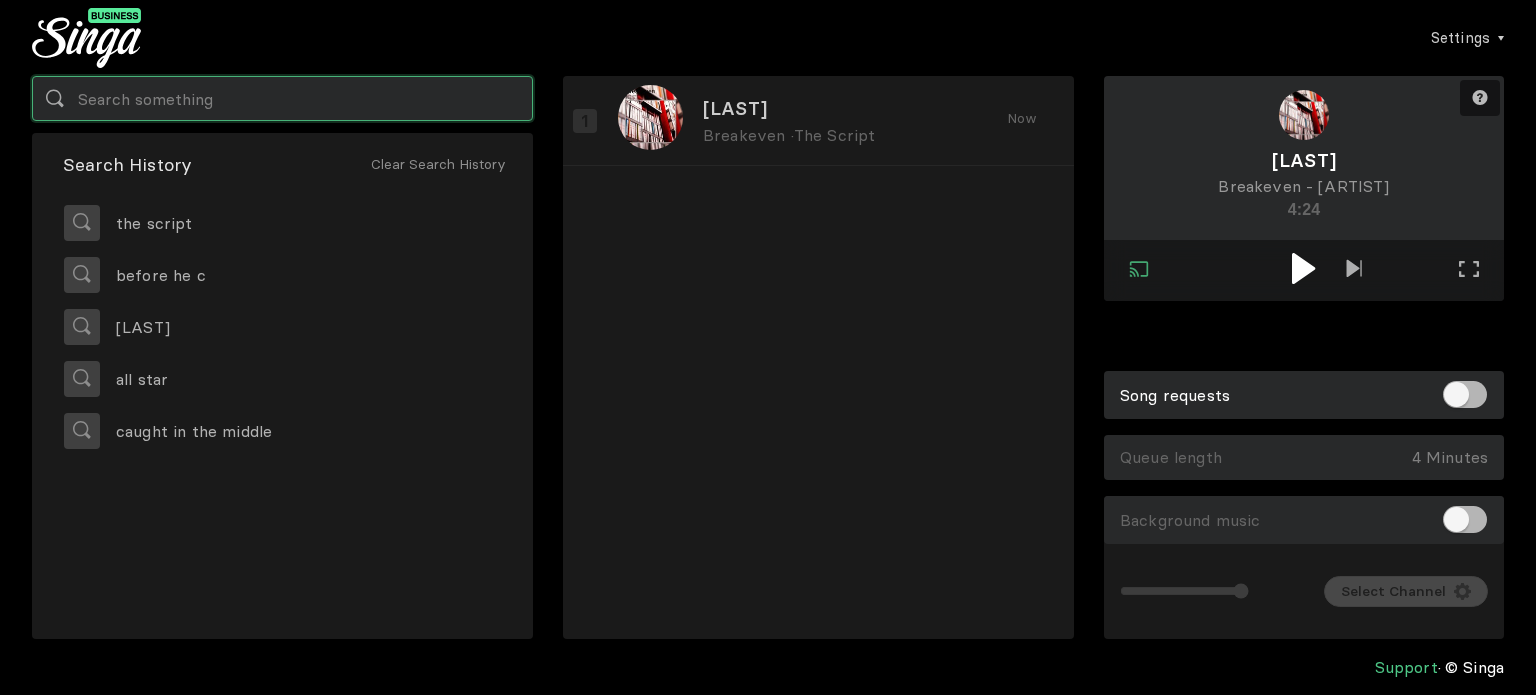 click at bounding box center (282, 98) 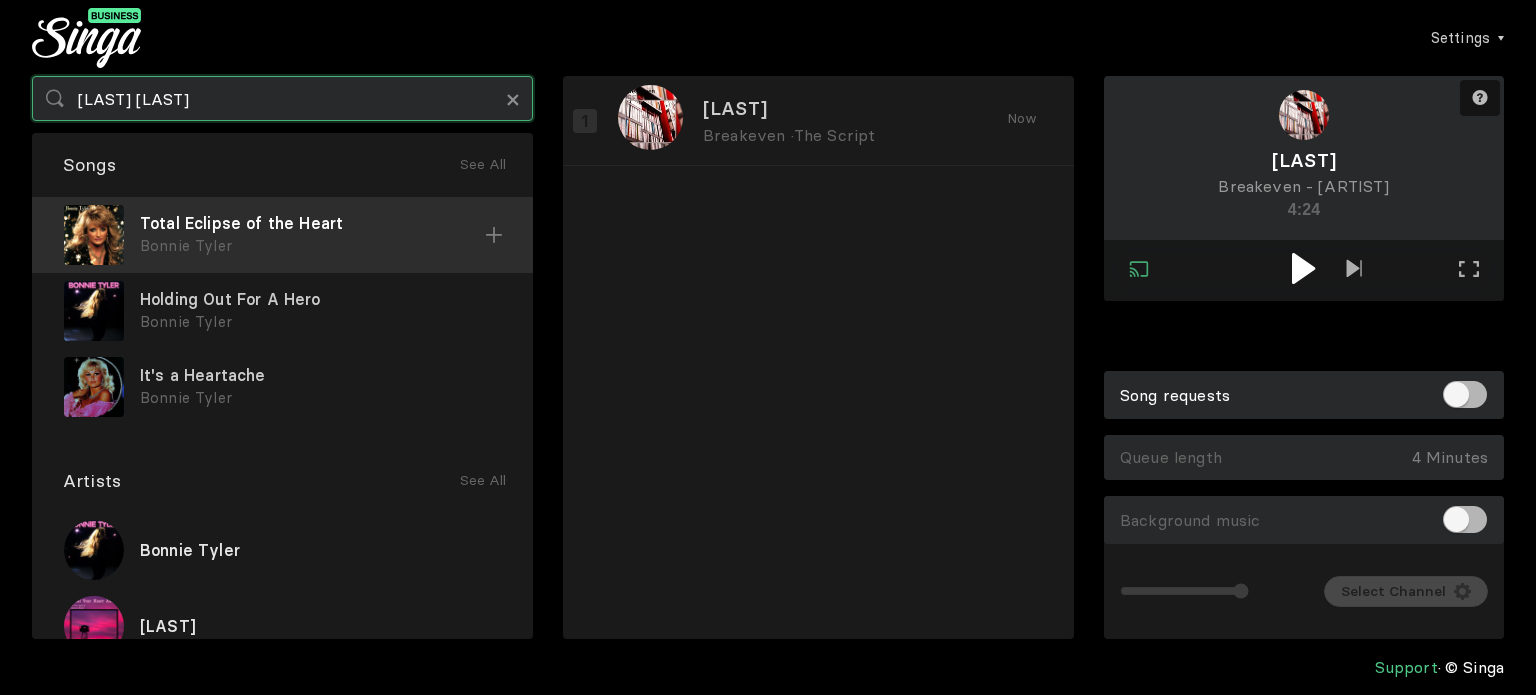 type on "[LAST] [LAST]" 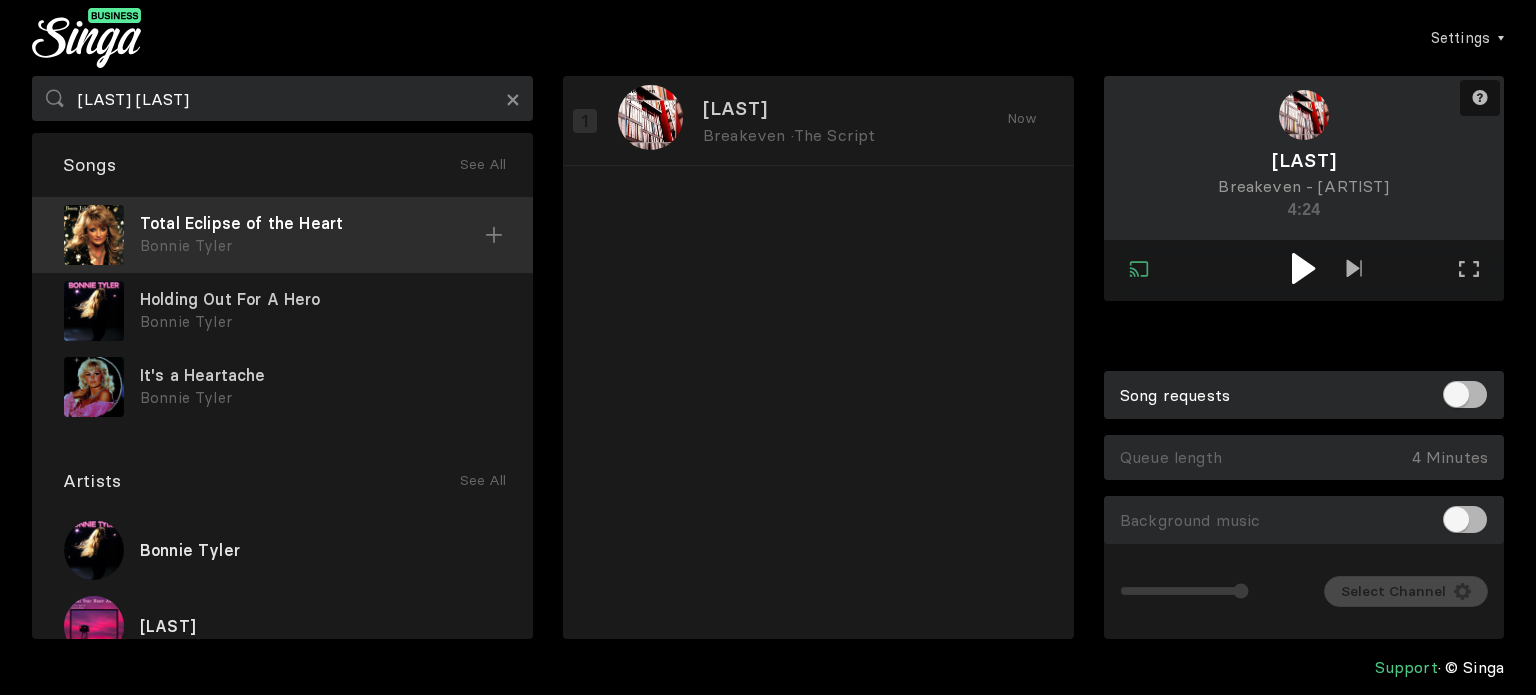 click at bounding box center (494, 235) 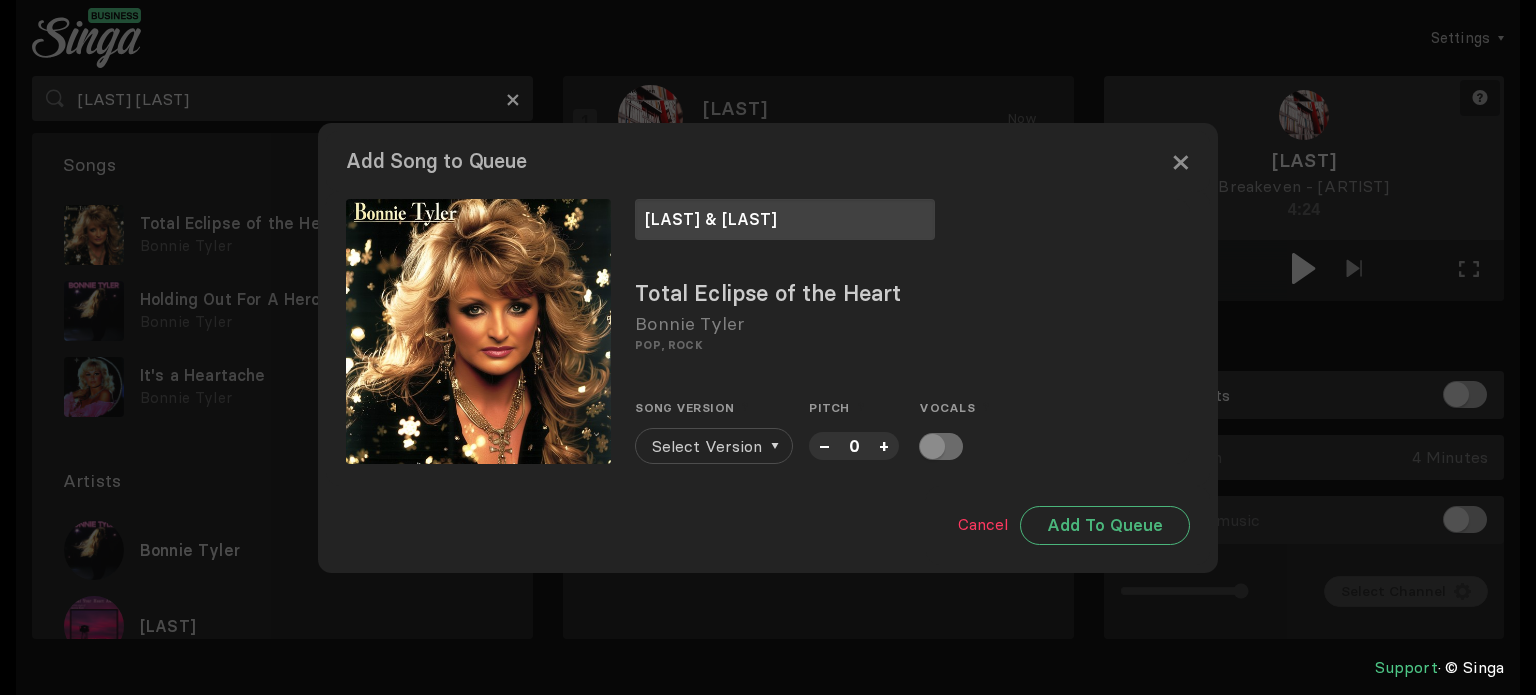 type on "[LAST] & [LAST]" 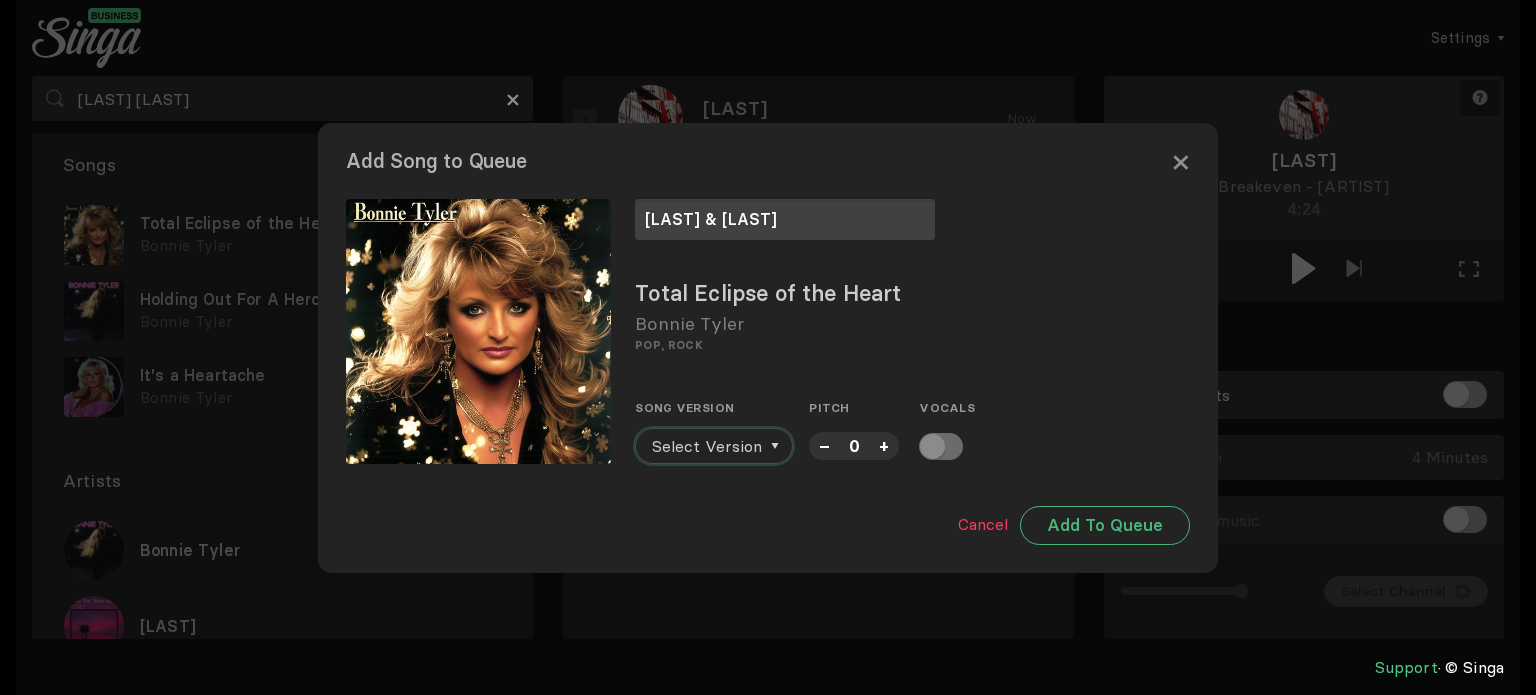 click on "Select Version" at bounding box center (707, 446) 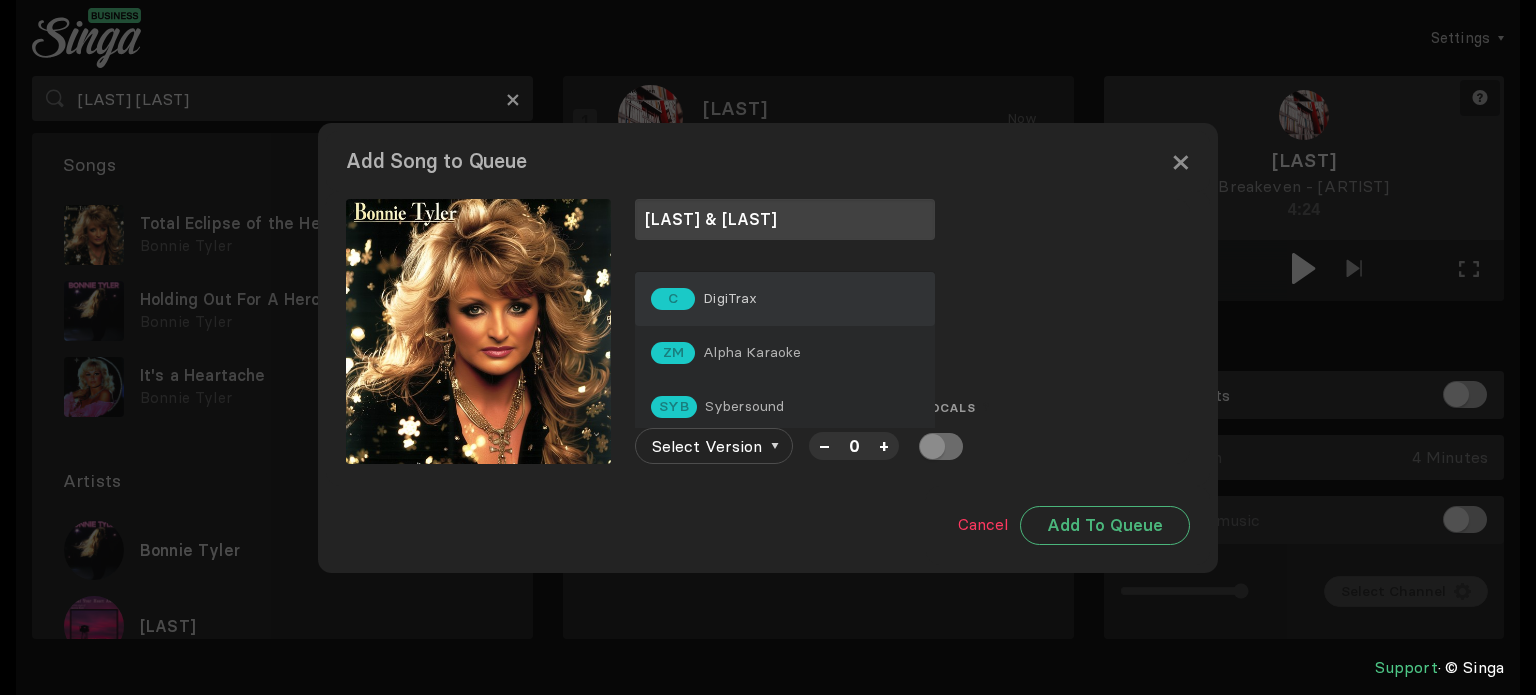 click on "C DigiTrax" at bounding box center [785, 299] 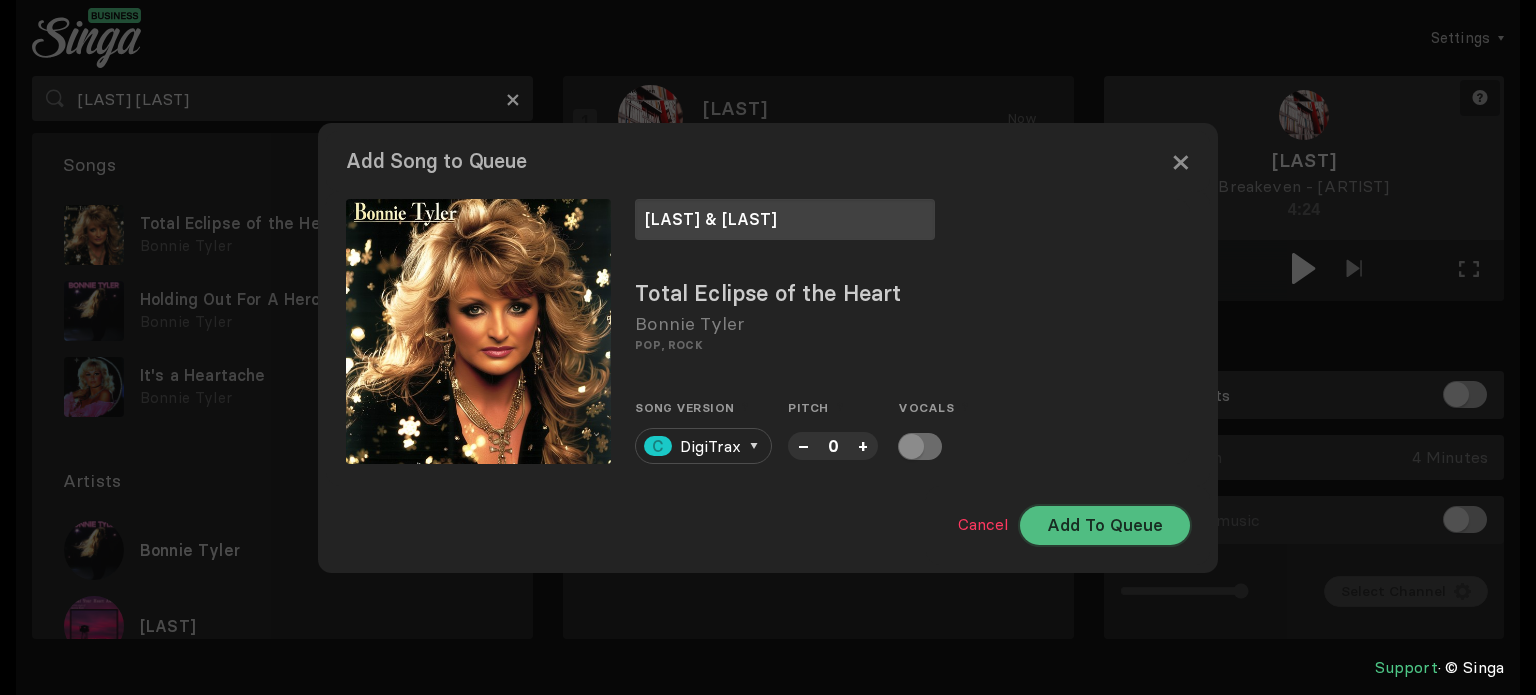 click on "Add To Queue" at bounding box center [1105, 525] 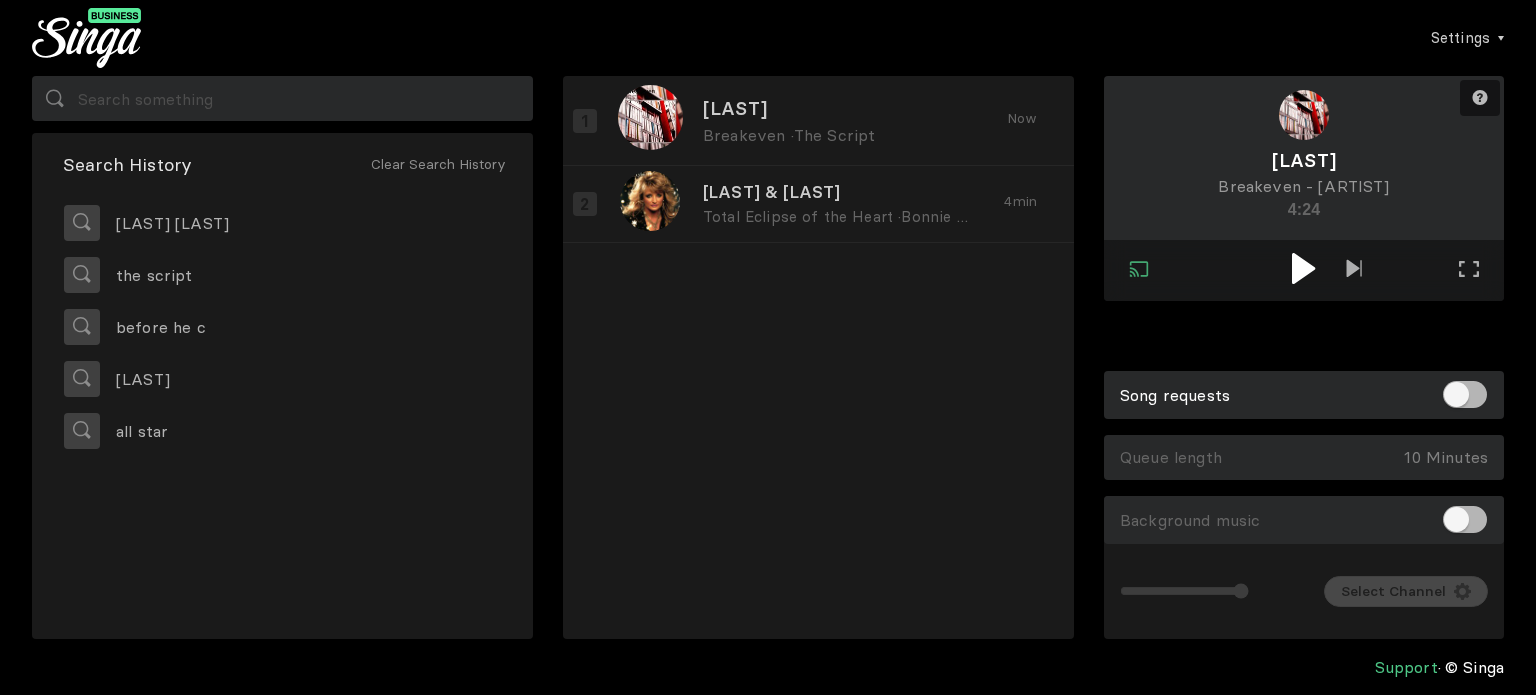 click at bounding box center [1304, 270] 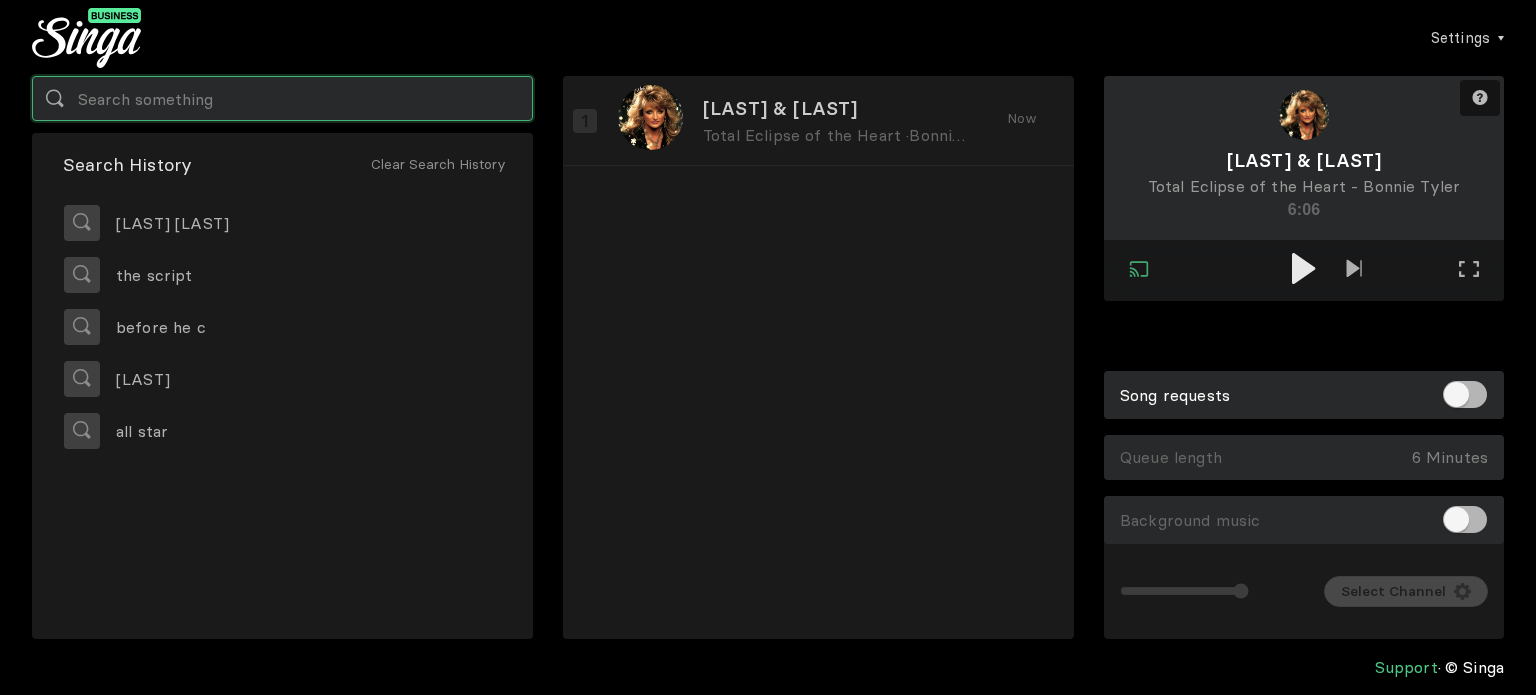 click at bounding box center (282, 98) 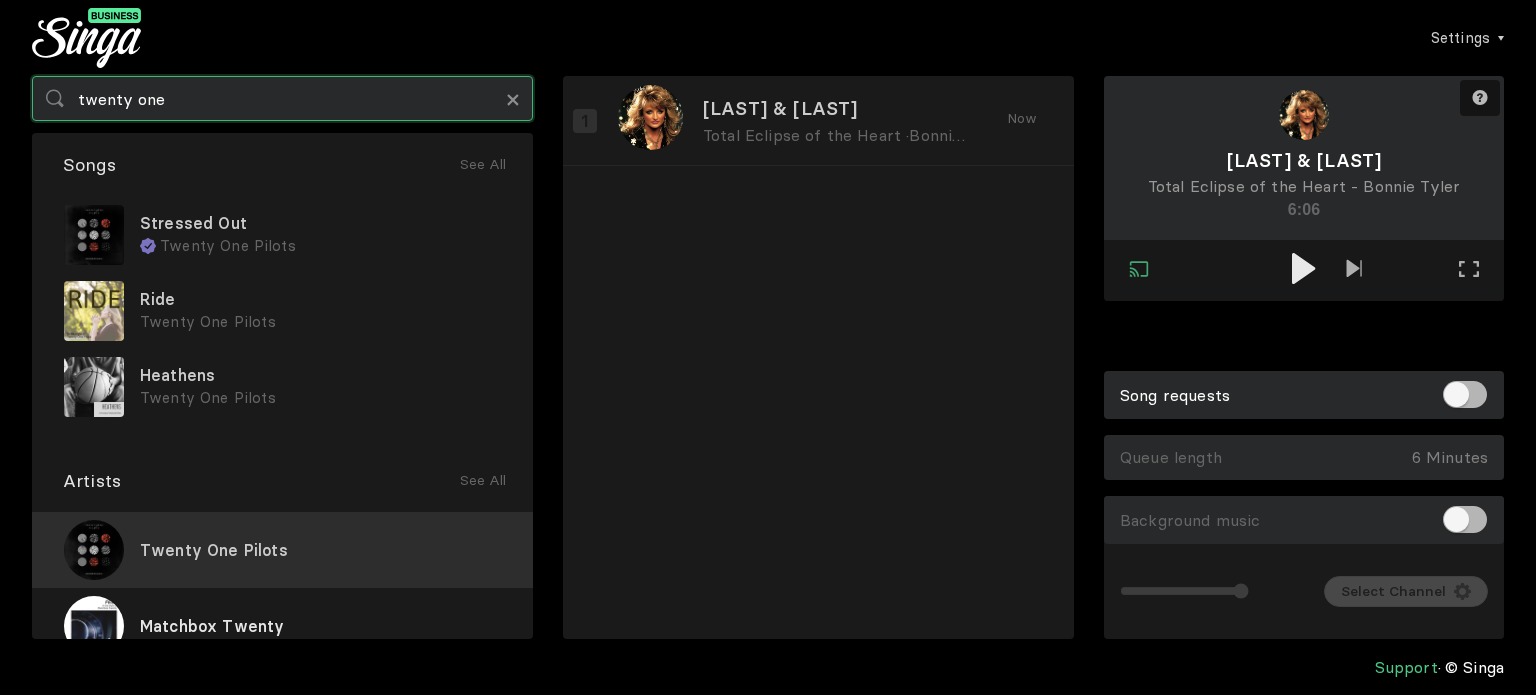 type on "twenty one" 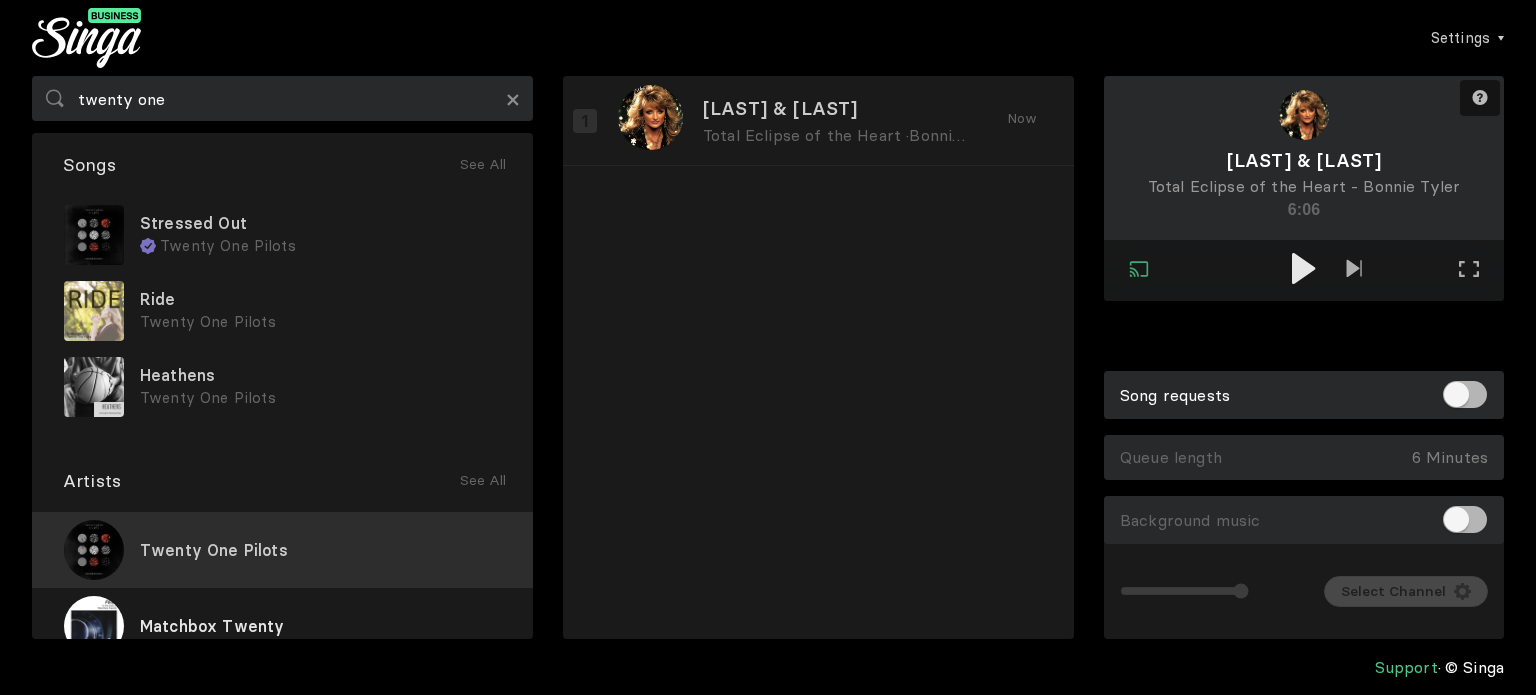 click on "Twenty One Pilots" at bounding box center [214, 550] 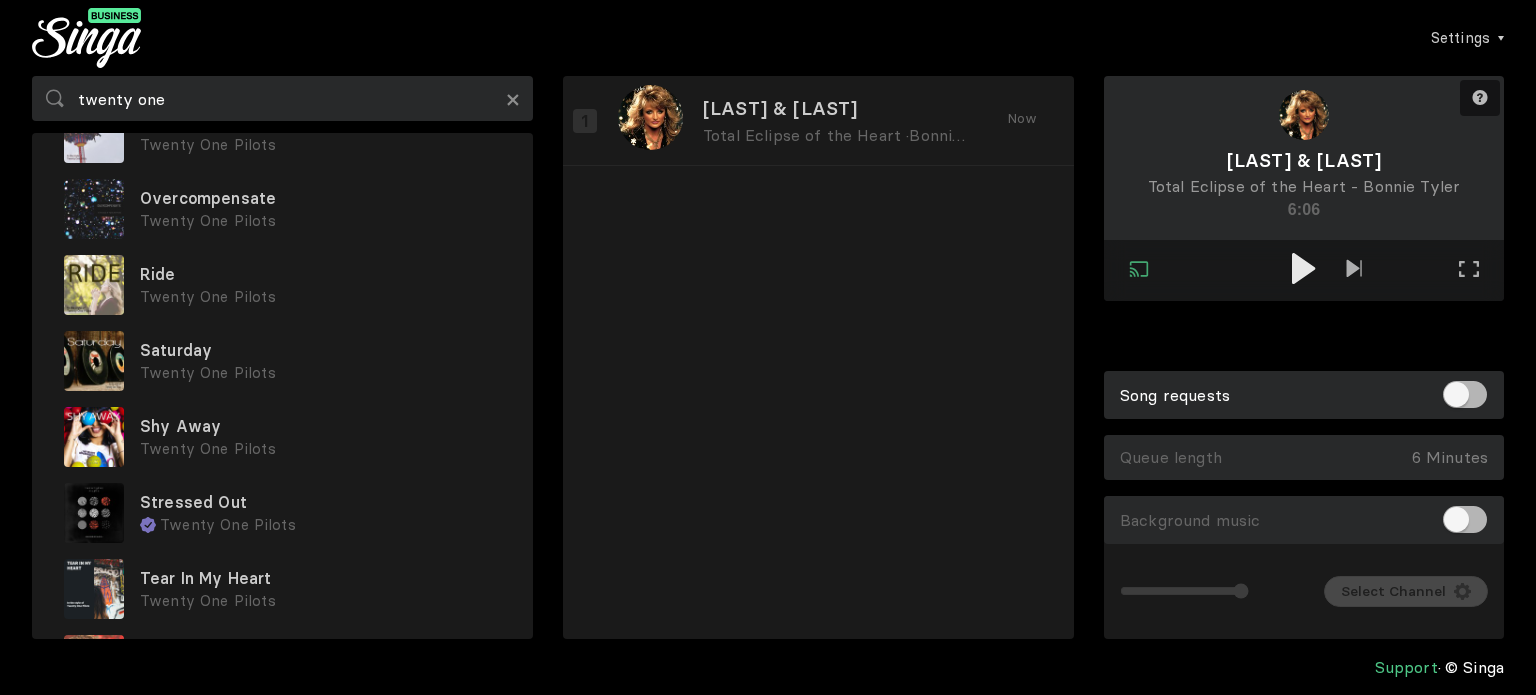 scroll, scrollTop: 768, scrollLeft: 0, axis: vertical 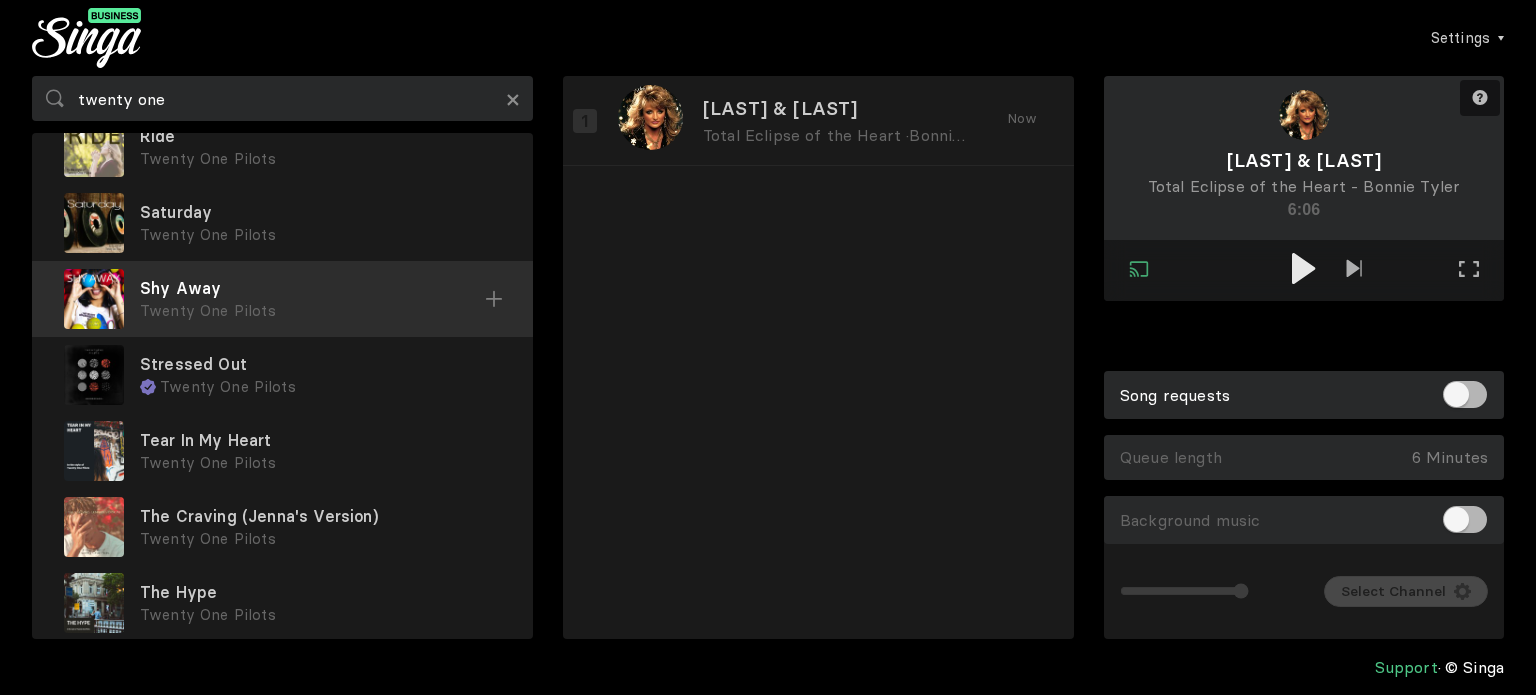 click at bounding box center (0, 0) 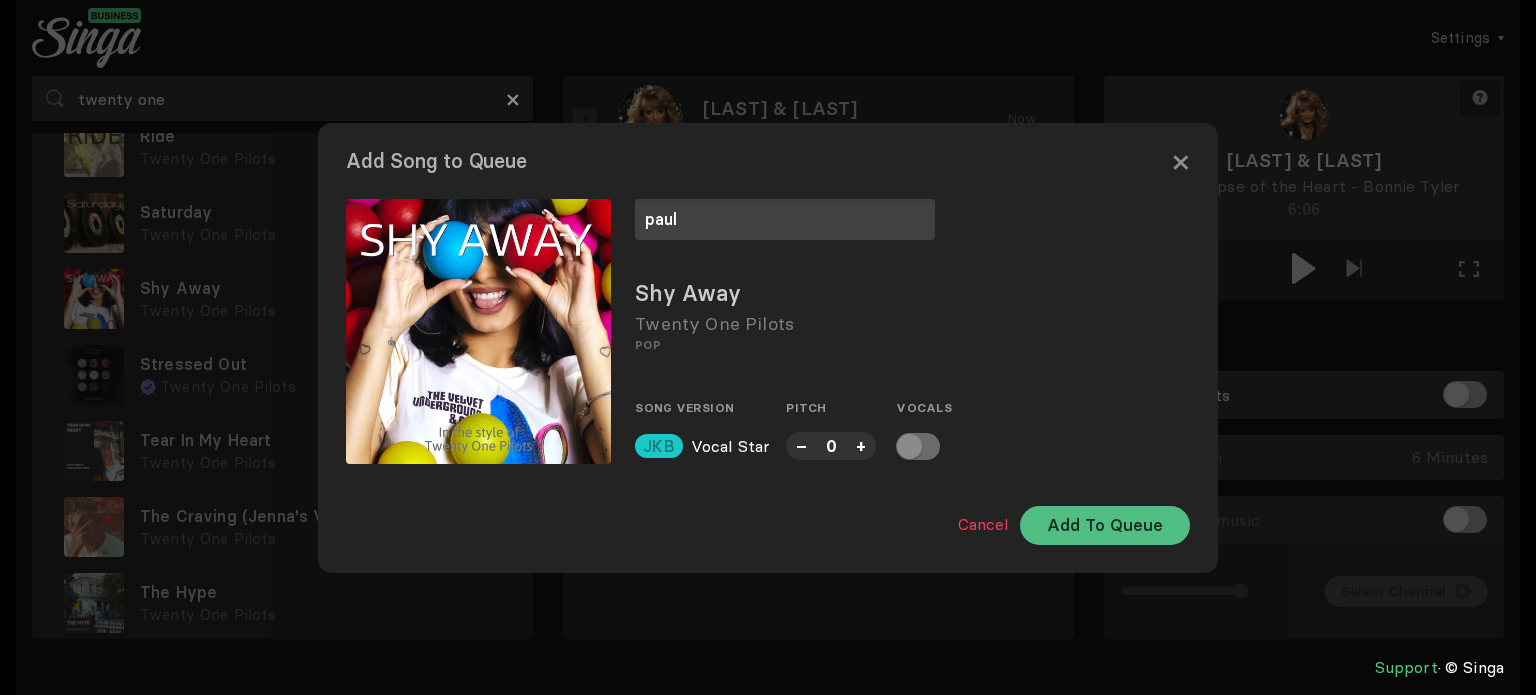 type on "paul" 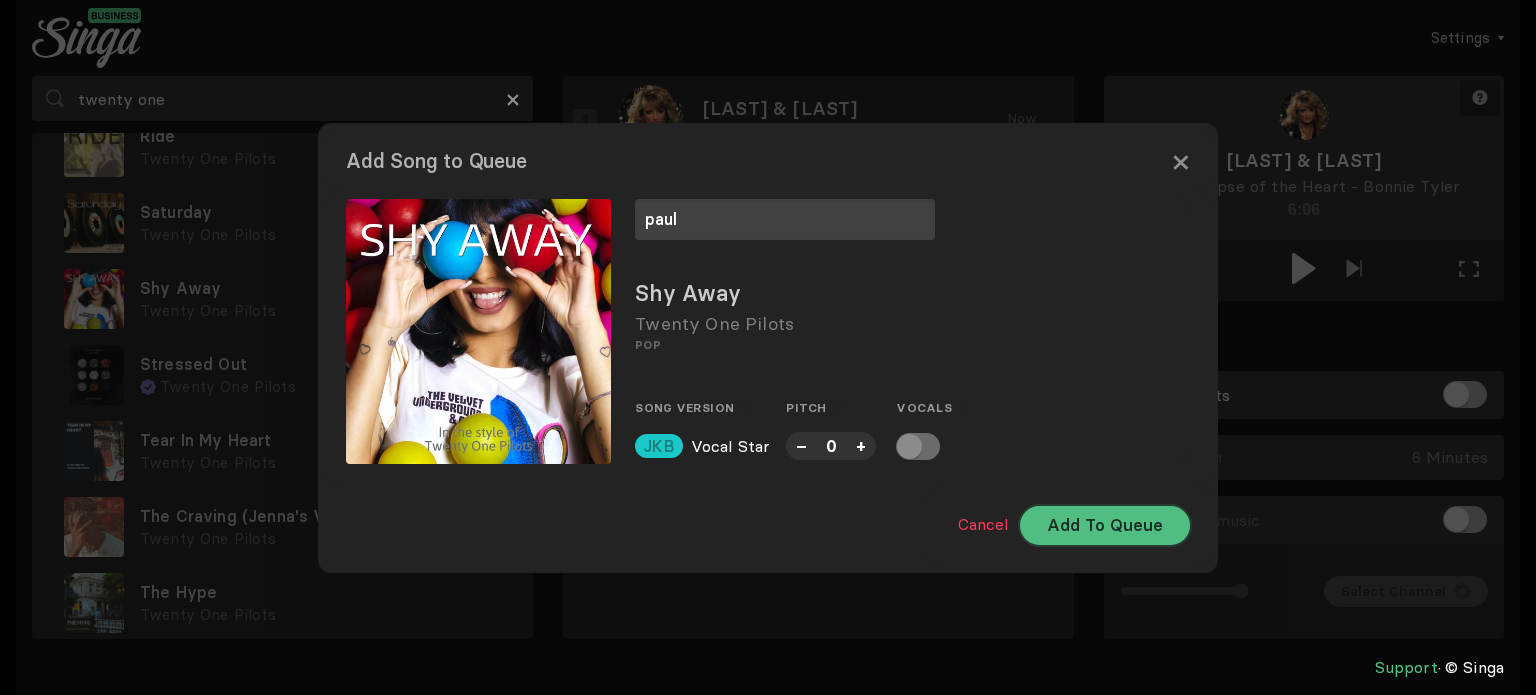 click on "Add To Queue" at bounding box center [1105, 525] 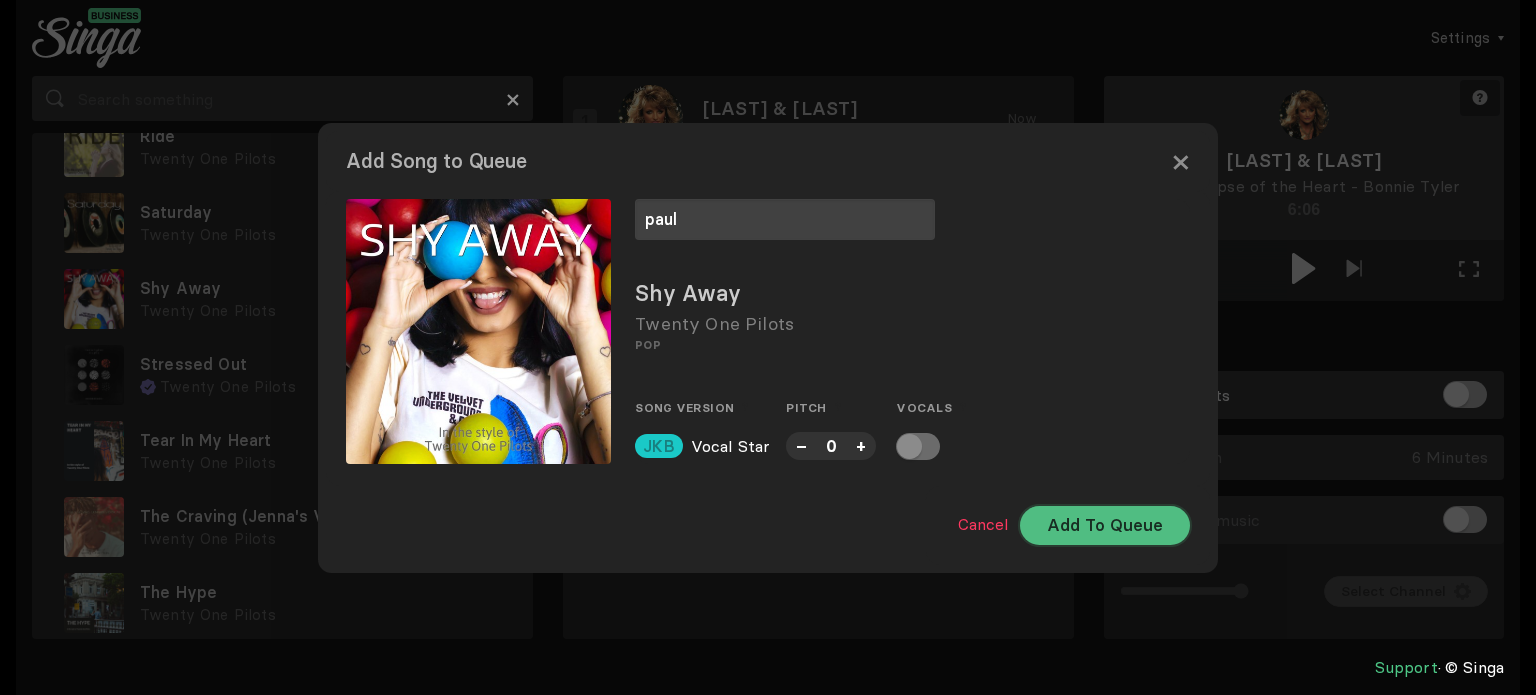scroll, scrollTop: 0, scrollLeft: 0, axis: both 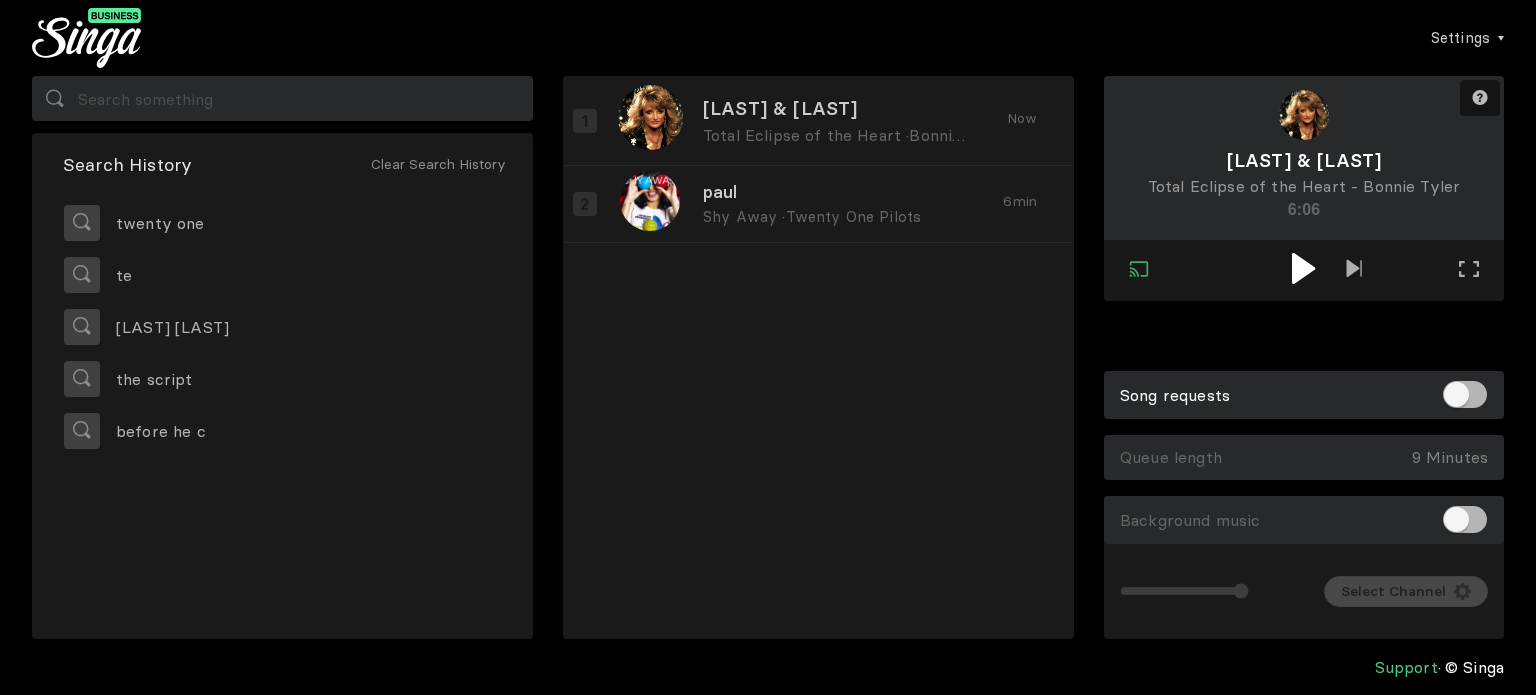 click at bounding box center (1303, 268) 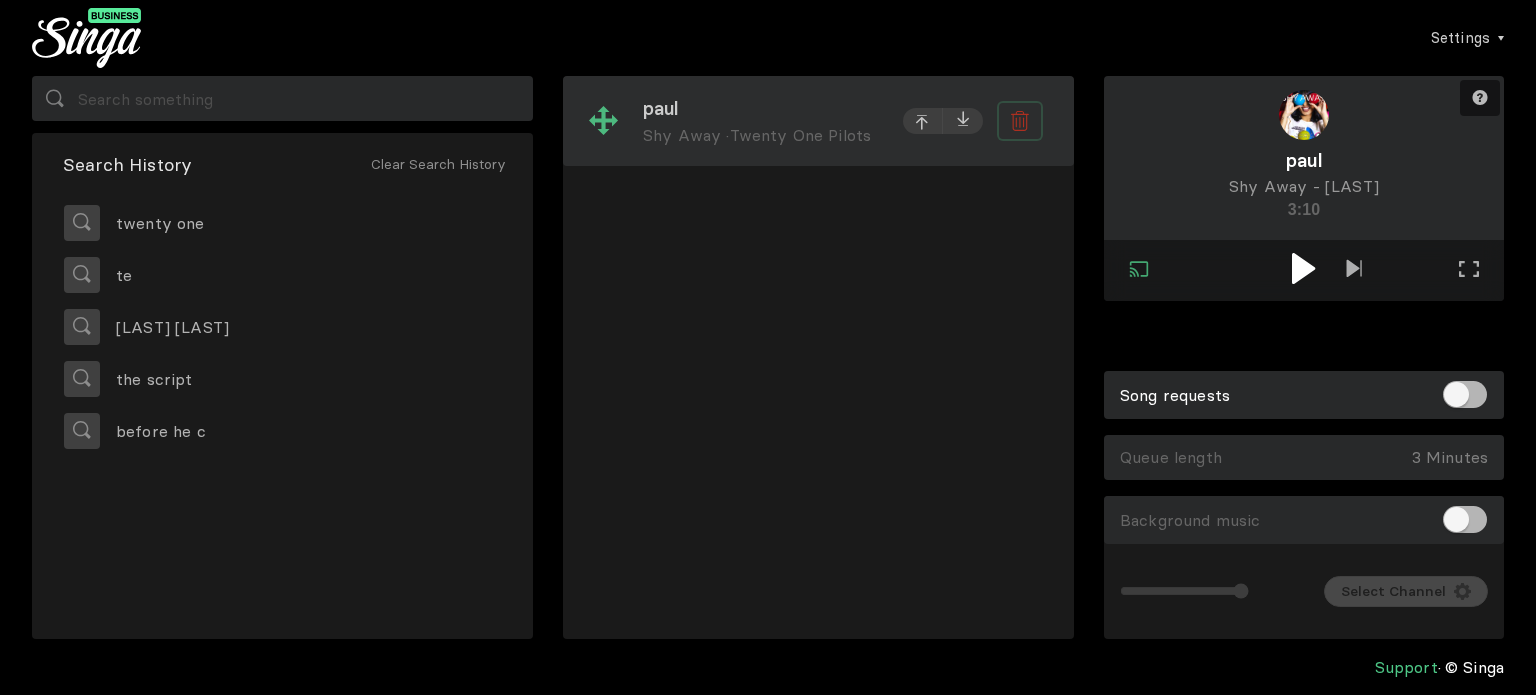 click at bounding box center [1020, 121] 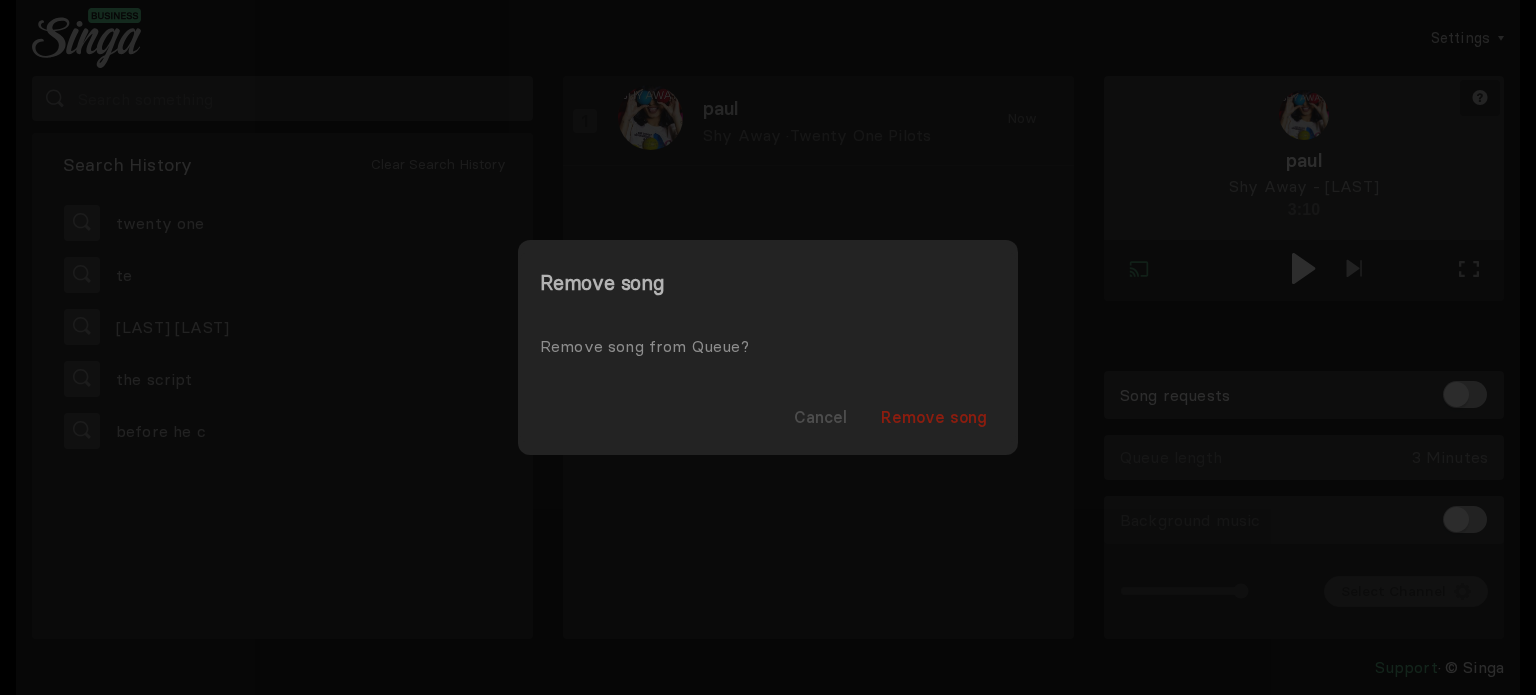 click on "Remove song" at bounding box center [934, 417] 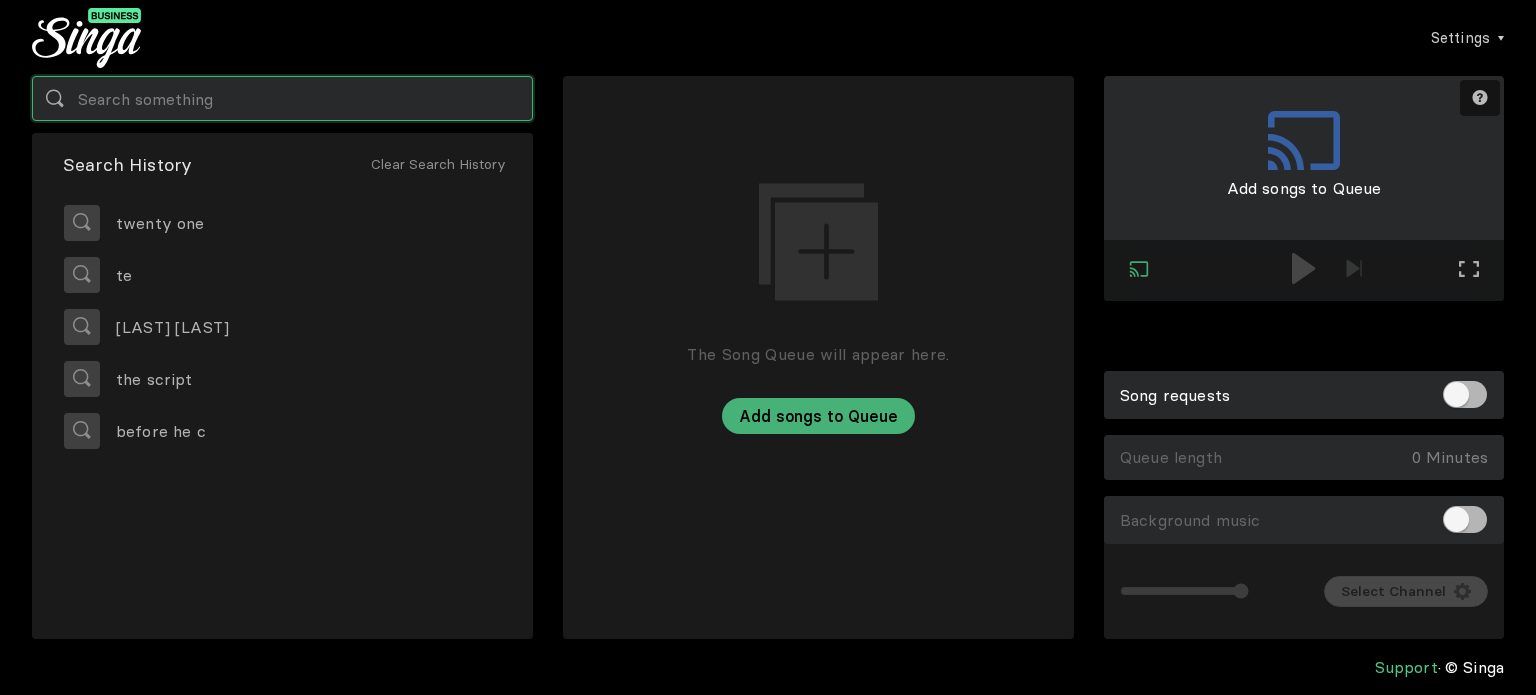 click at bounding box center (282, 98) 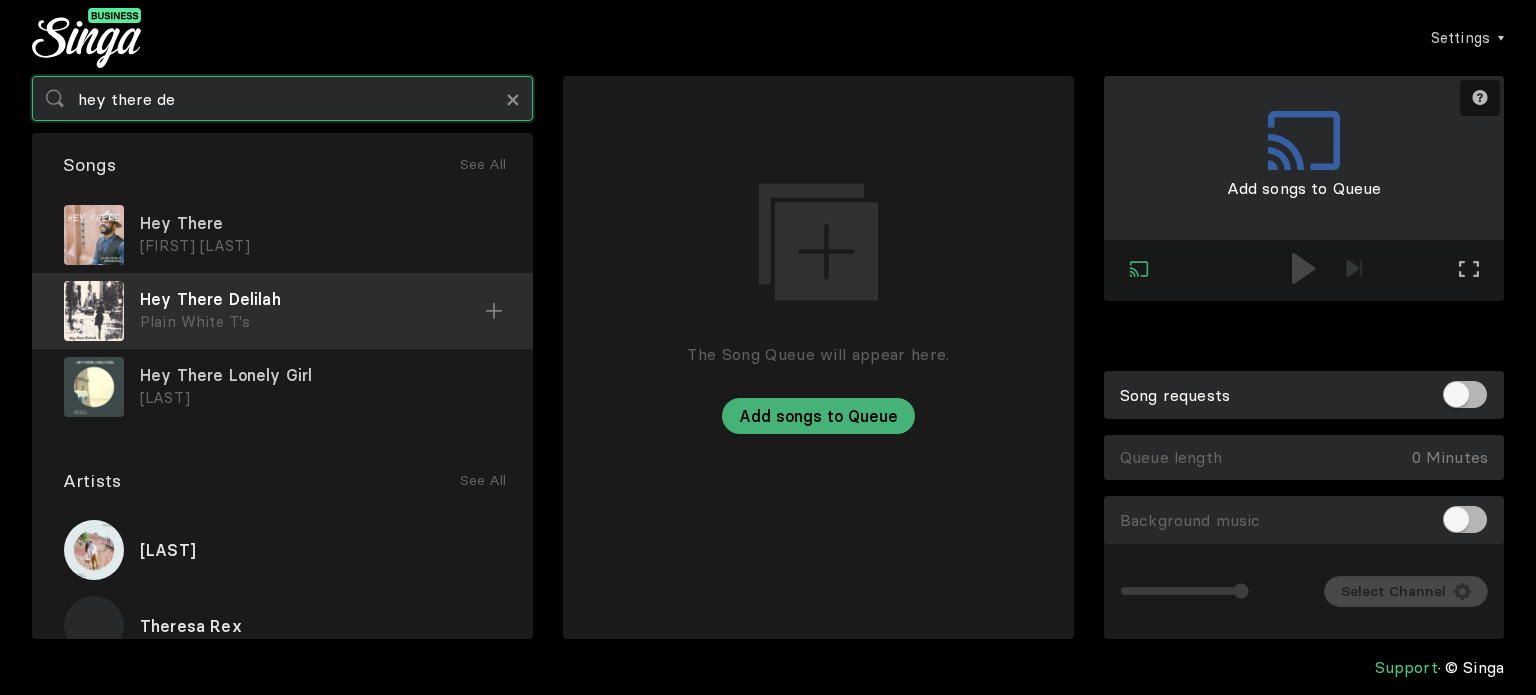 type on "hey there de" 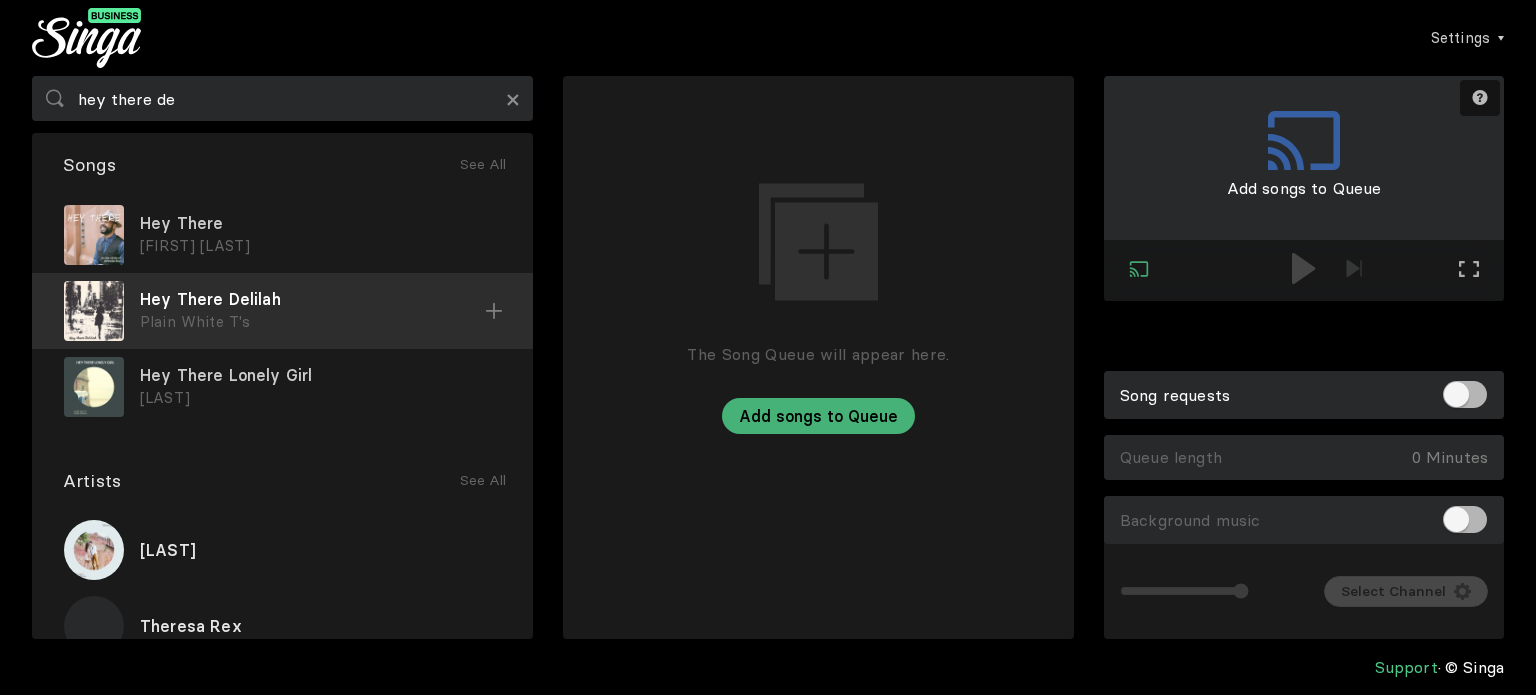 click at bounding box center (0, 0) 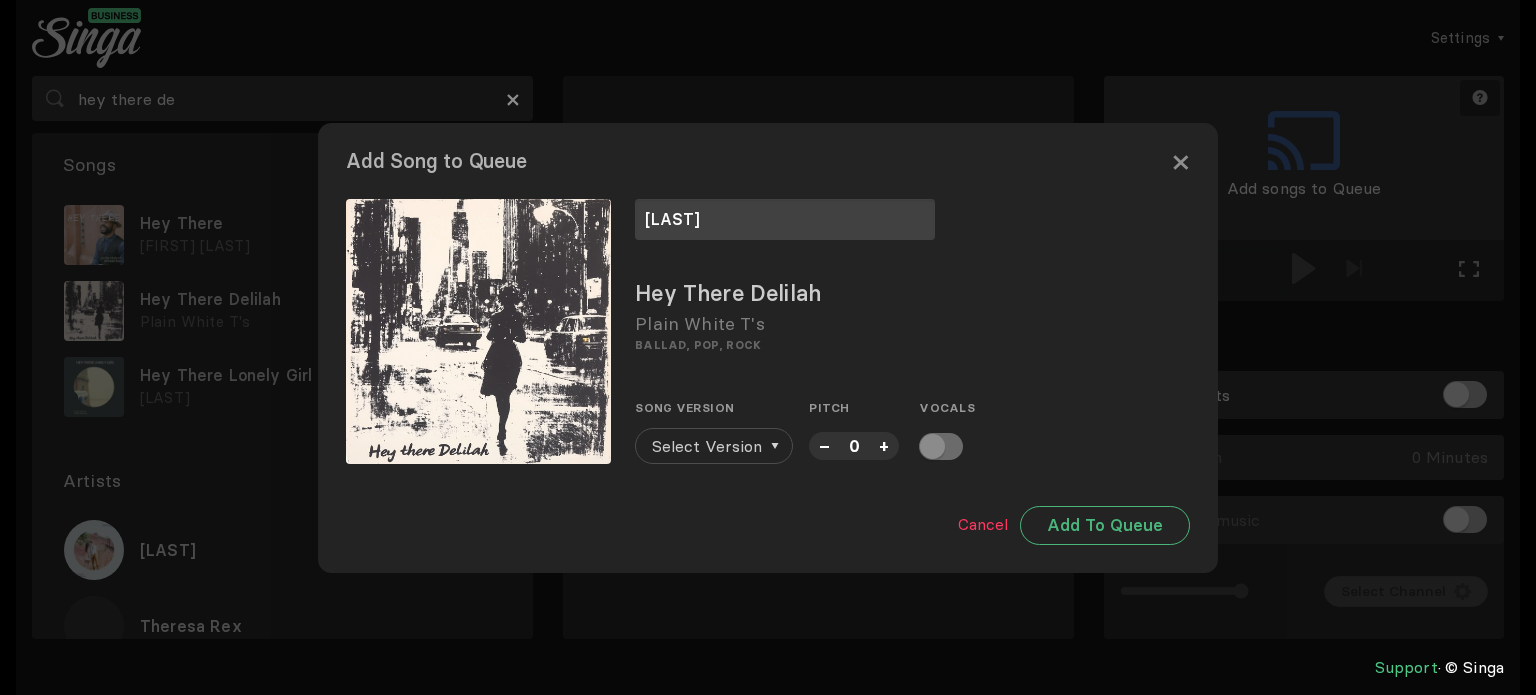 type on "[LAST]" 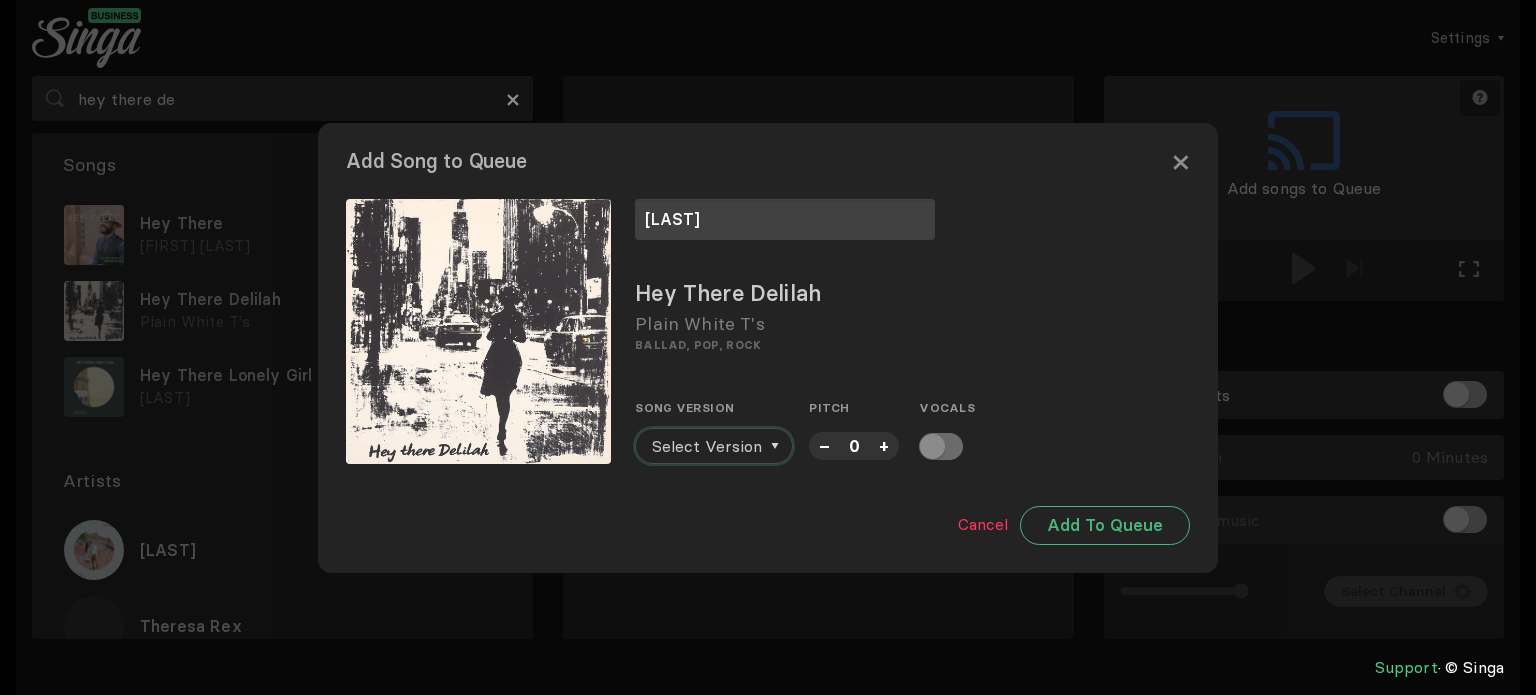 click on "Select Version" at bounding box center [707, 446] 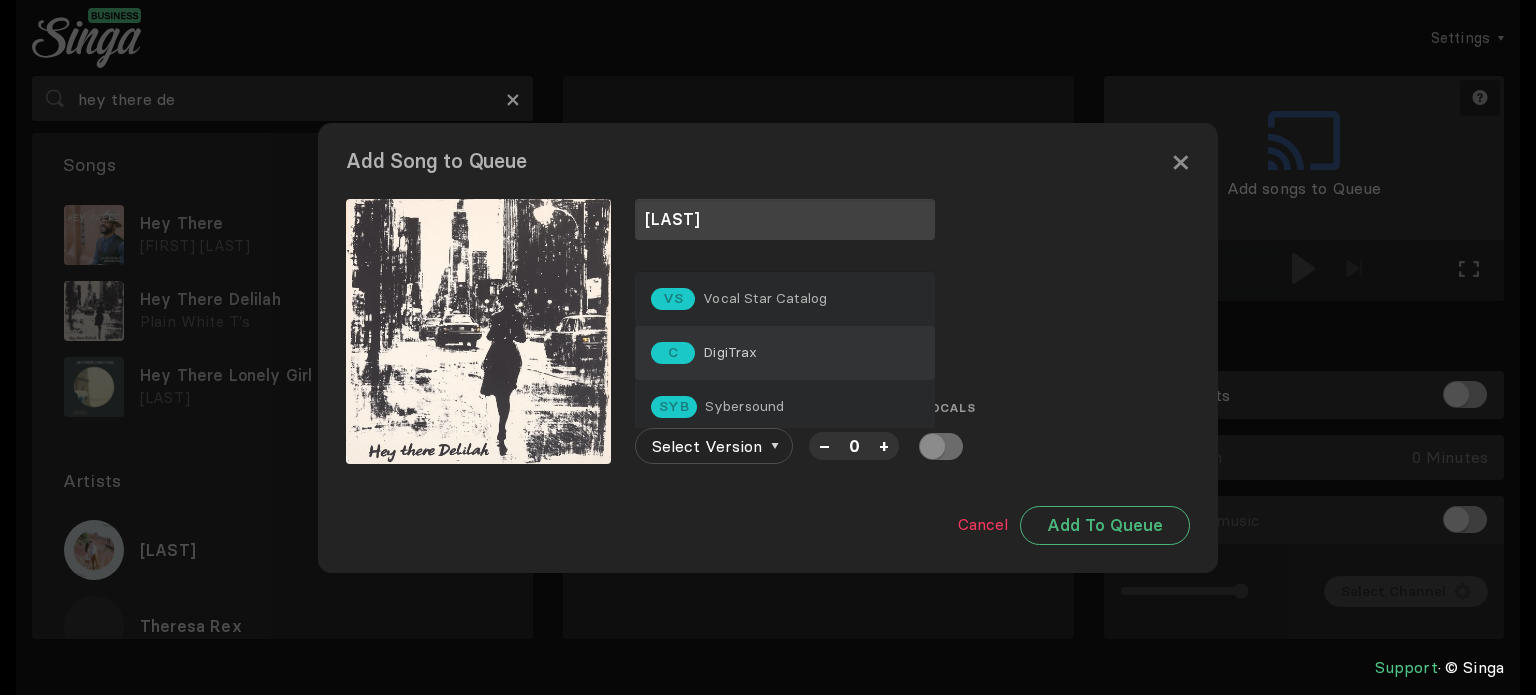 click on "C DigiTrax" at bounding box center [785, 299] 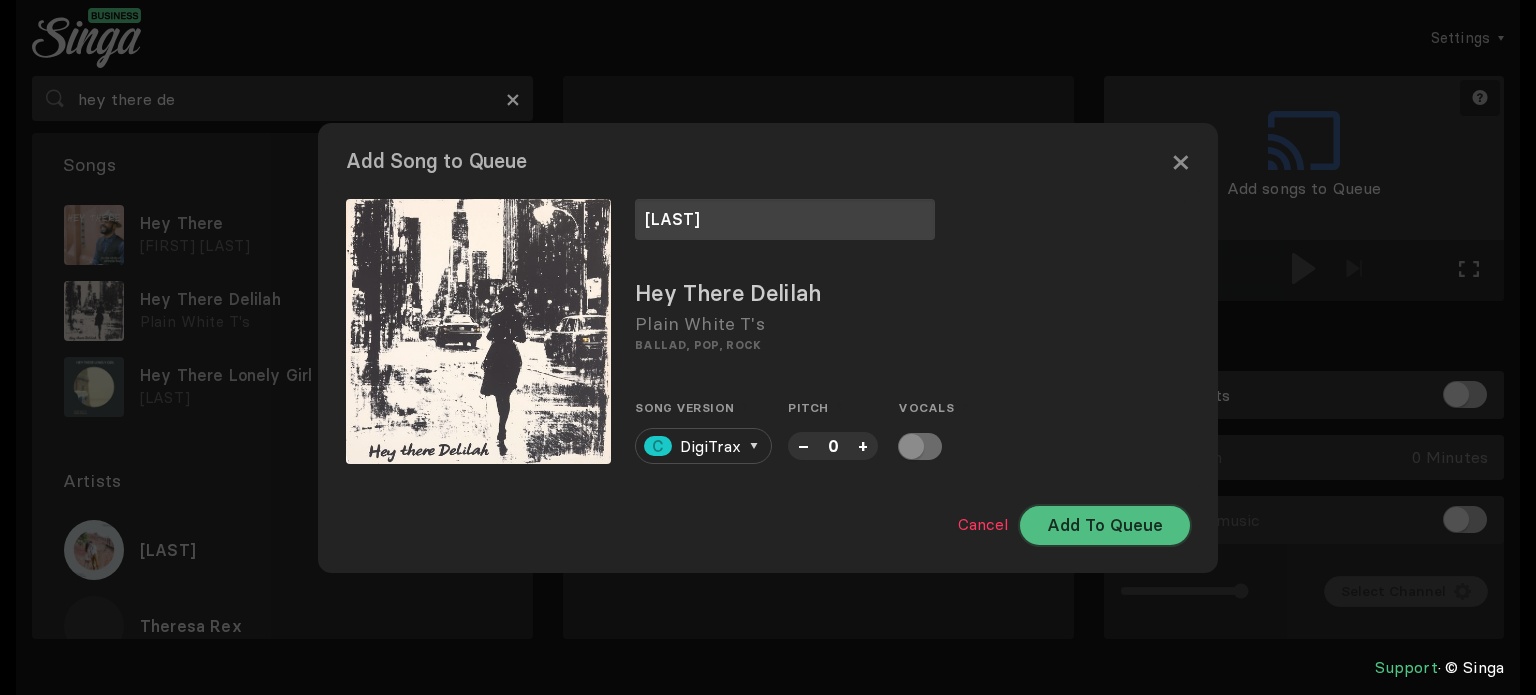 click on "Add To Queue" at bounding box center [1105, 525] 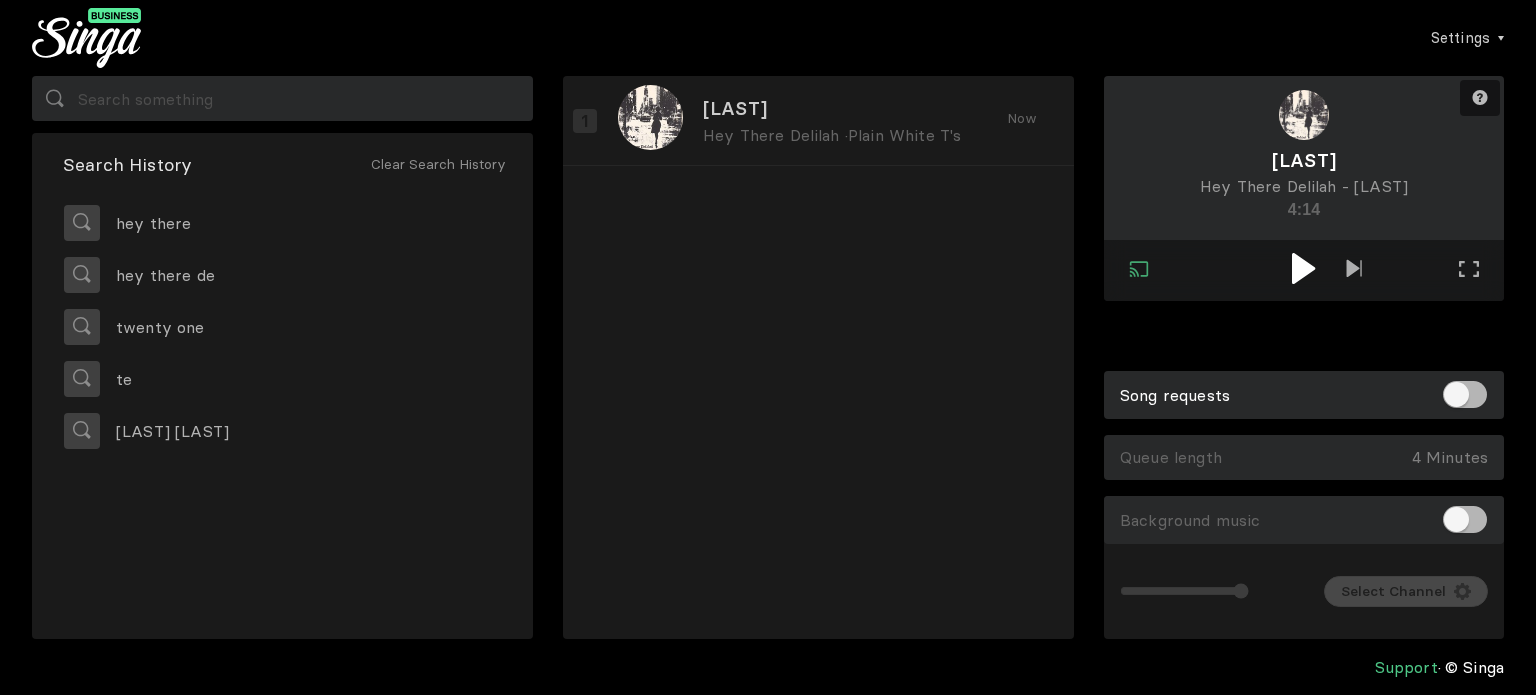 click on "Support © Singa" at bounding box center (768, 667) 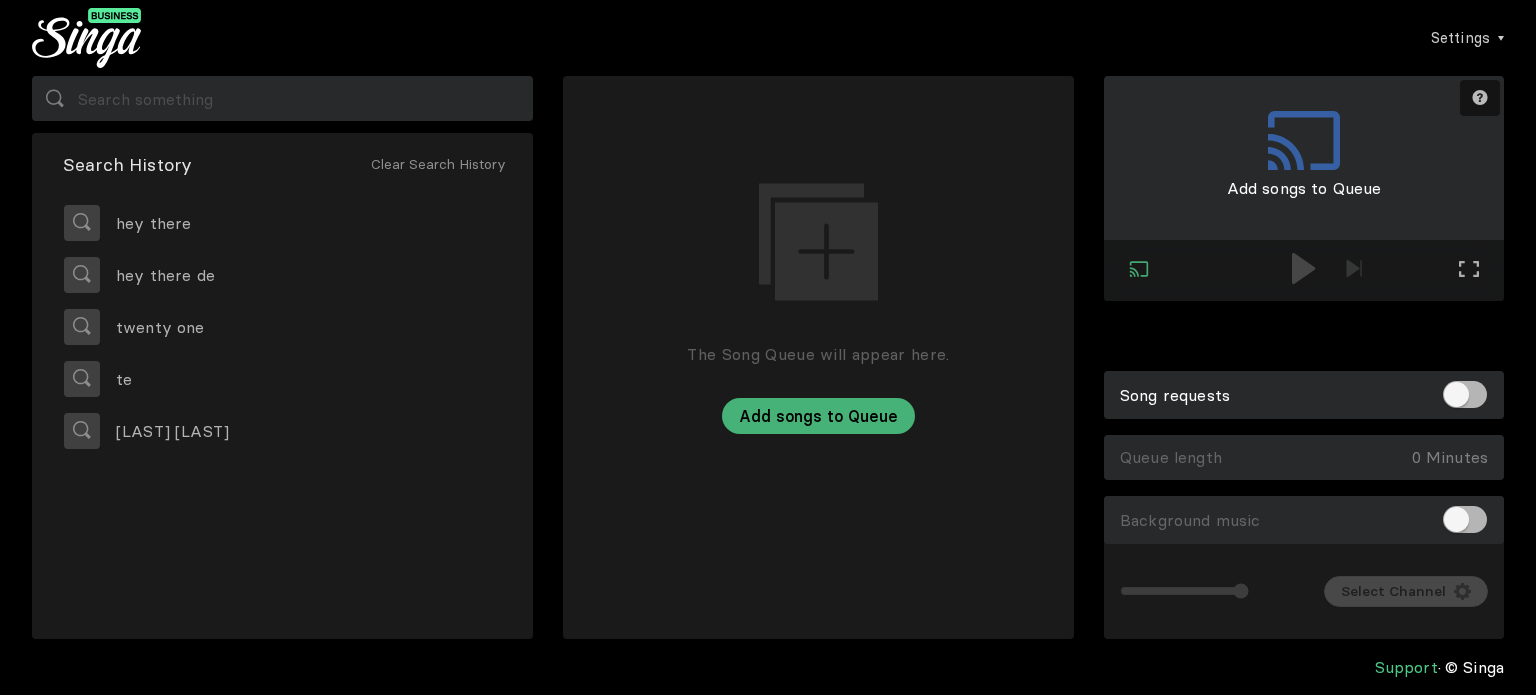 click on "Need help? Connected Exit external screen Full screen Exit full screen Add songs to Queue Song requests Queue length 0 Minutes Empty Queue Background music Volume Channel Select Channel" at bounding box center (1304, 357) 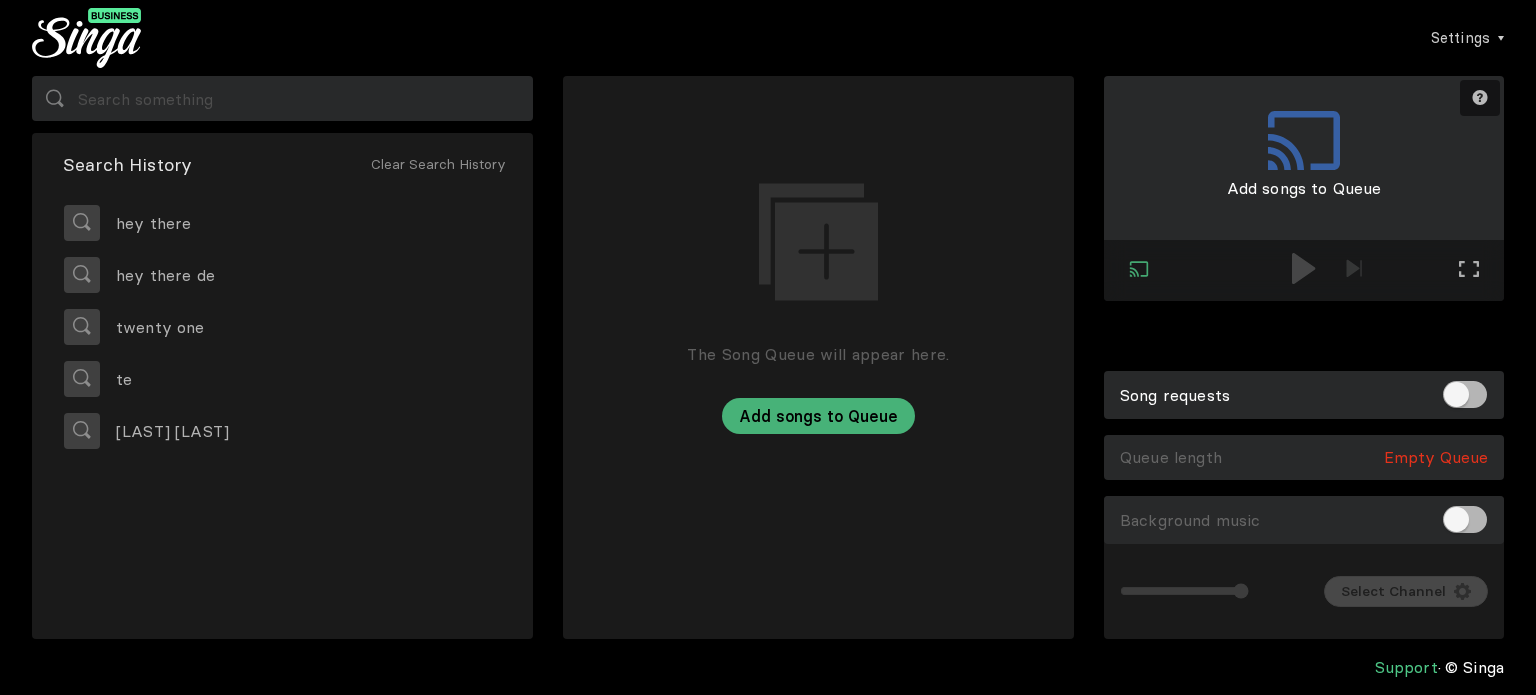 click on "Queue length 0 Minutes Empty Queue" at bounding box center [1304, 457] 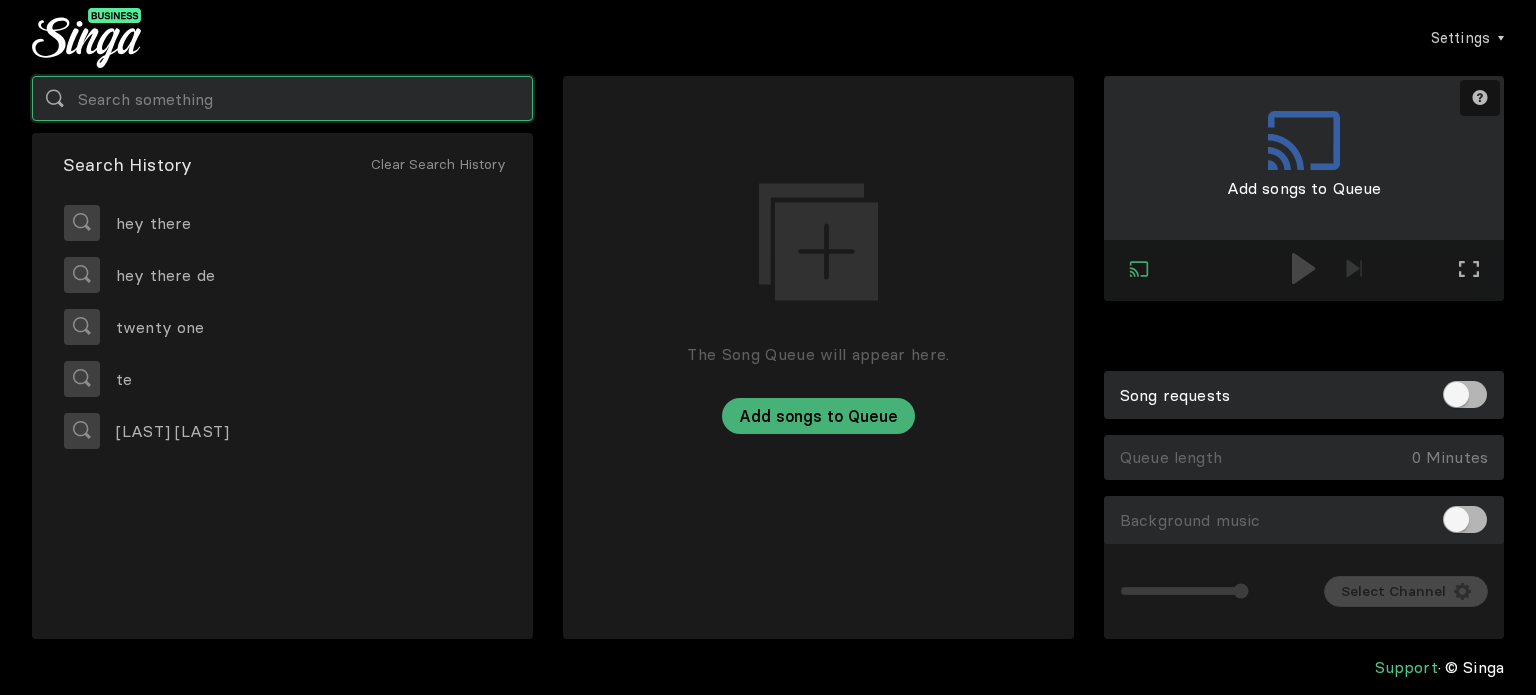 click at bounding box center (282, 98) 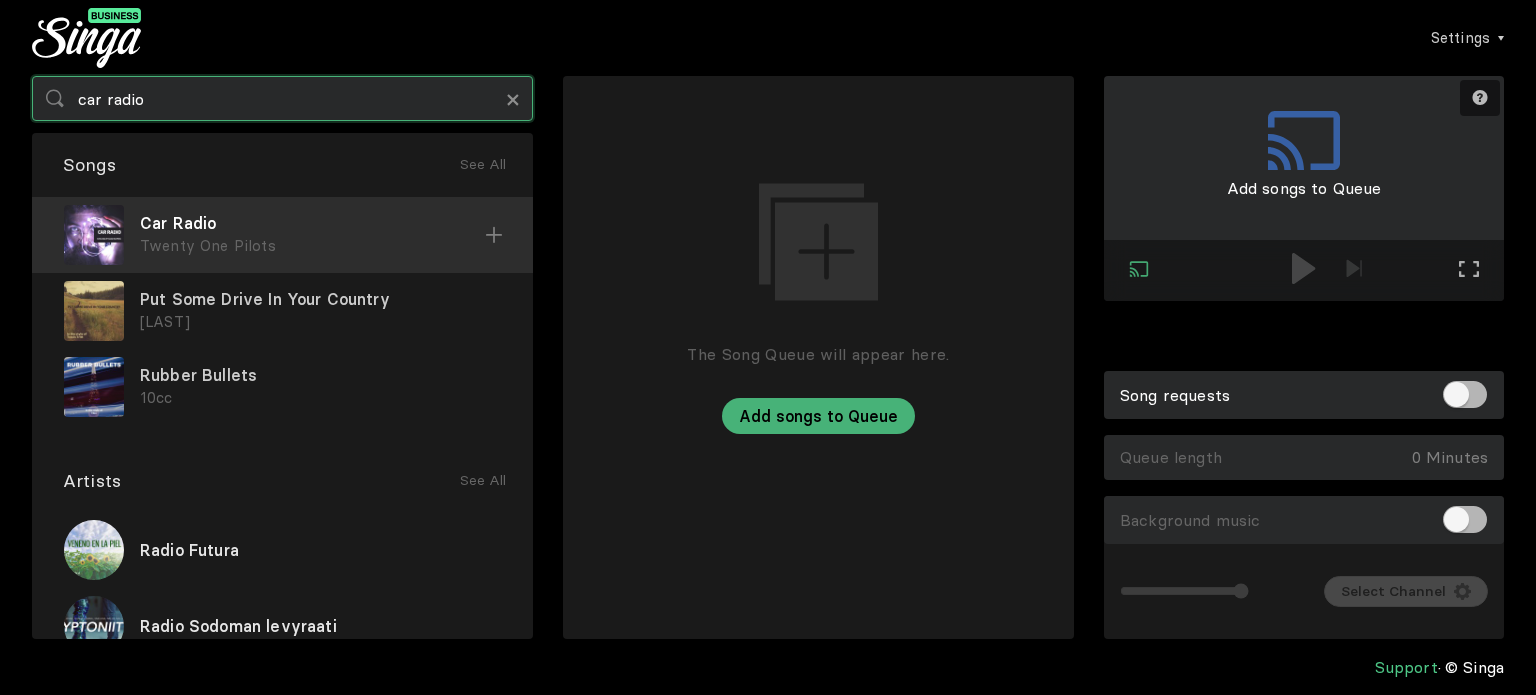 type on "car radio" 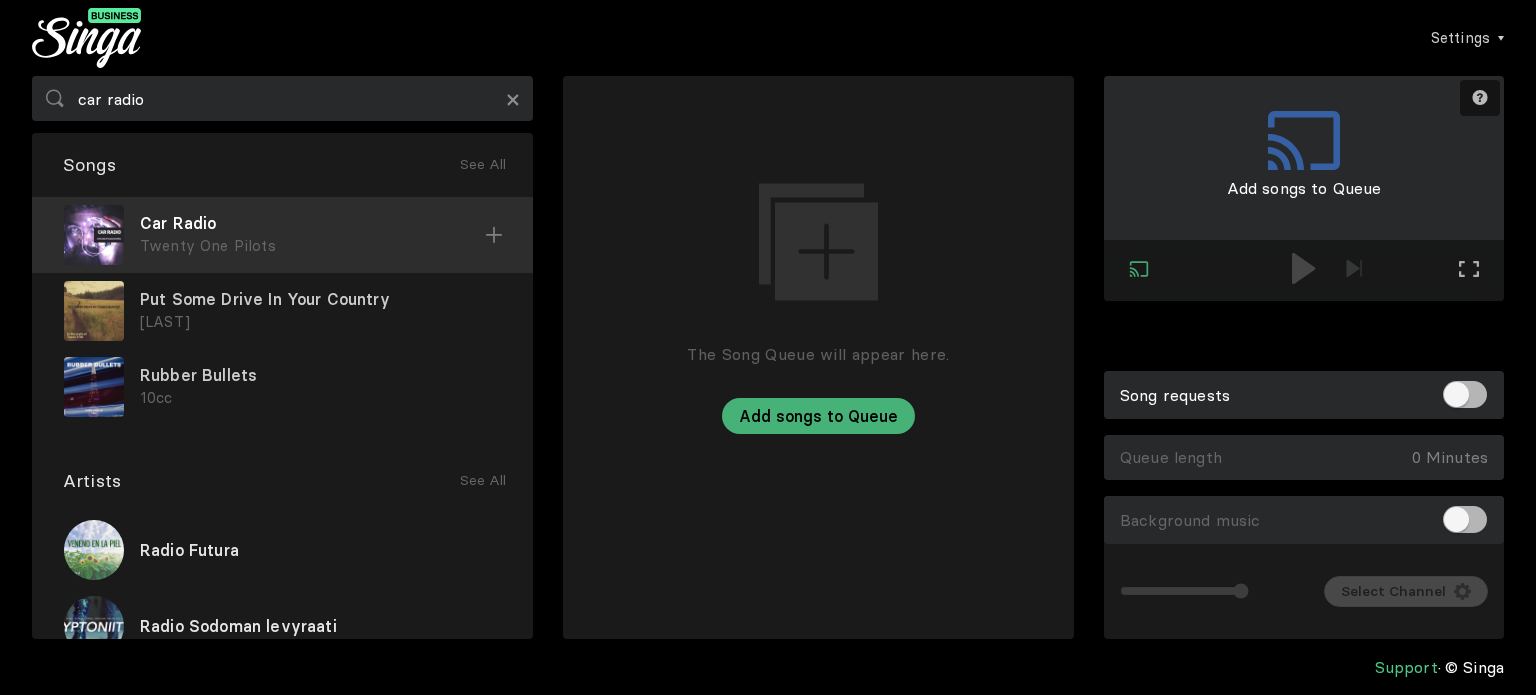 click at bounding box center (494, 235) 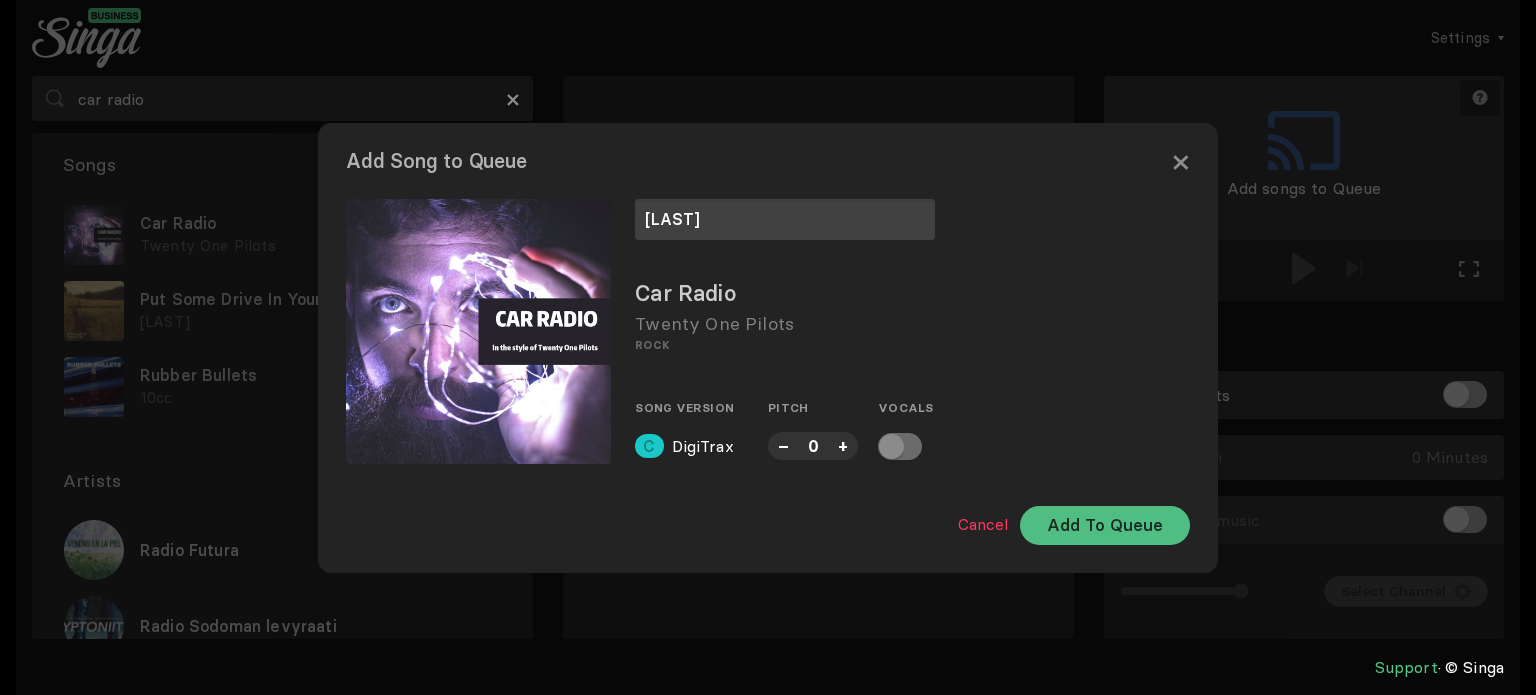 type on "[LAST]" 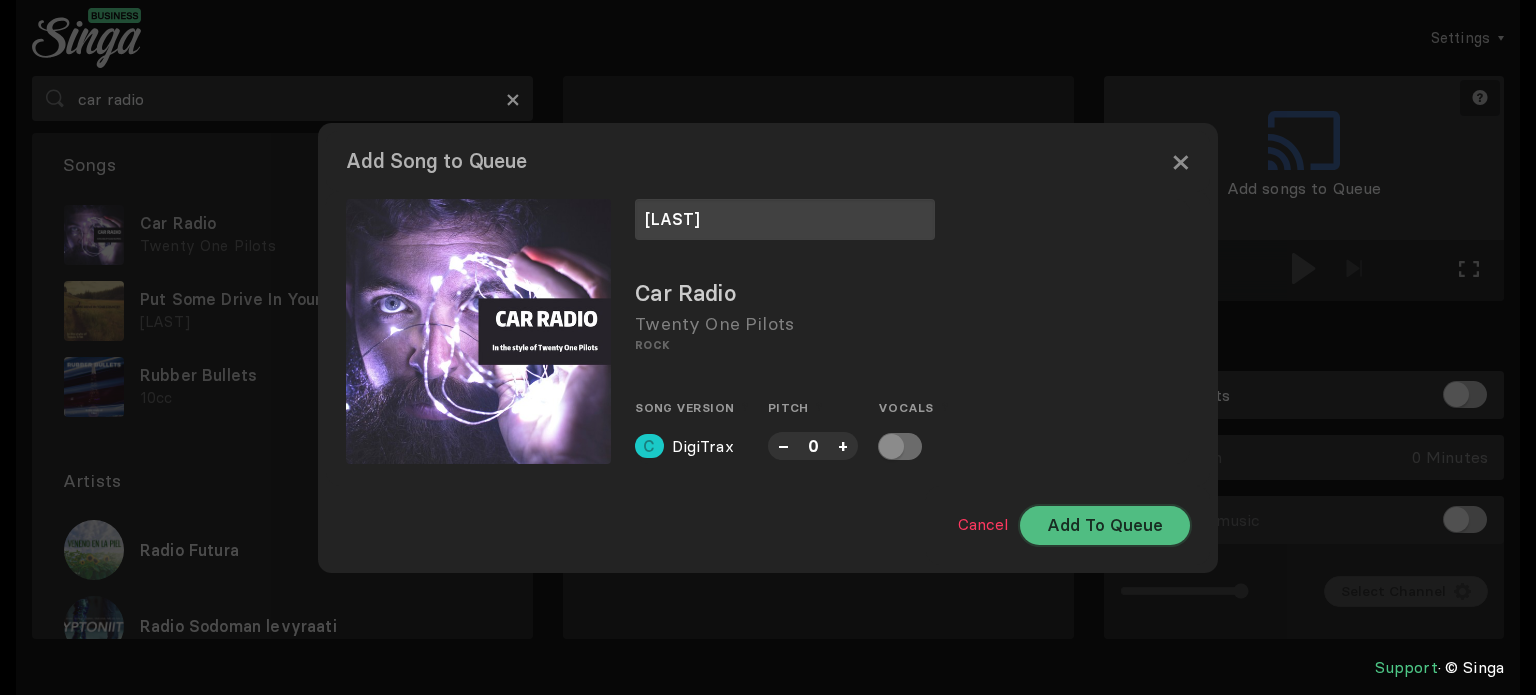 click on "Add To Queue" at bounding box center (1105, 525) 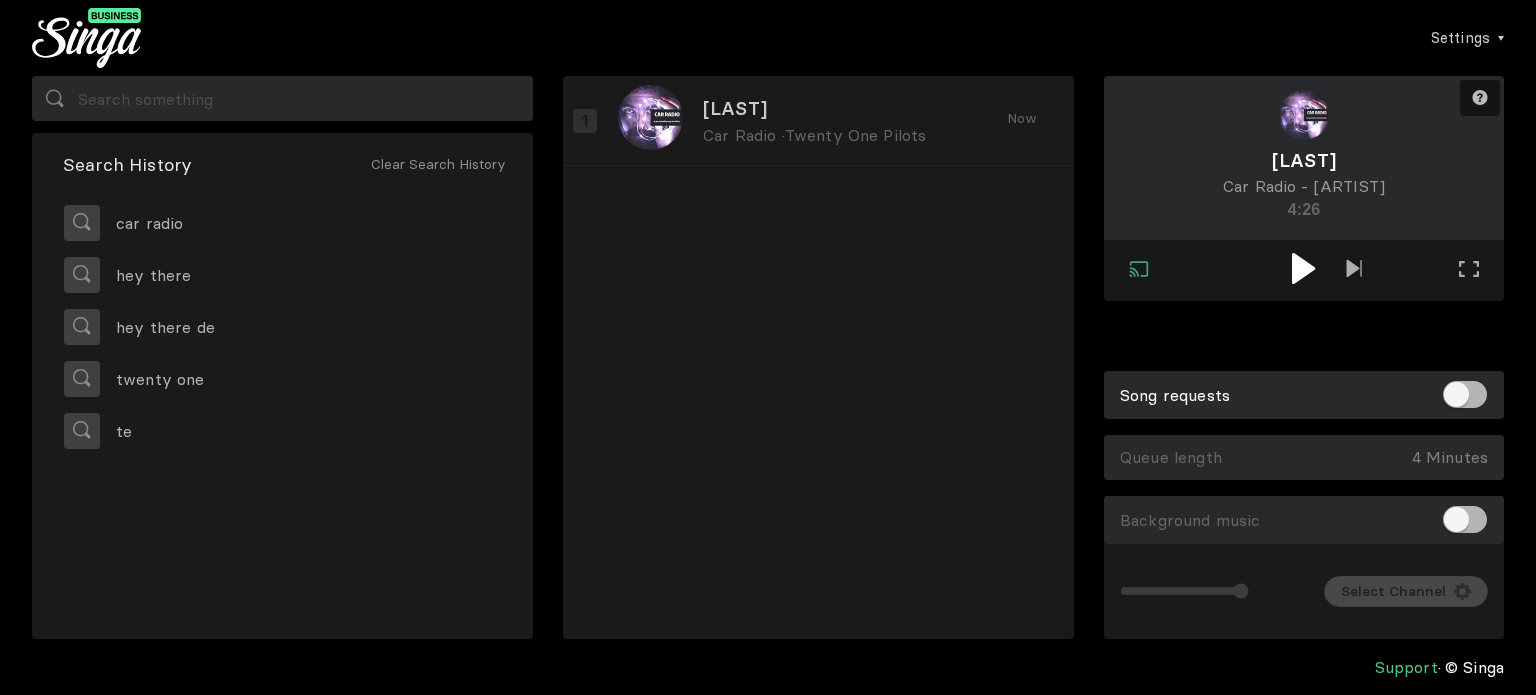 click at bounding box center (1303, 268) 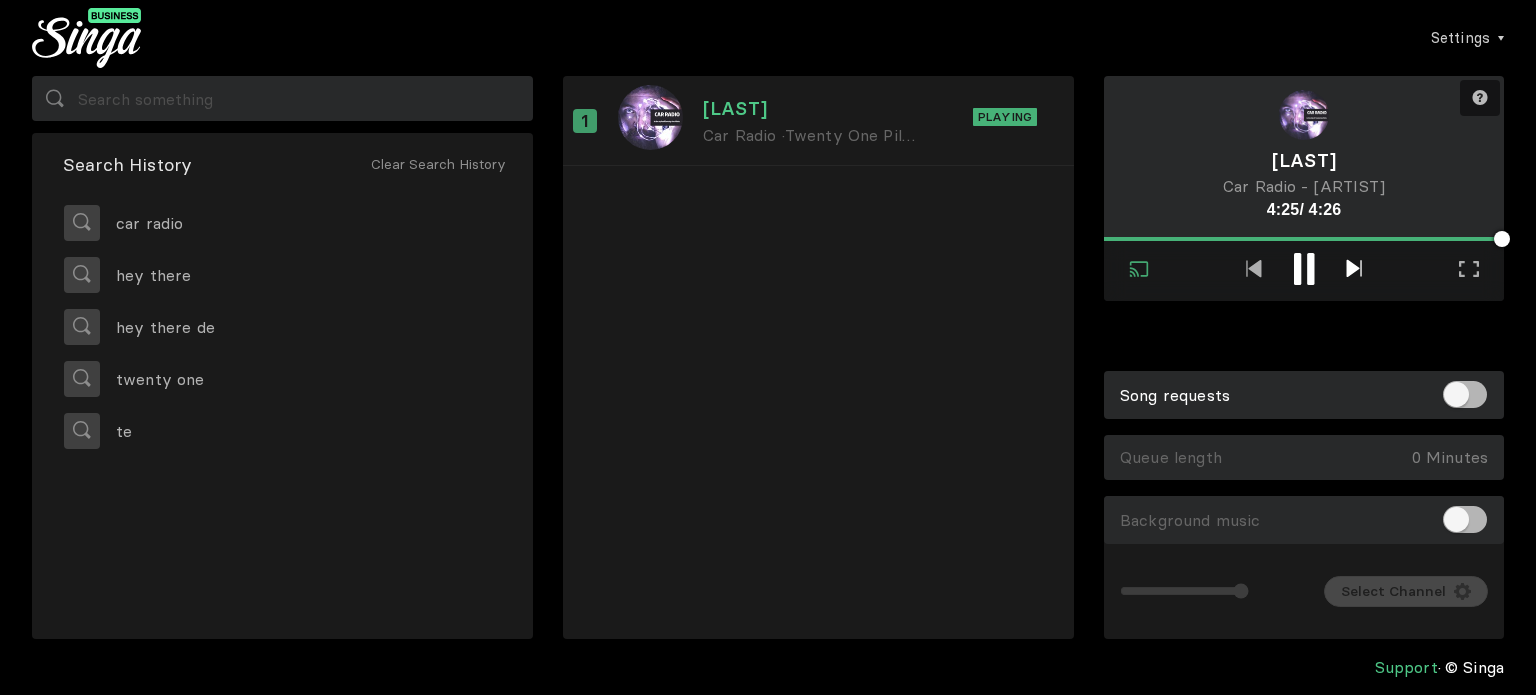 click at bounding box center (1354, 268) 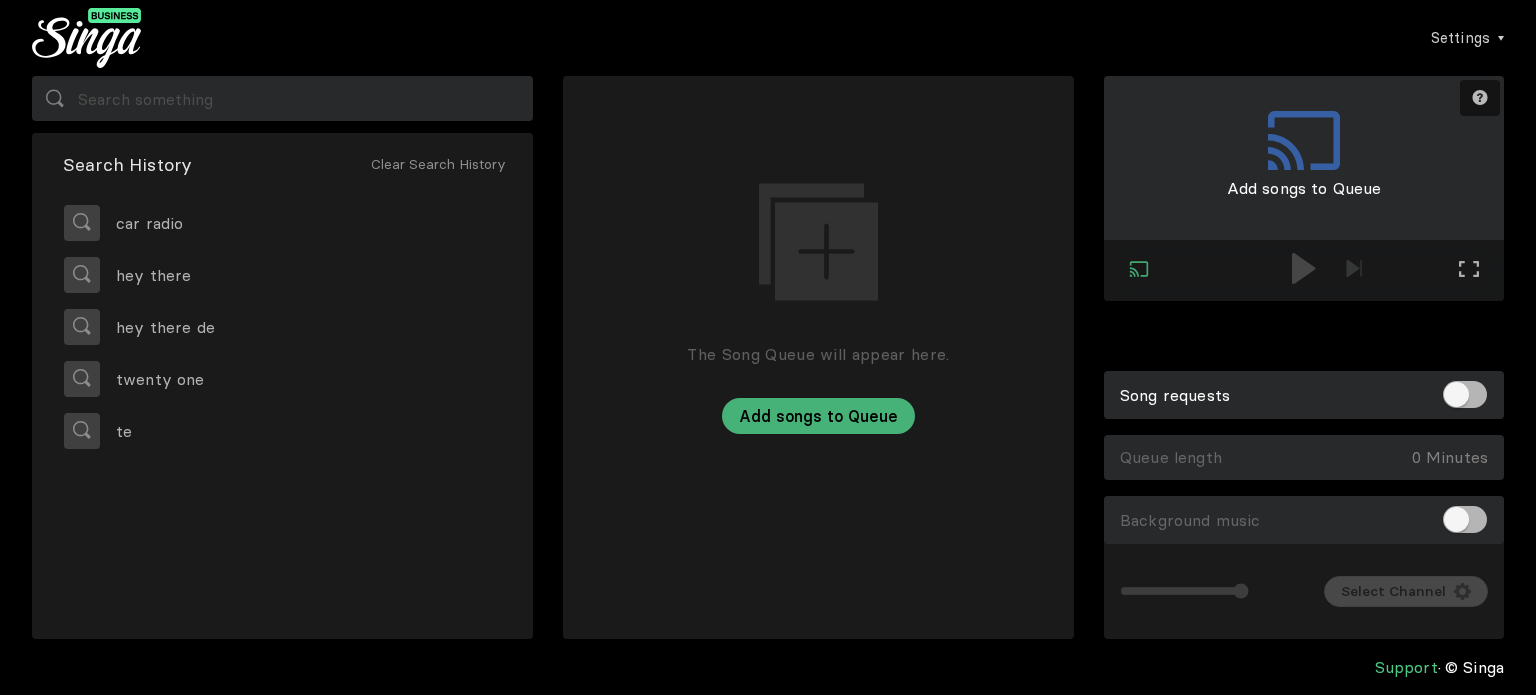 drag, startPoint x: 1255, startPoint y: 673, endPoint x: 1145, endPoint y: 585, distance: 140.86873 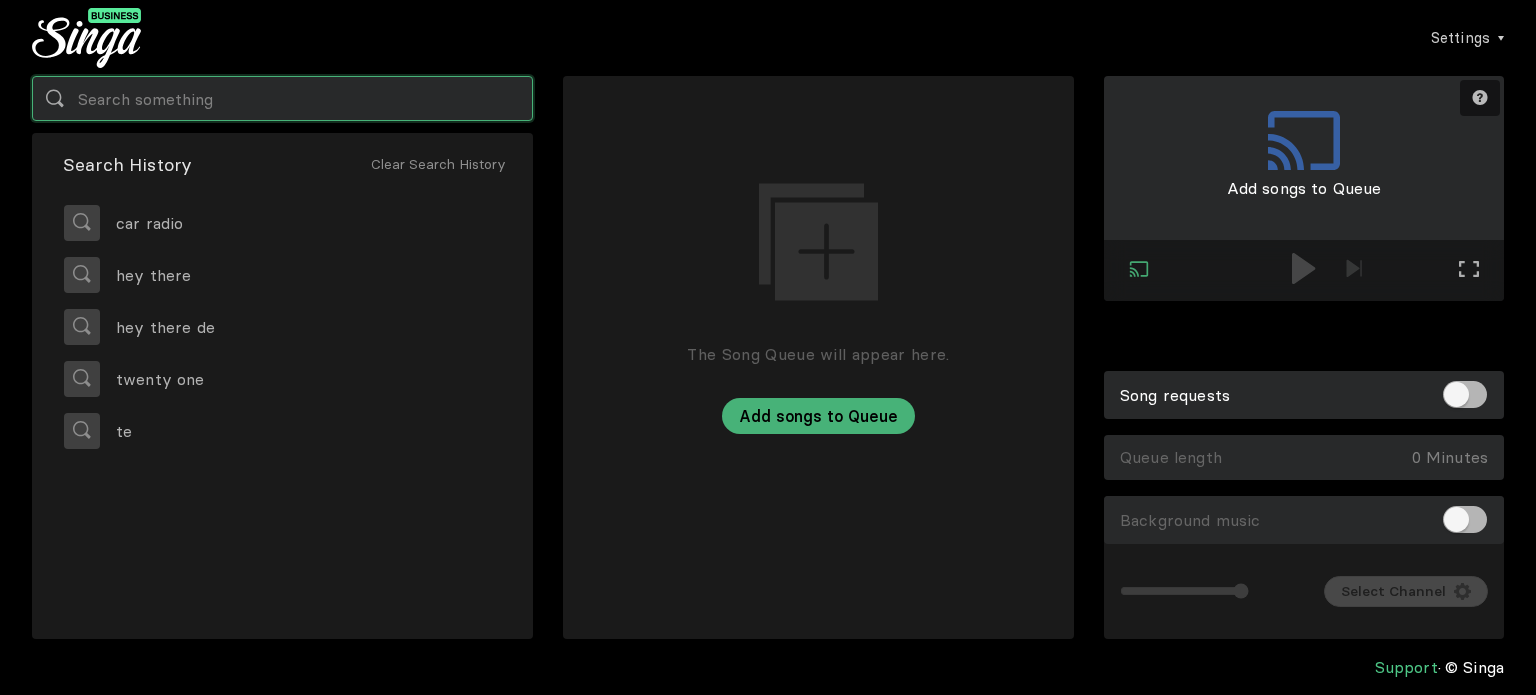 click at bounding box center (282, 98) 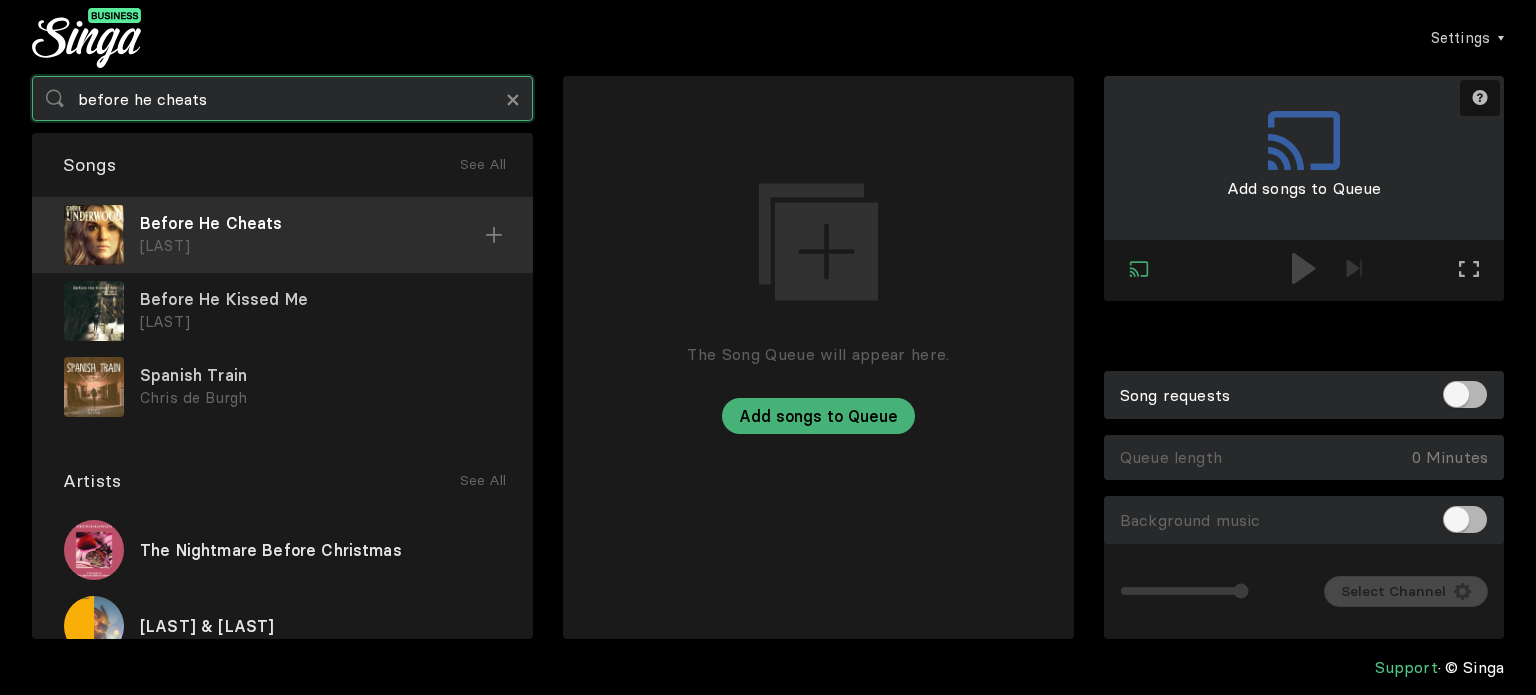 type on "before he cheats" 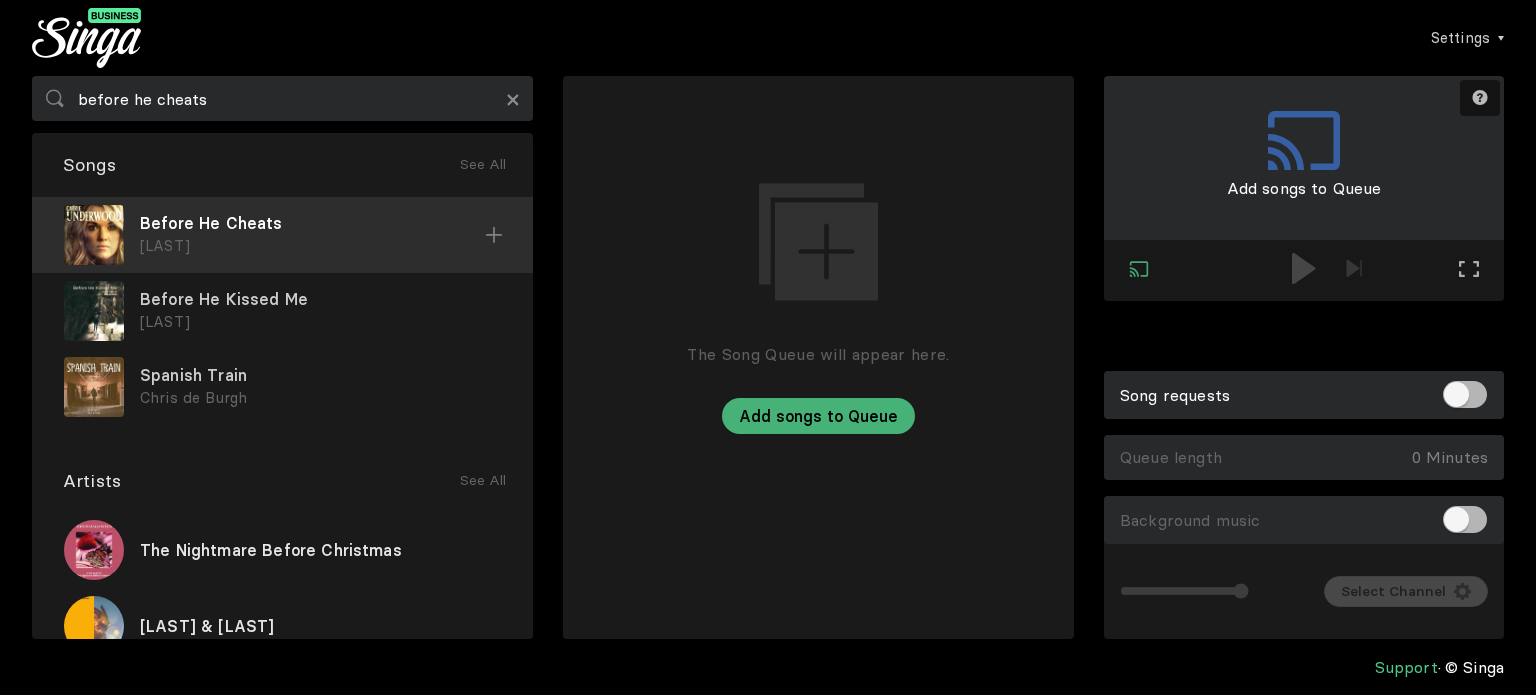 click at bounding box center [494, 235] 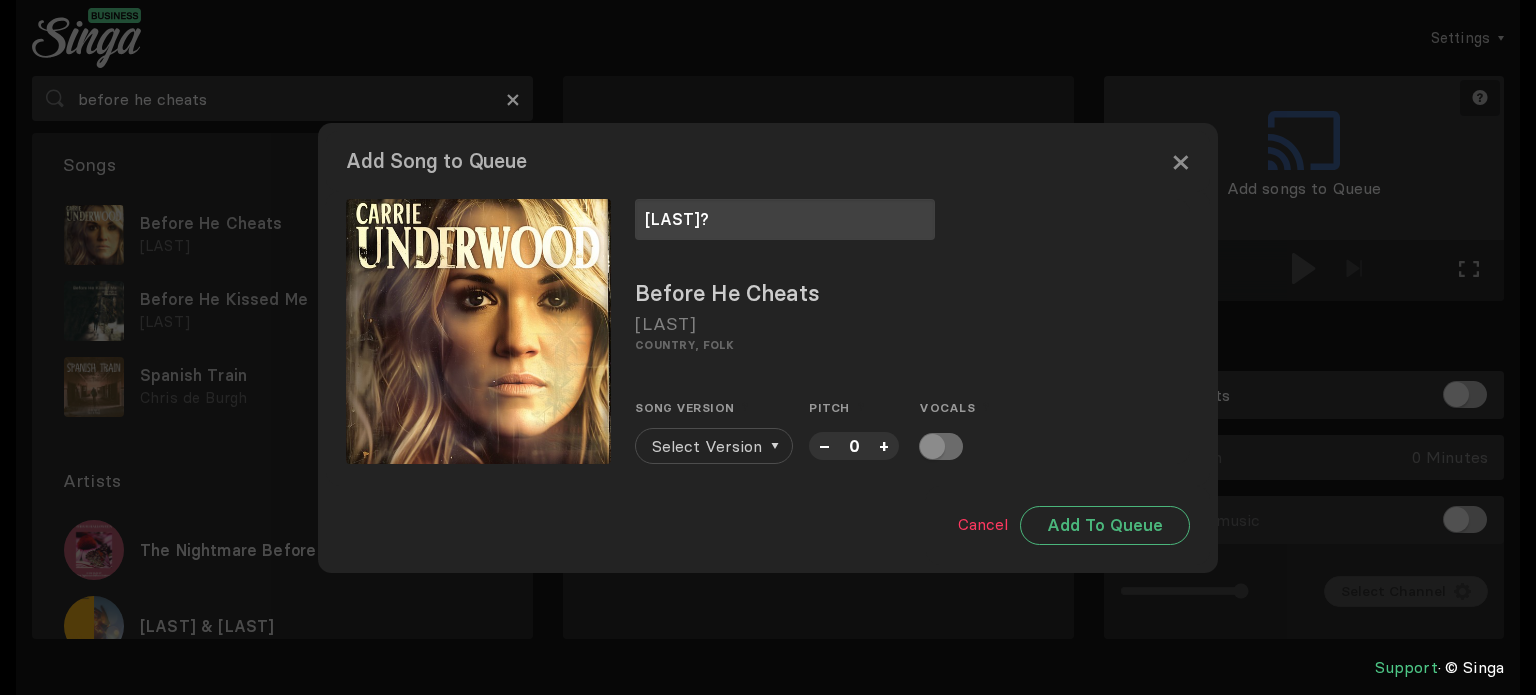type on "[LAST]?" 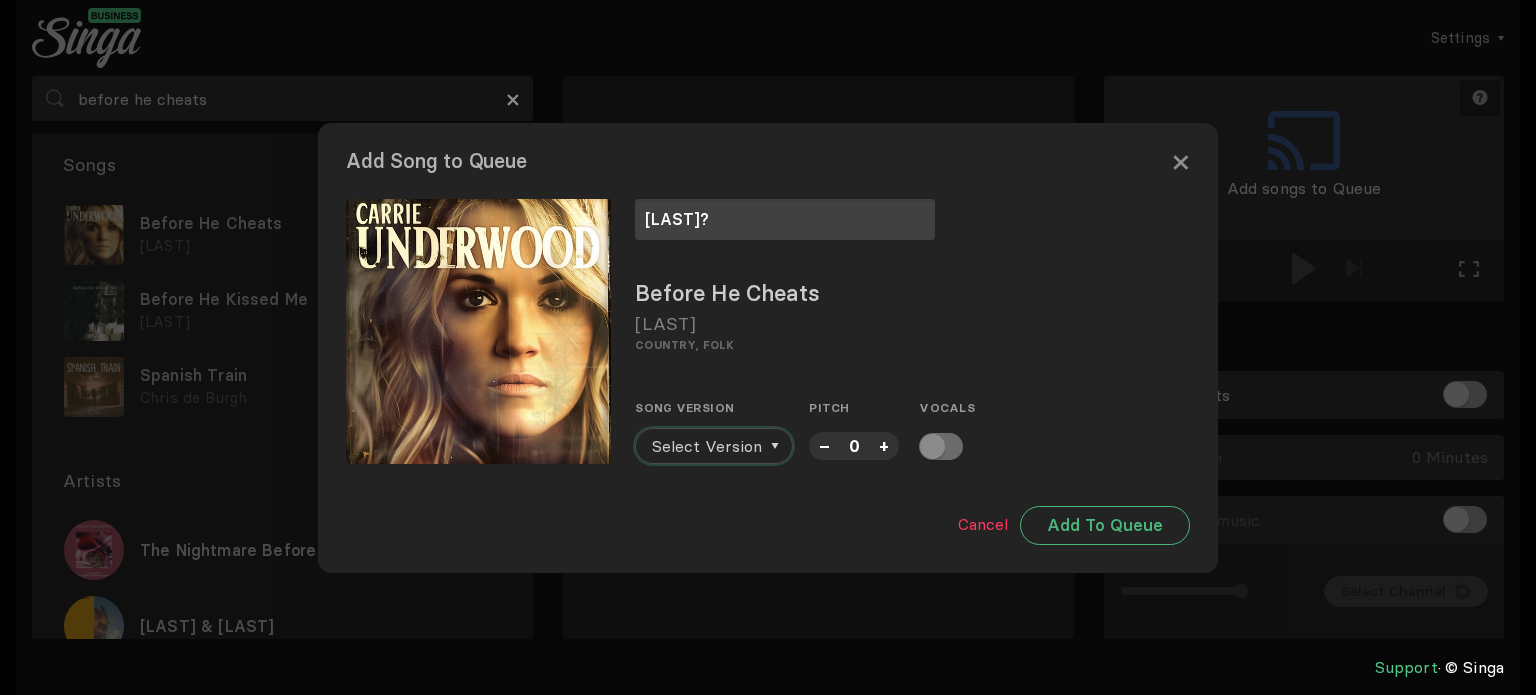 click on "Select Version" at bounding box center (707, 446) 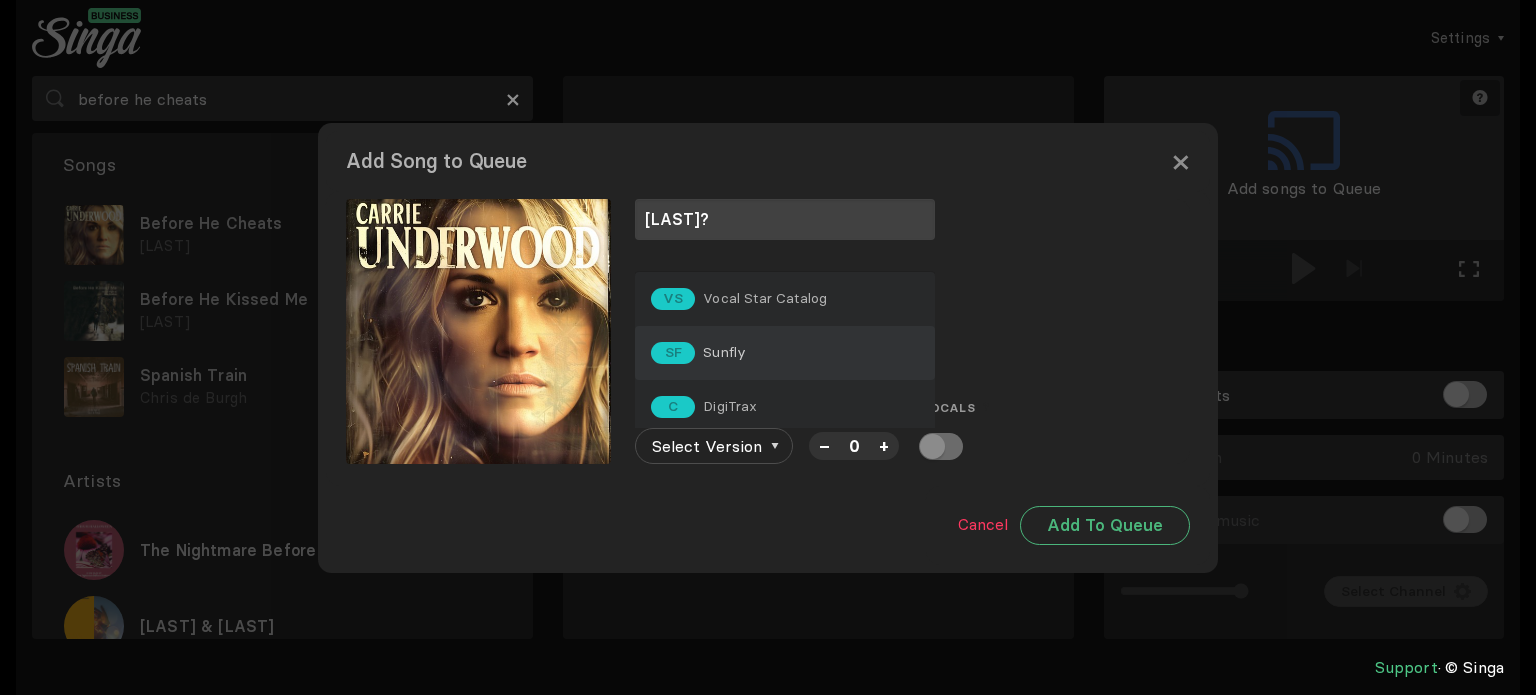 click on "SF Sunfly" at bounding box center (785, 299) 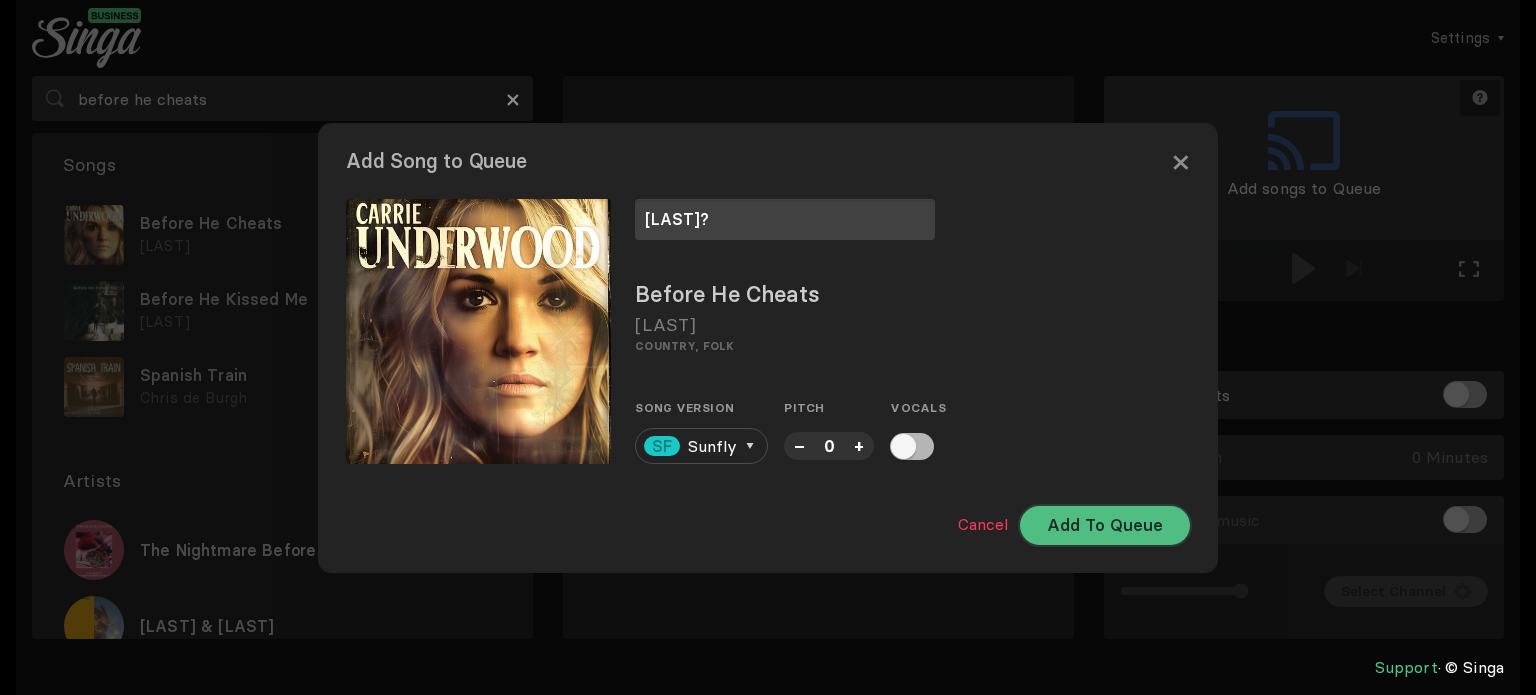 click on "Add To Queue" at bounding box center (1105, 525) 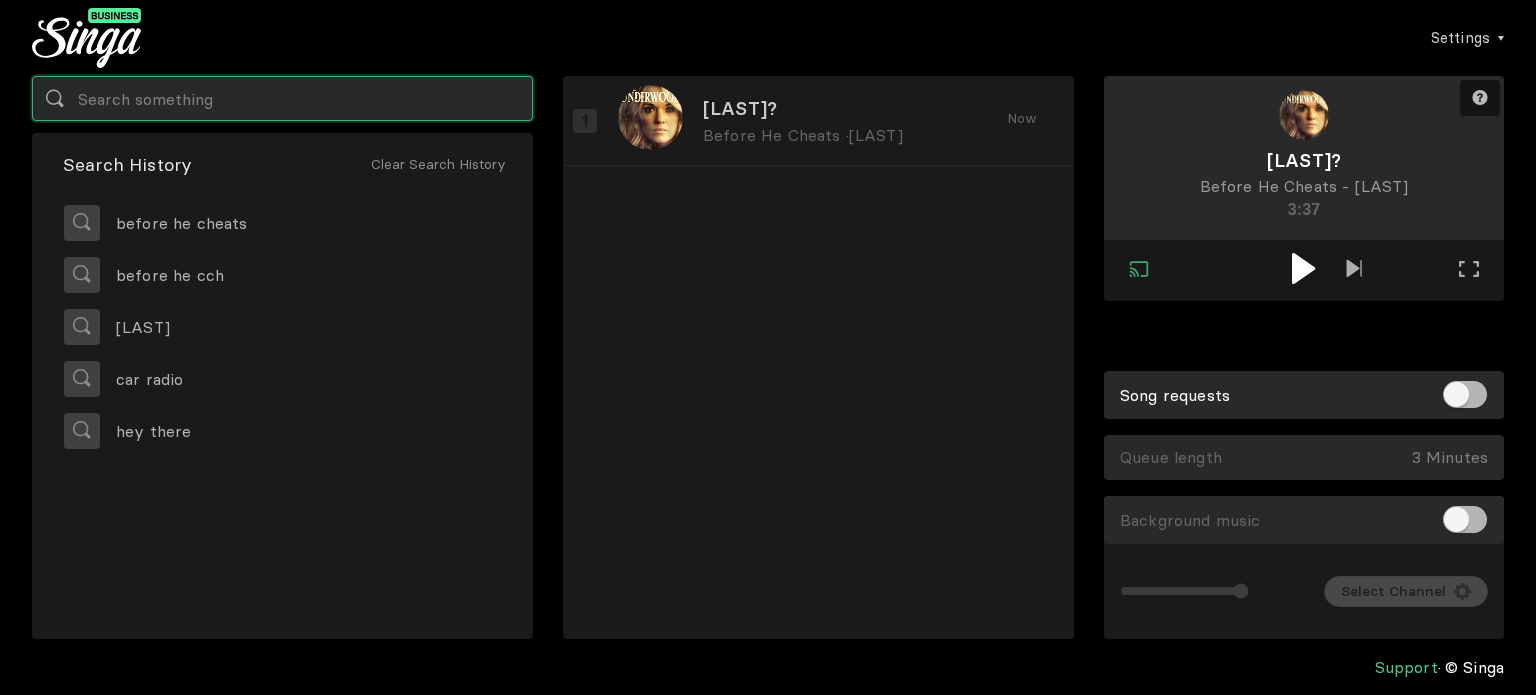 click at bounding box center [282, 98] 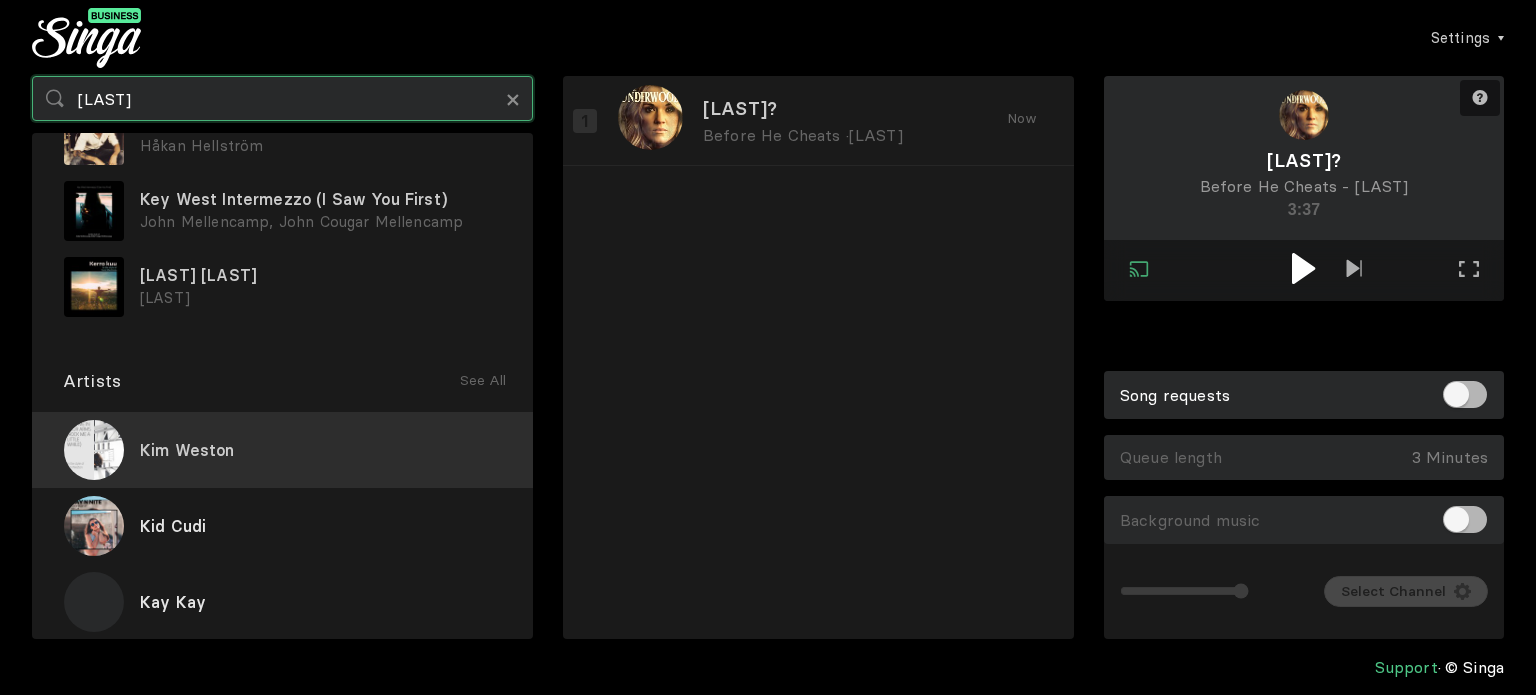 scroll, scrollTop: 24, scrollLeft: 0, axis: vertical 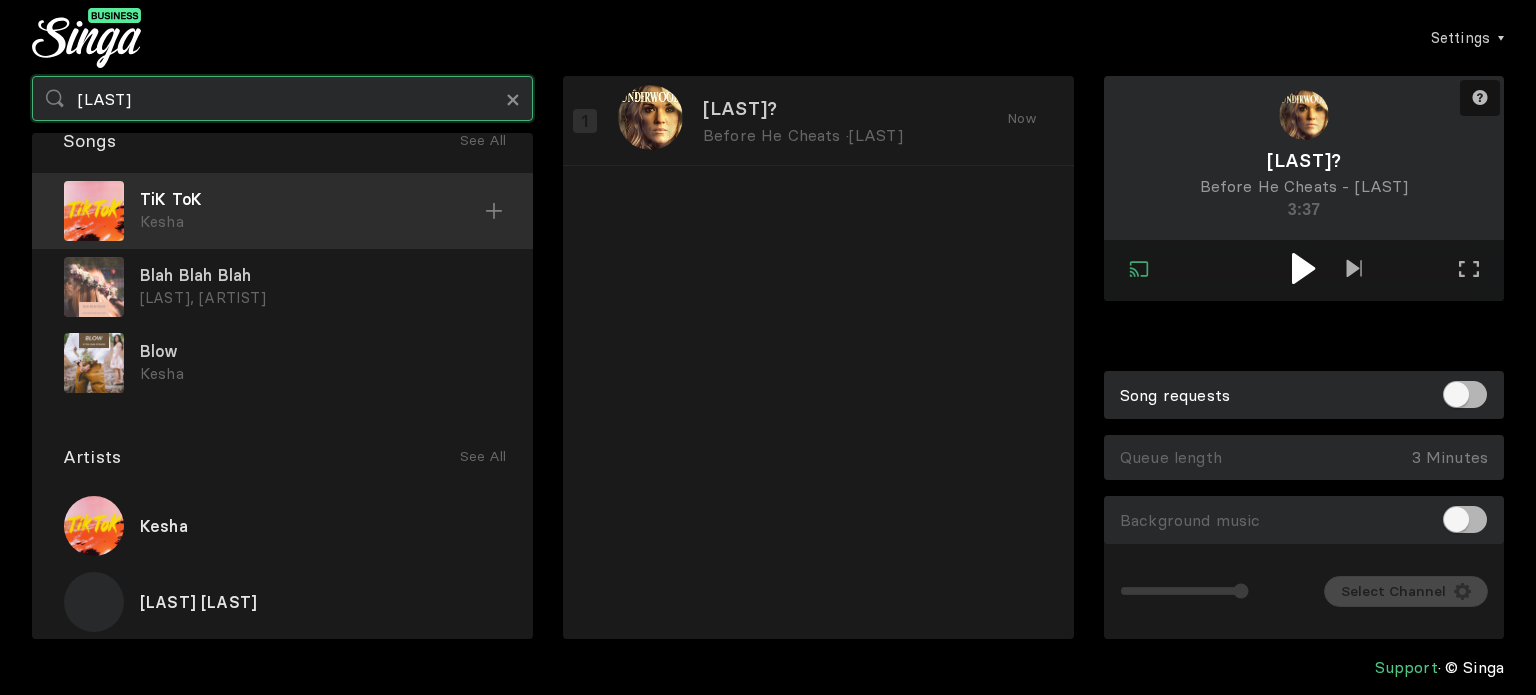 type on "[LAST]" 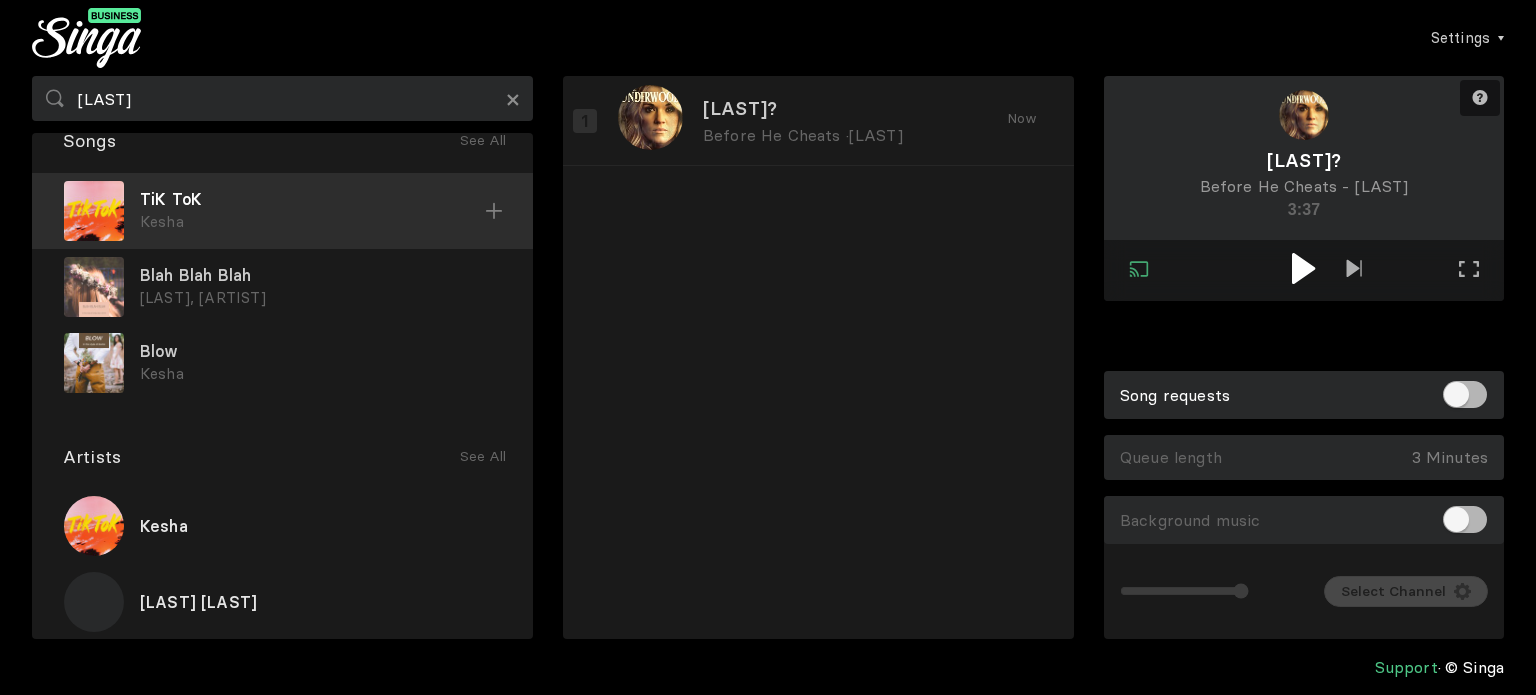 click at bounding box center (494, 210) 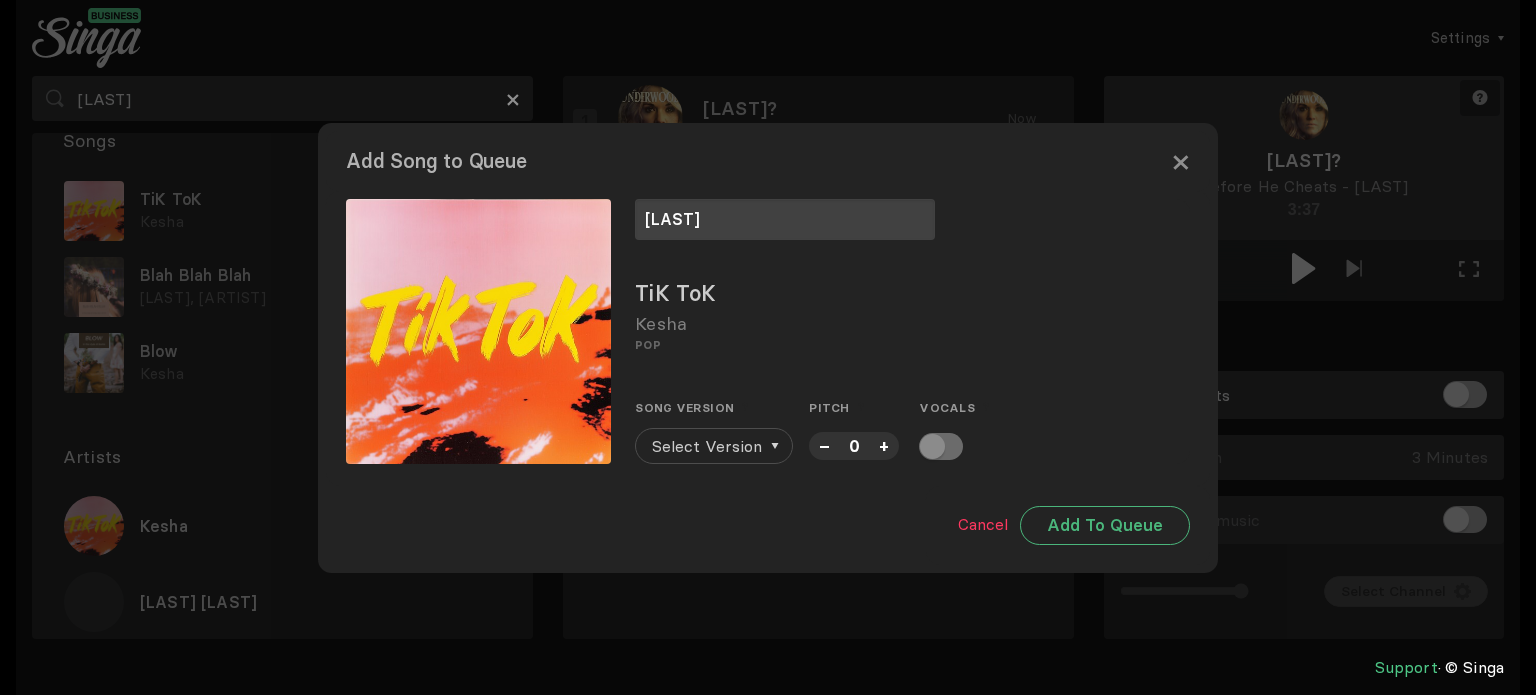 type on "[LAST]" 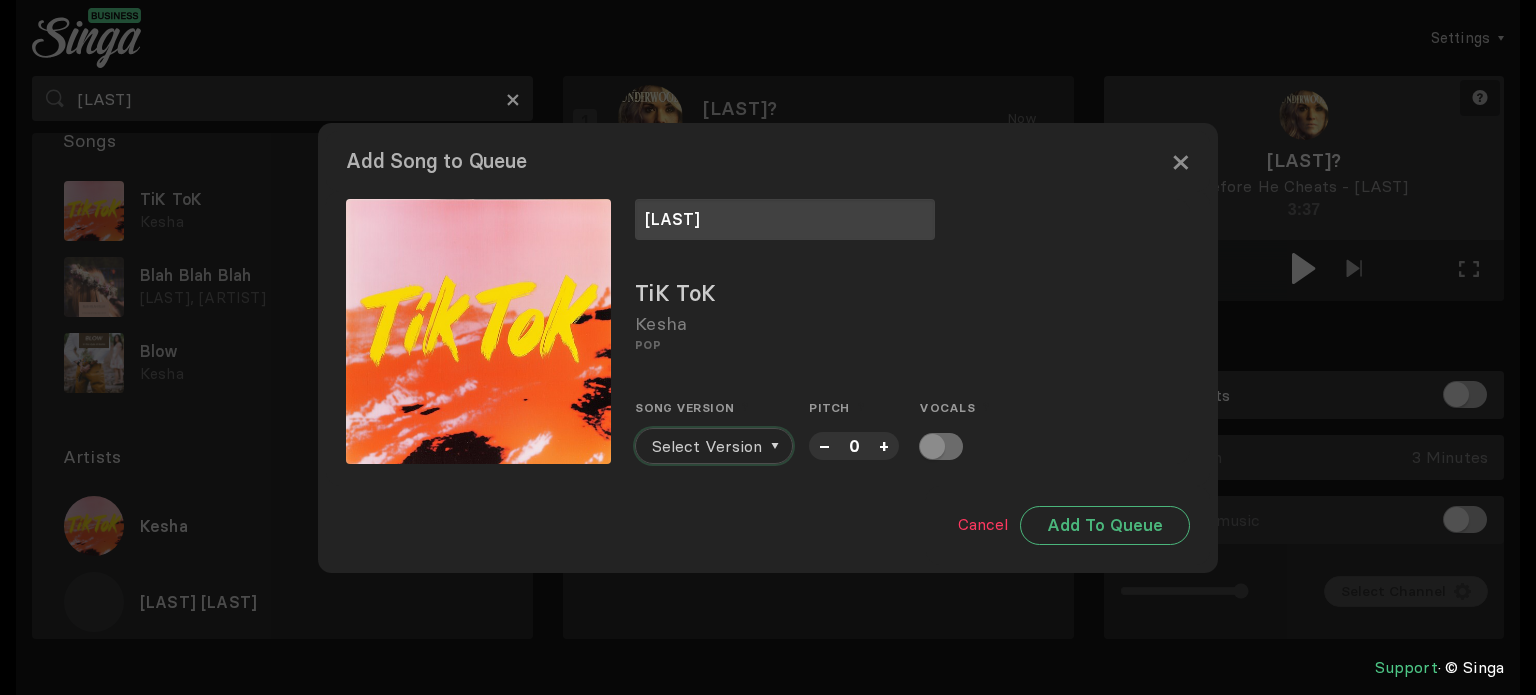 click on "Select Version" at bounding box center [707, 446] 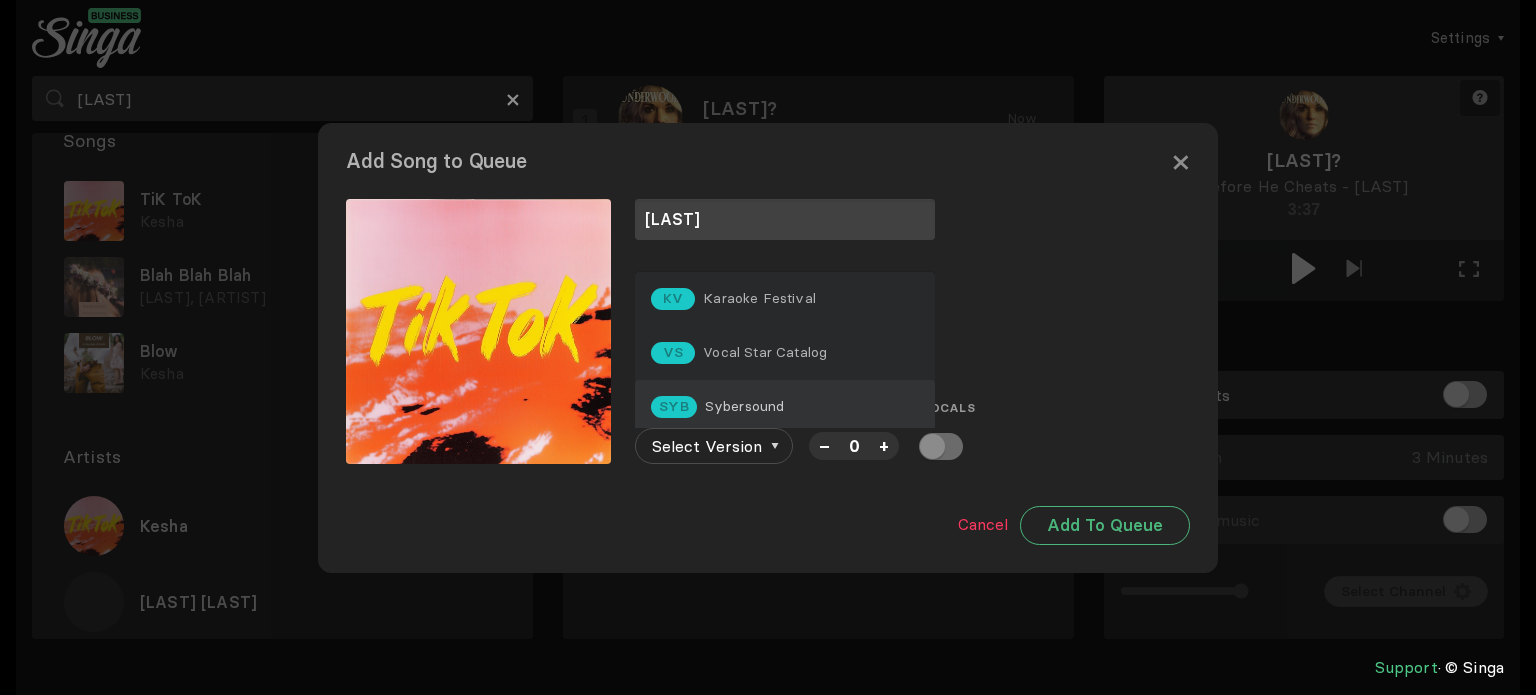 click on "SYB Sybersound" at bounding box center (785, 407) 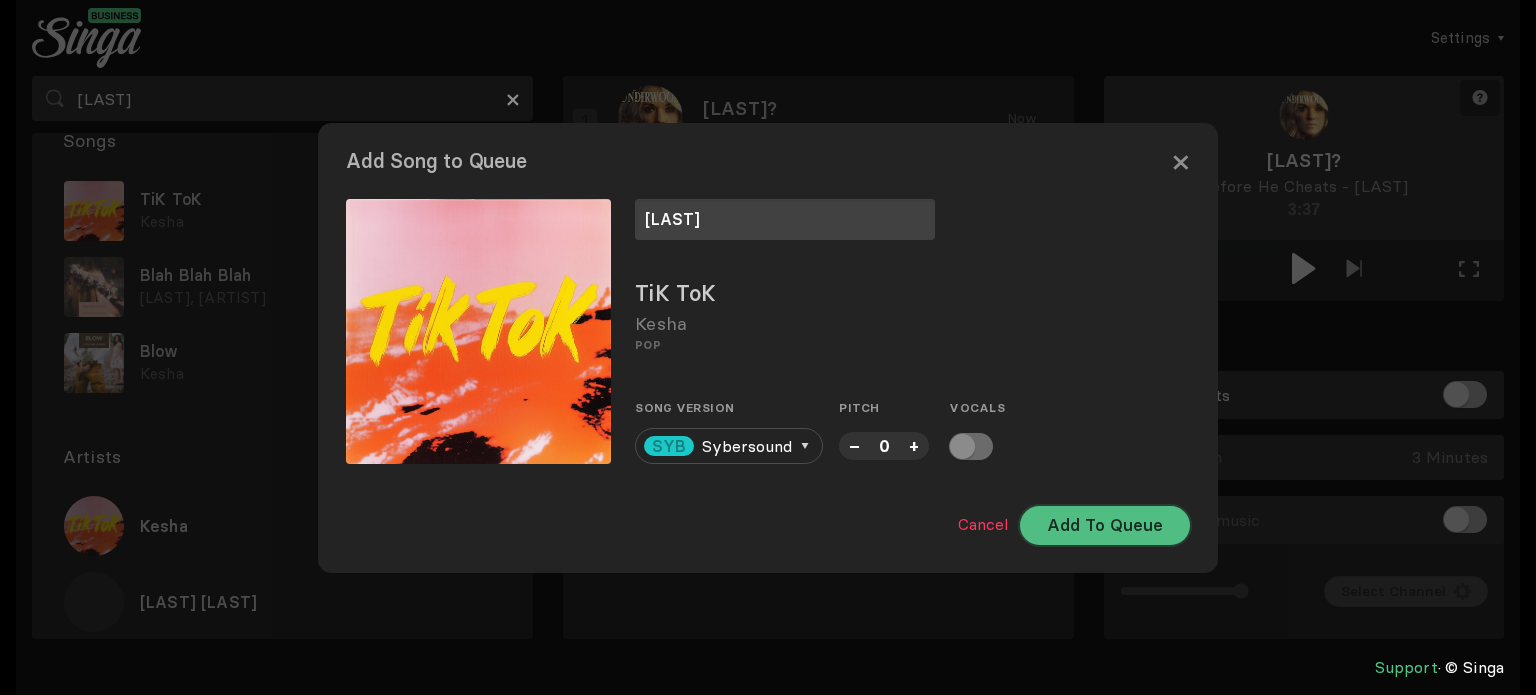 click on "Add To Queue" at bounding box center [1105, 525] 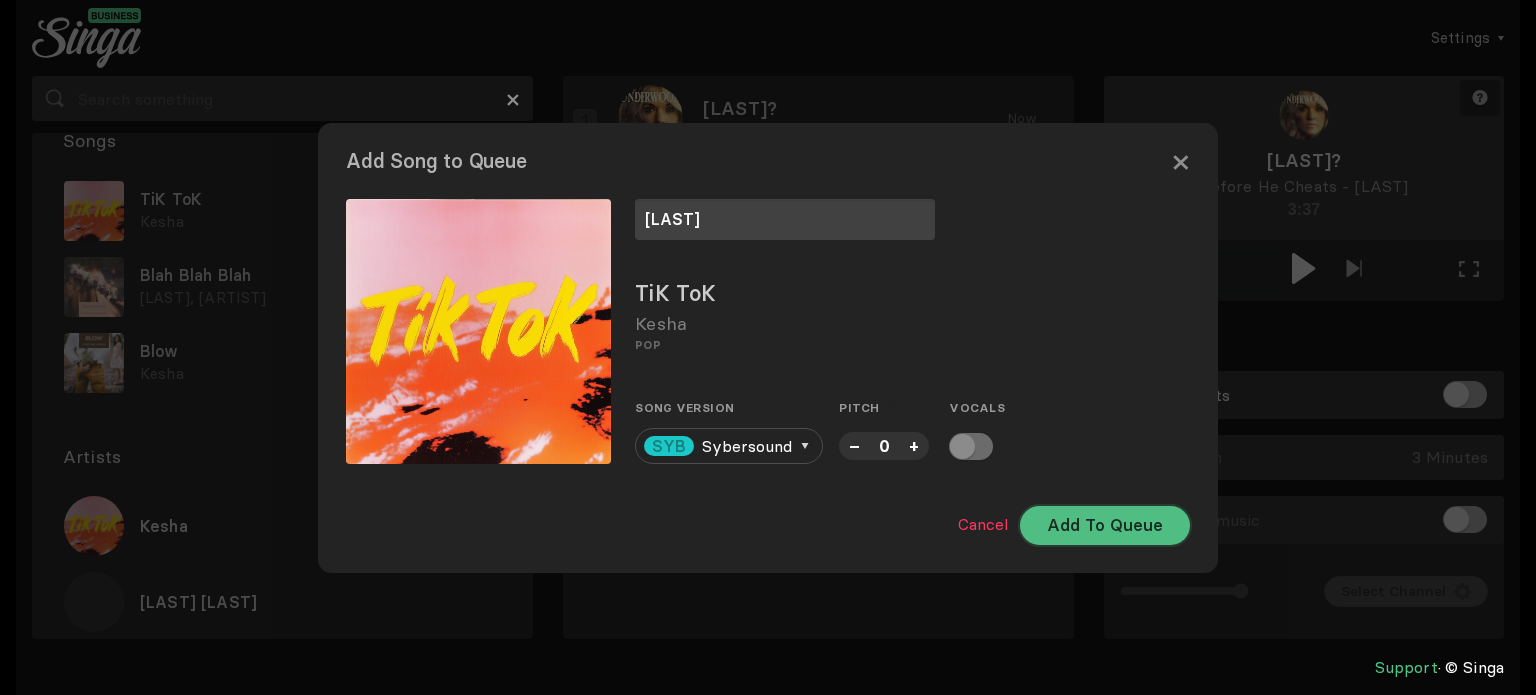 scroll, scrollTop: 0, scrollLeft: 0, axis: both 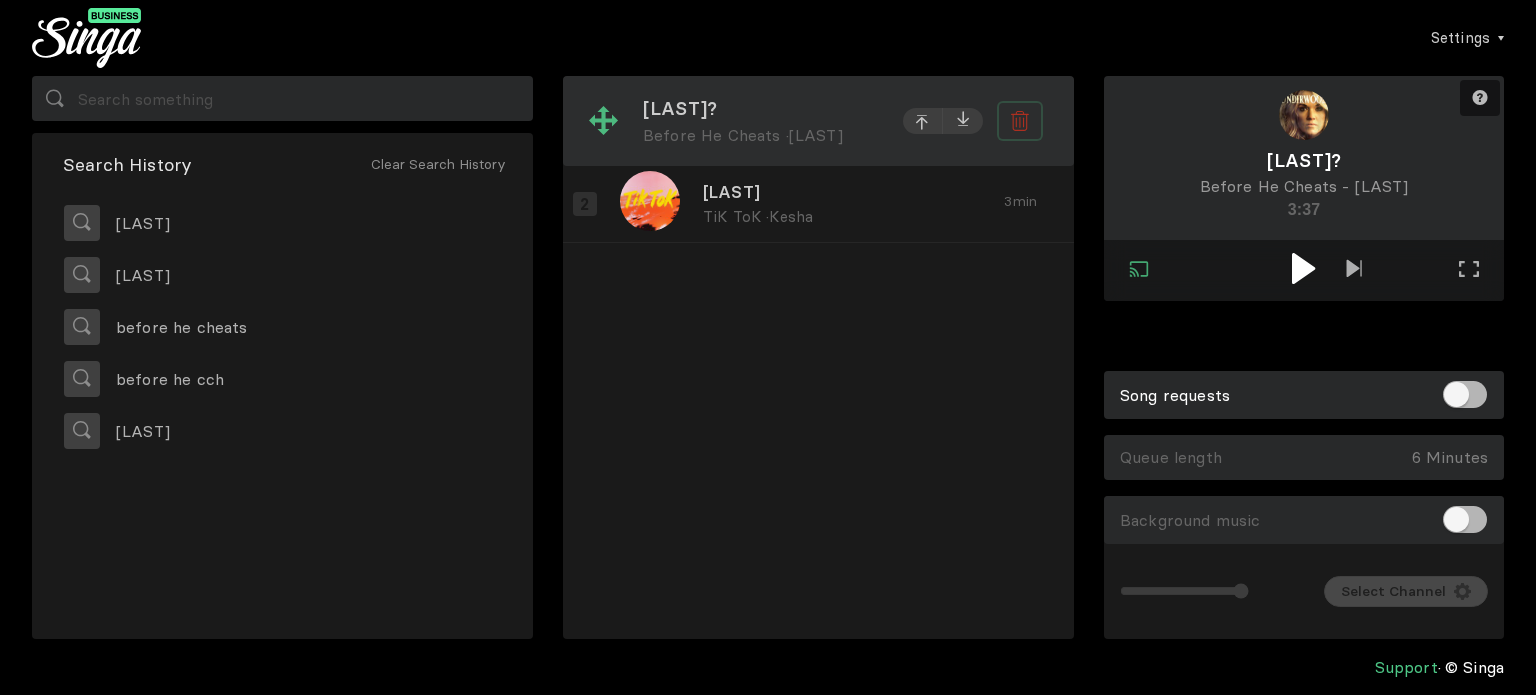 click at bounding box center (1016, 122) 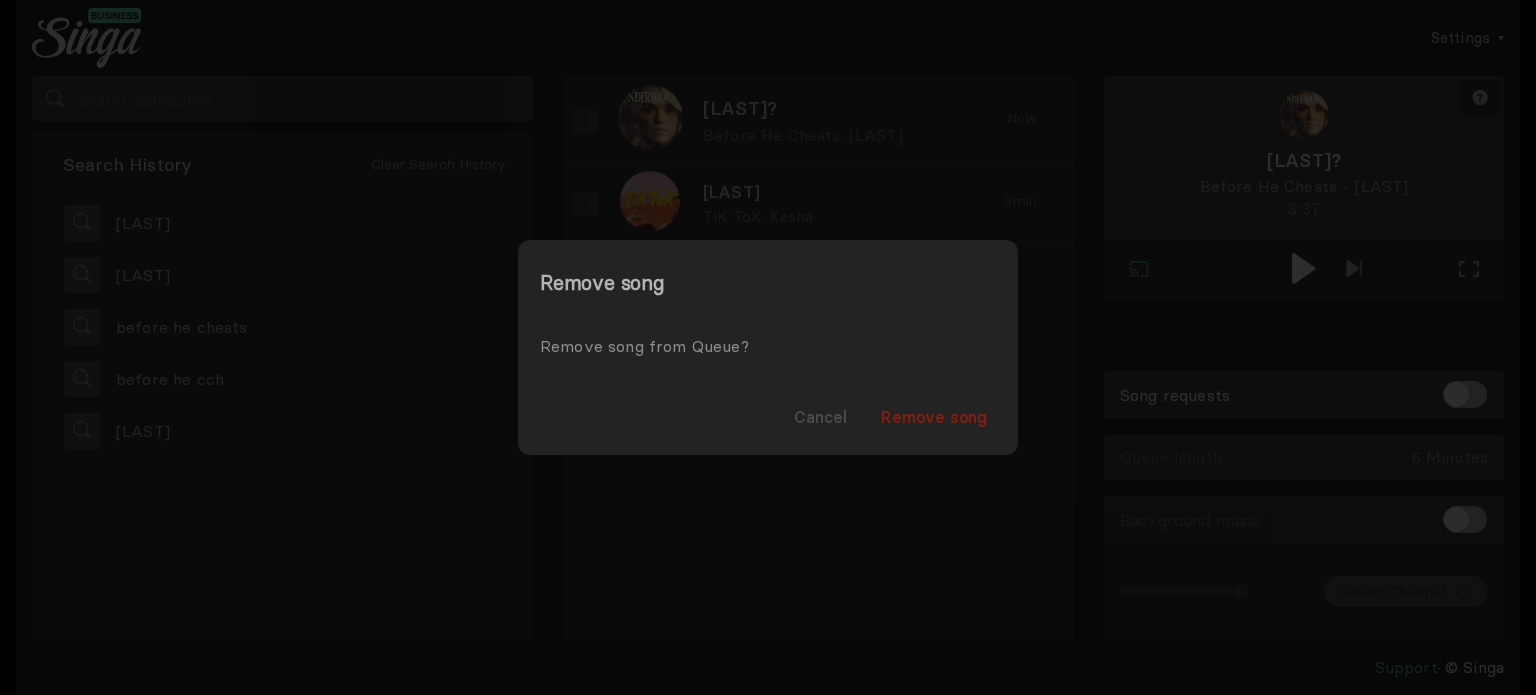 click on "Remove song" at bounding box center (934, 417) 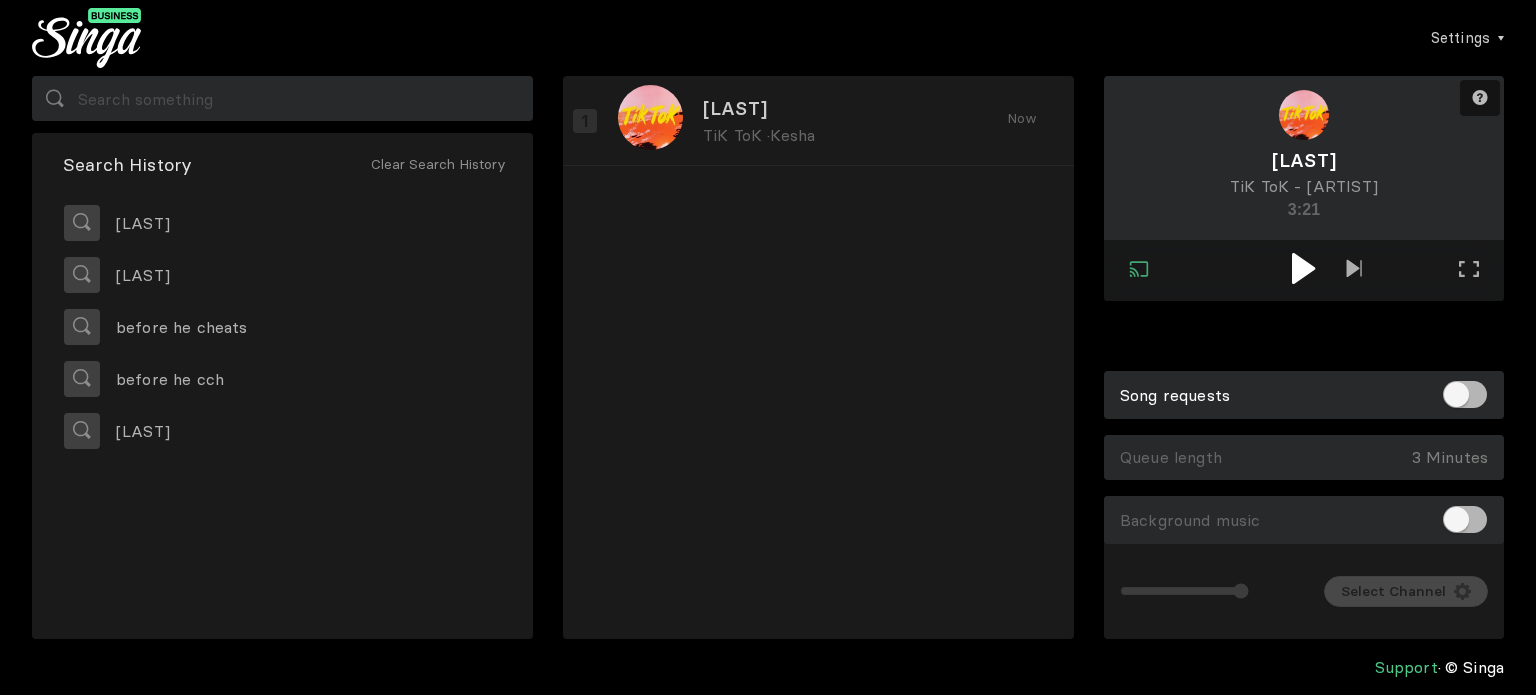 click at bounding box center [1303, 268] 